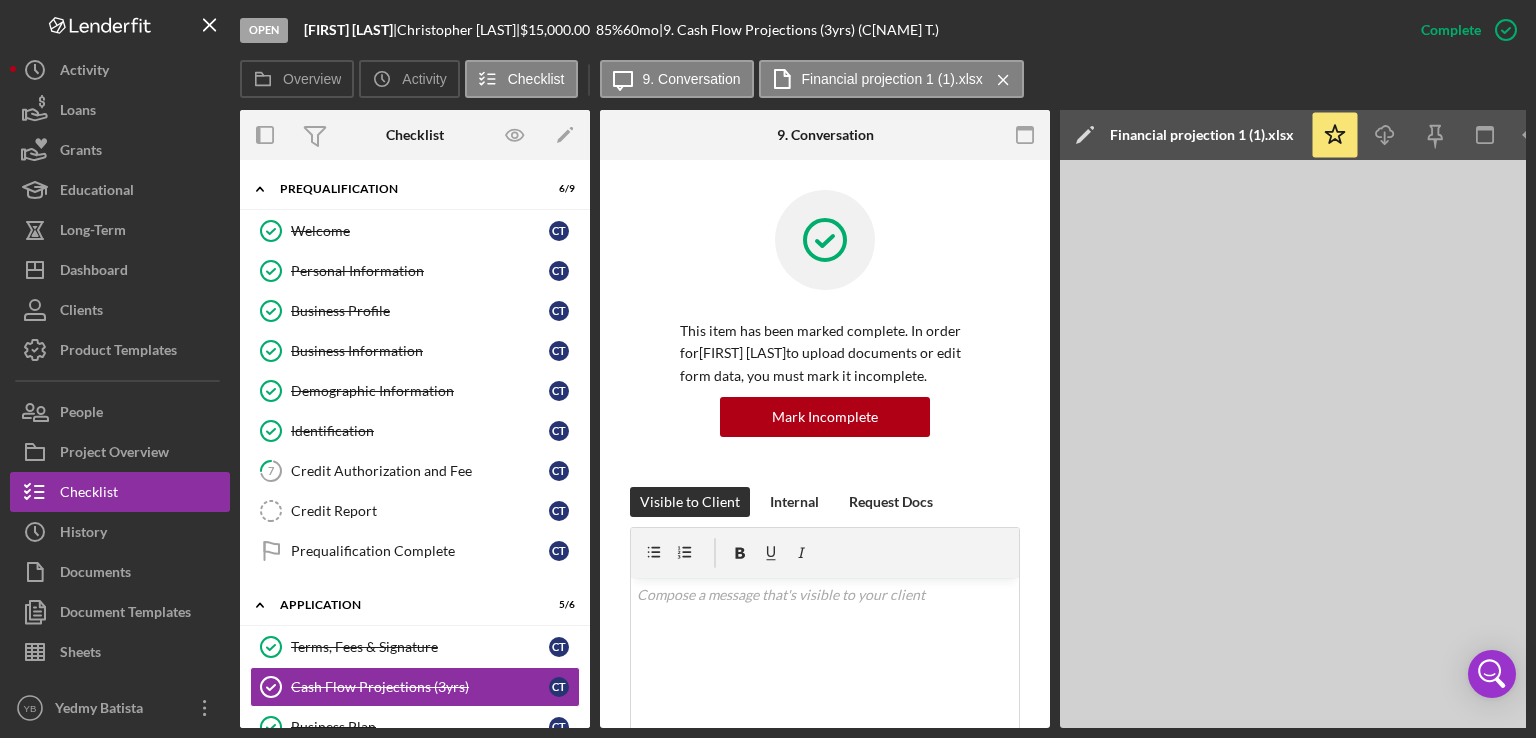 scroll, scrollTop: 0, scrollLeft: 0, axis: both 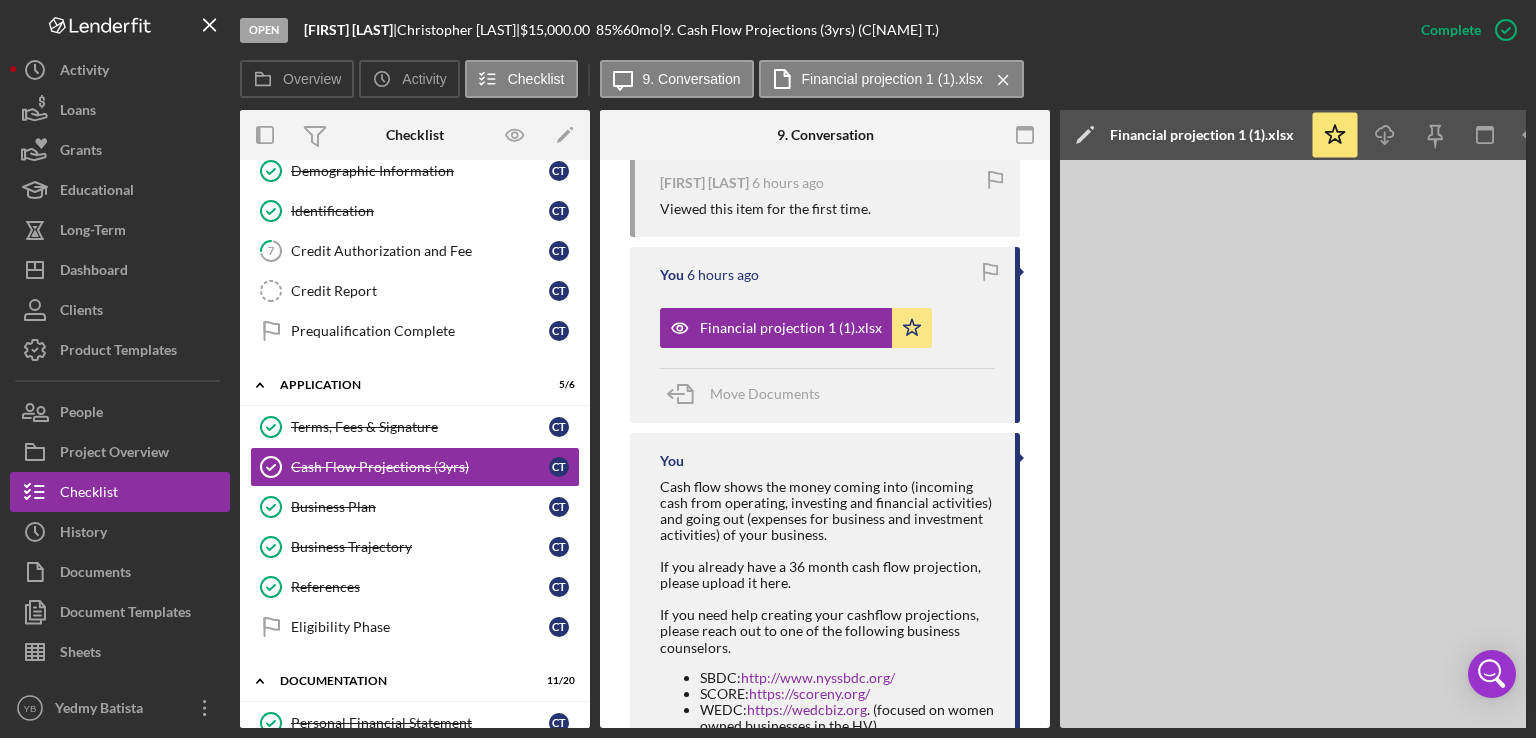 drag, startPoint x: 590, startPoint y: 319, endPoint x: 588, endPoint y: 392, distance: 73.02739 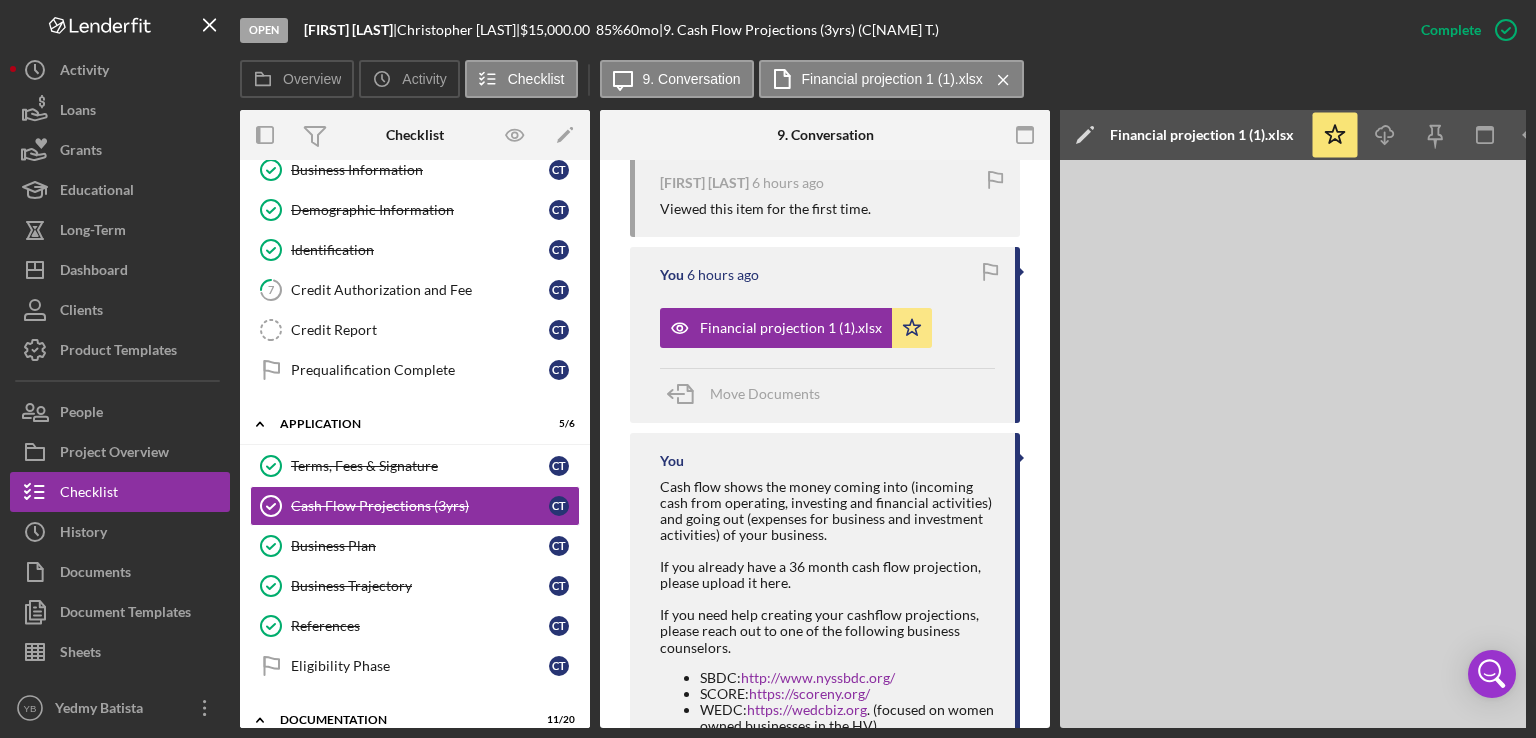 scroll, scrollTop: 0, scrollLeft: 0, axis: both 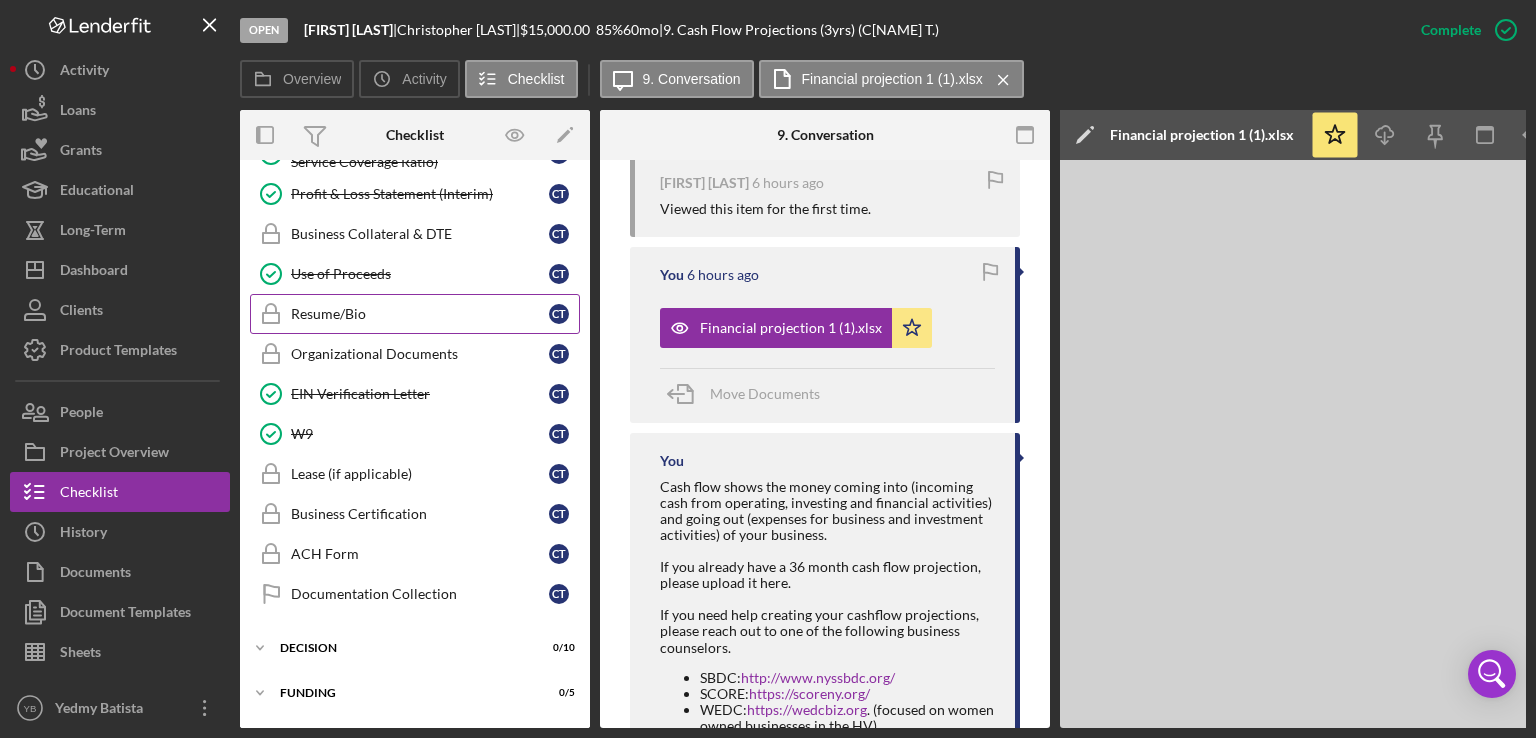 click on "Resume/Bio" at bounding box center (420, 314) 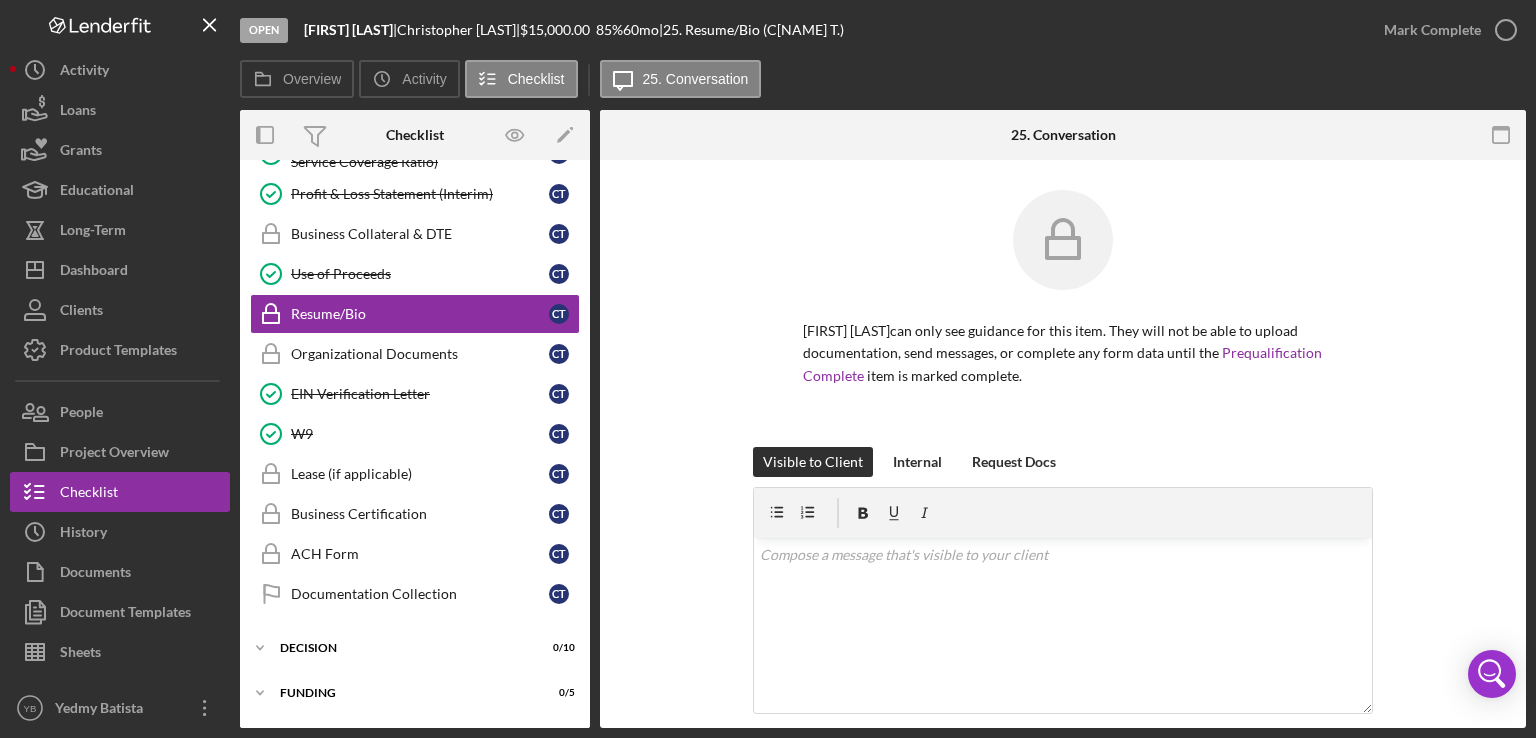 scroll, scrollTop: 251, scrollLeft: 0, axis: vertical 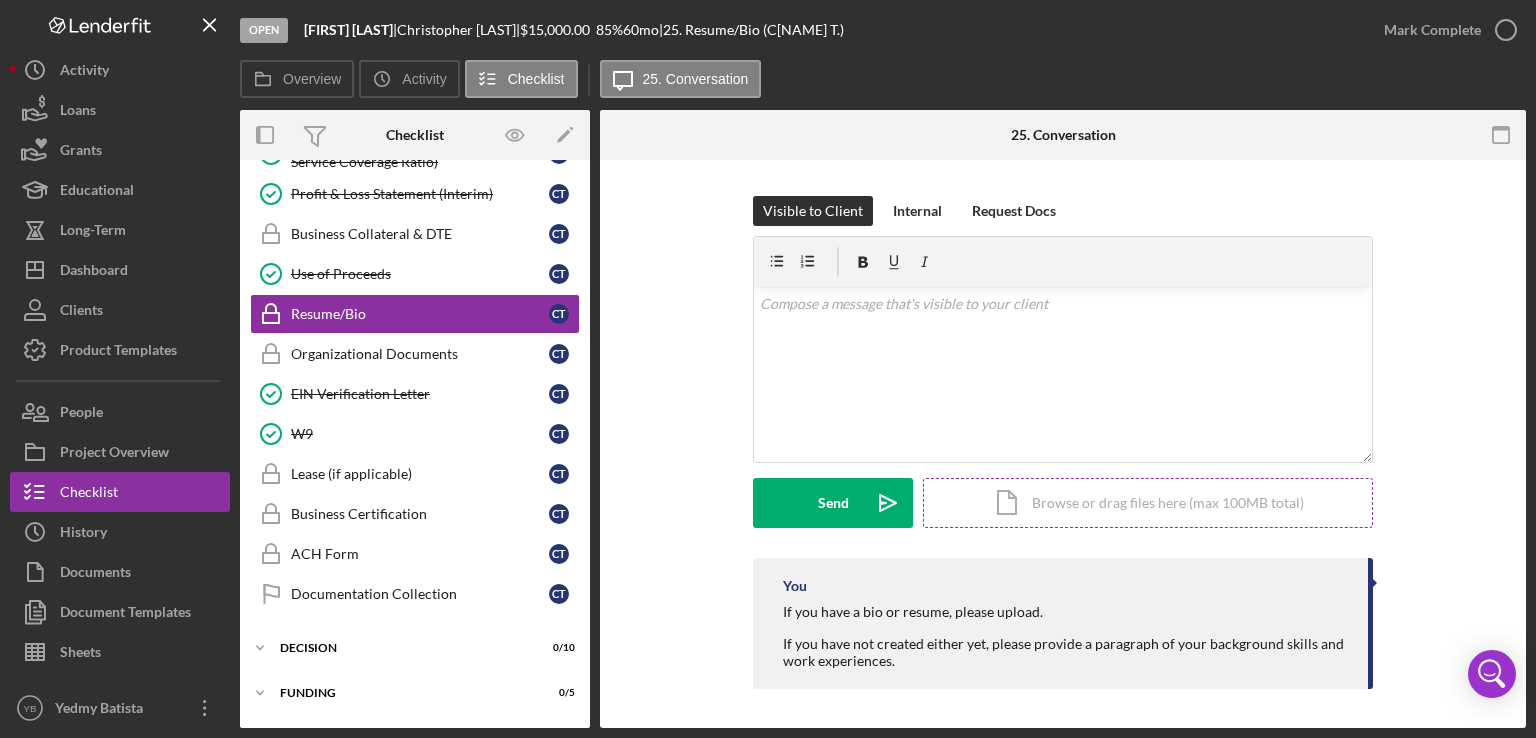 click on "Icon/Document Browse or drag files here (max 100MB total) Tap to choose files or take a photo" at bounding box center [1148, 503] 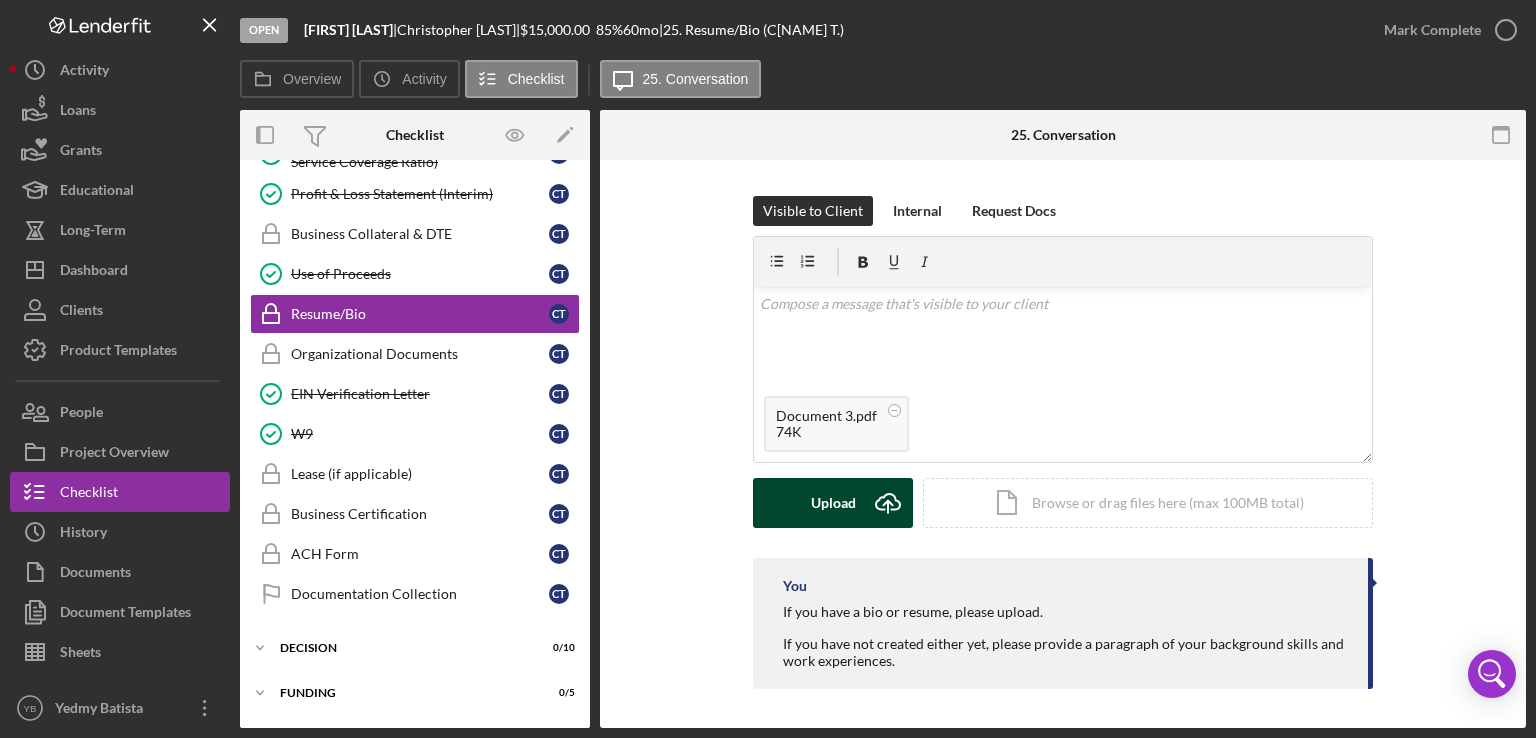 click on "Upload" at bounding box center (833, 503) 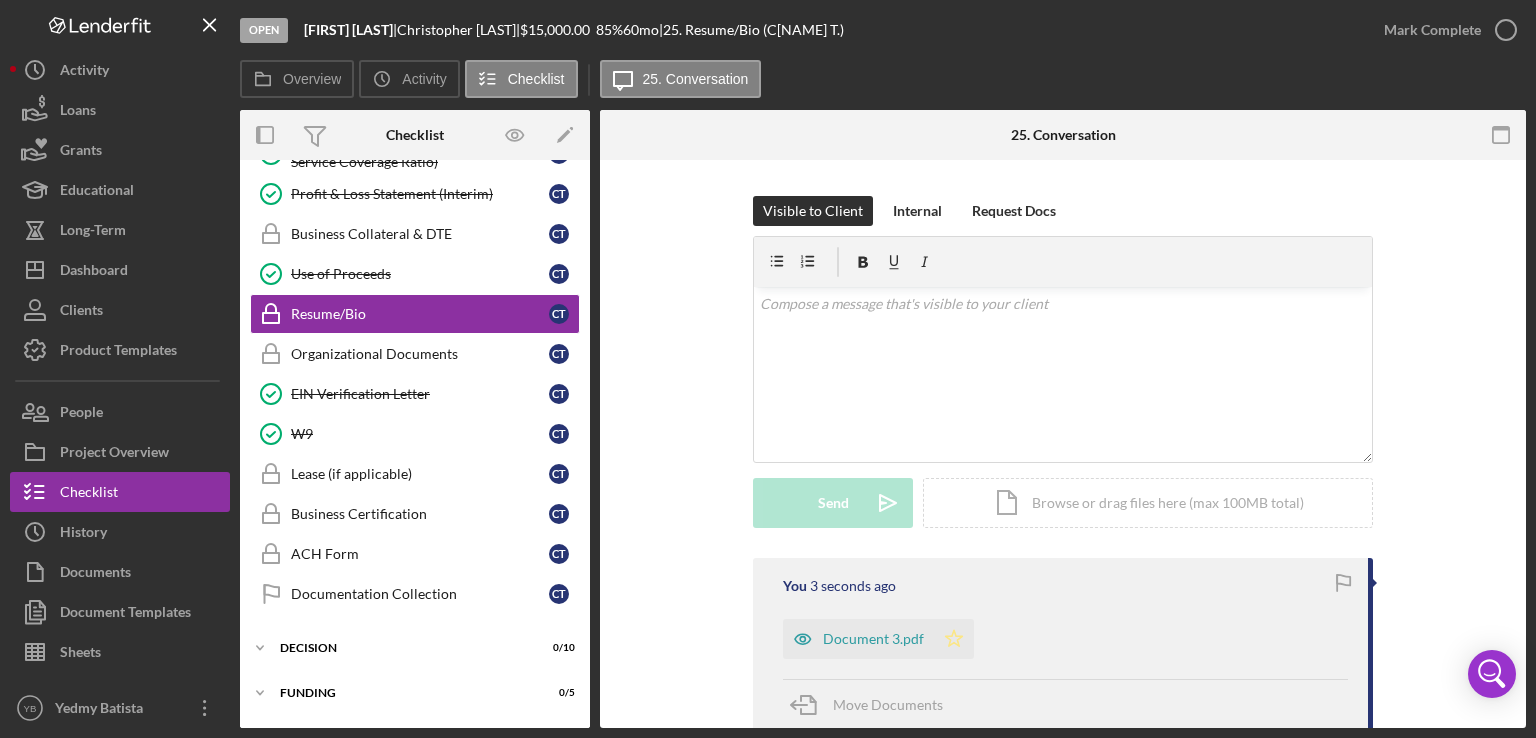 click on "Icon/Star" 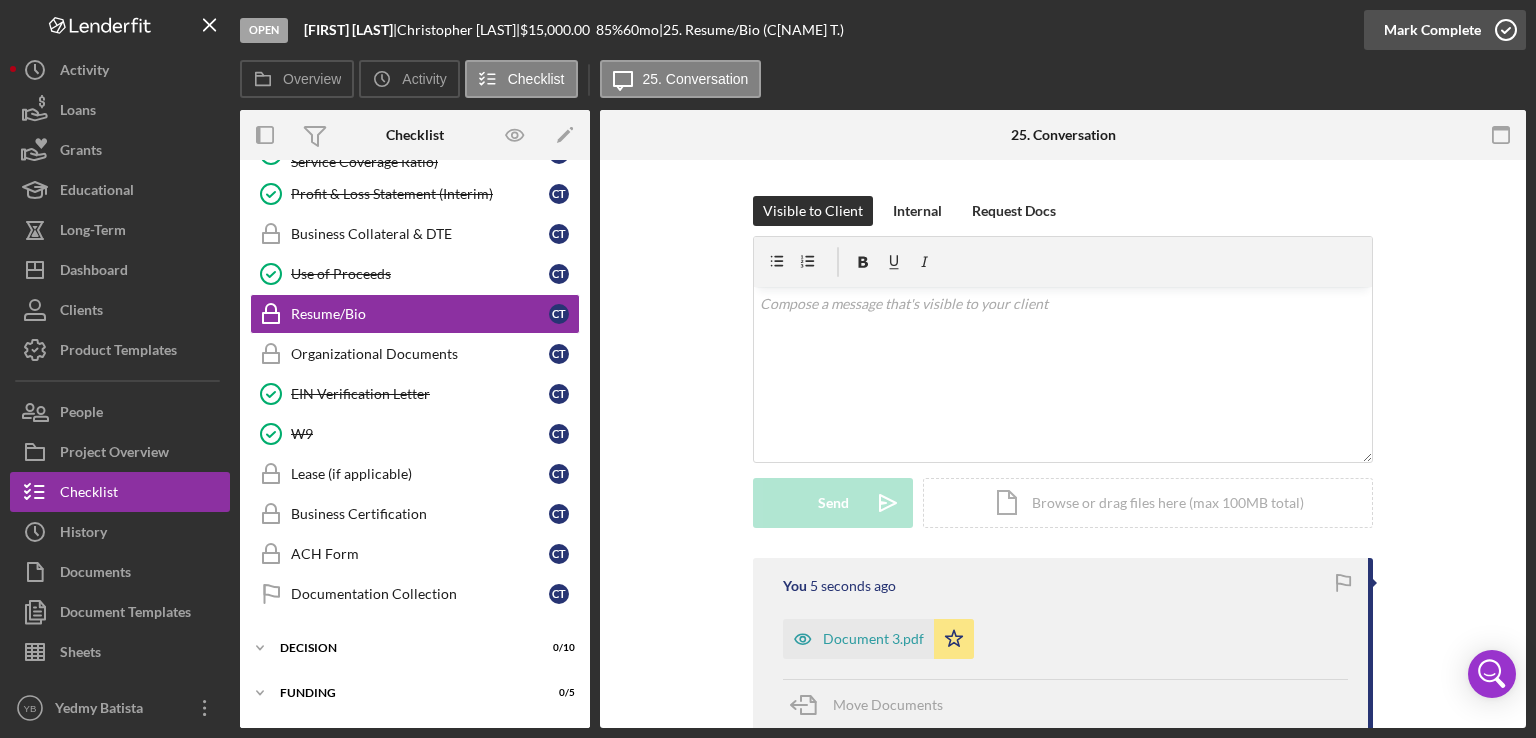 click on "Mark Complete" at bounding box center (1432, 30) 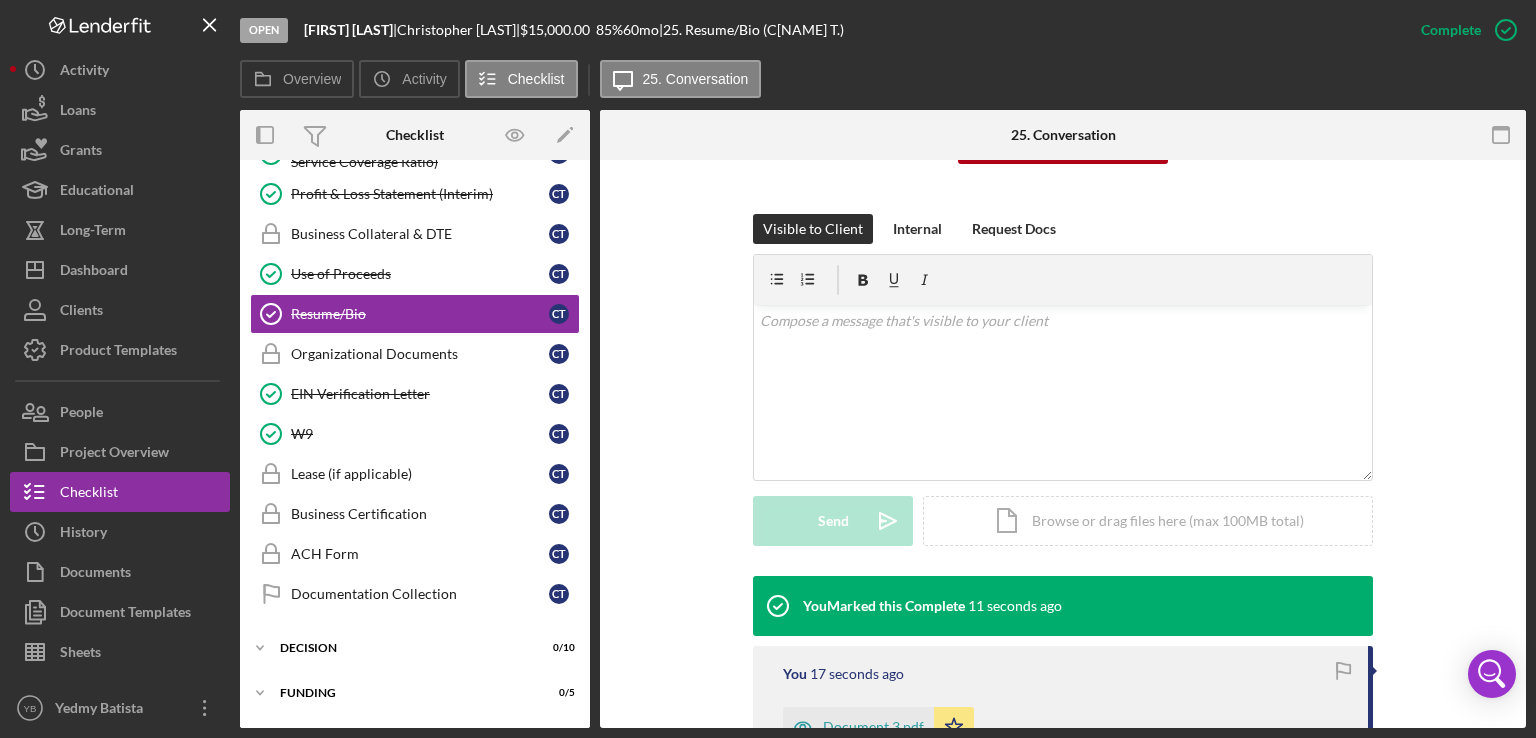 drag, startPoint x: 594, startPoint y: 291, endPoint x: 588, endPoint y: 535, distance: 244.07376 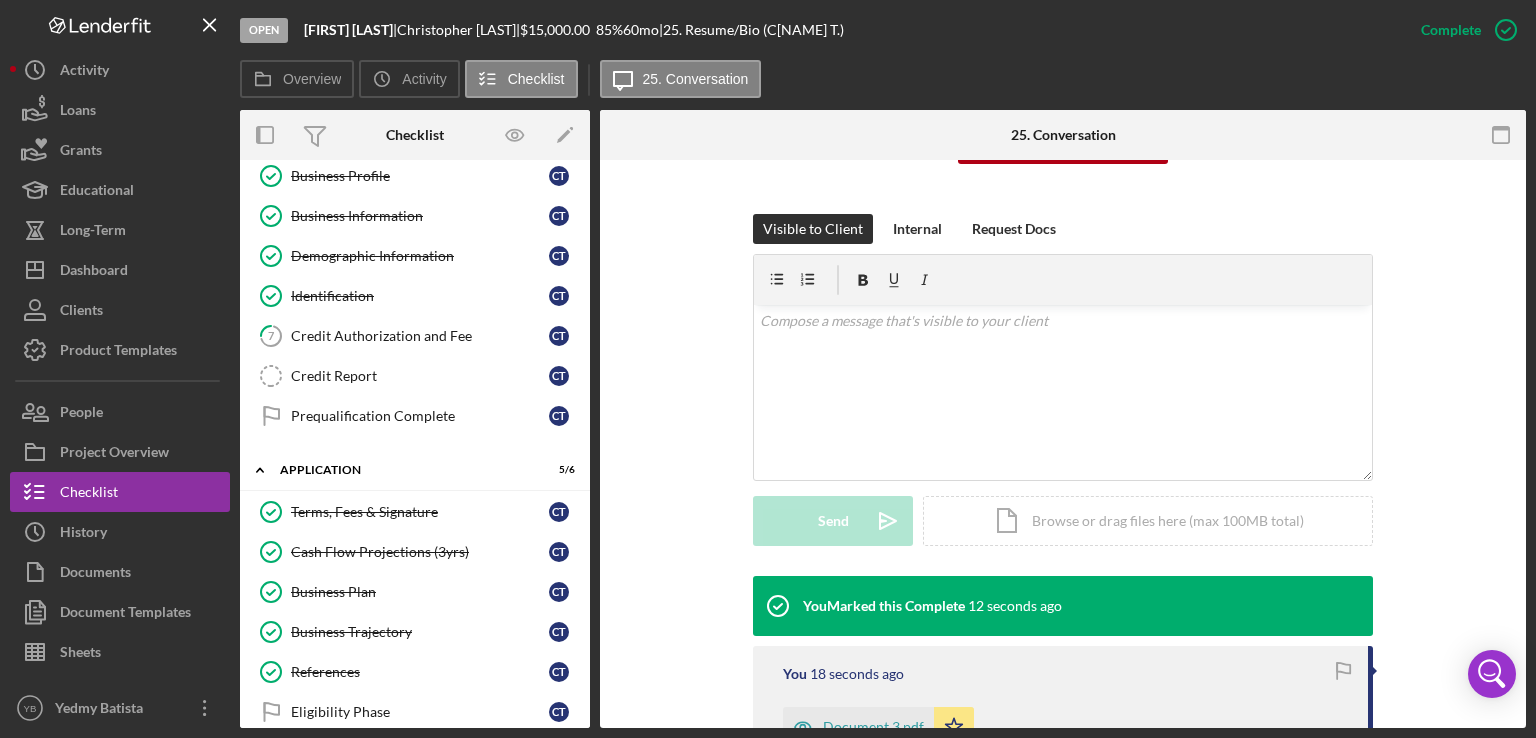 scroll, scrollTop: 0, scrollLeft: 0, axis: both 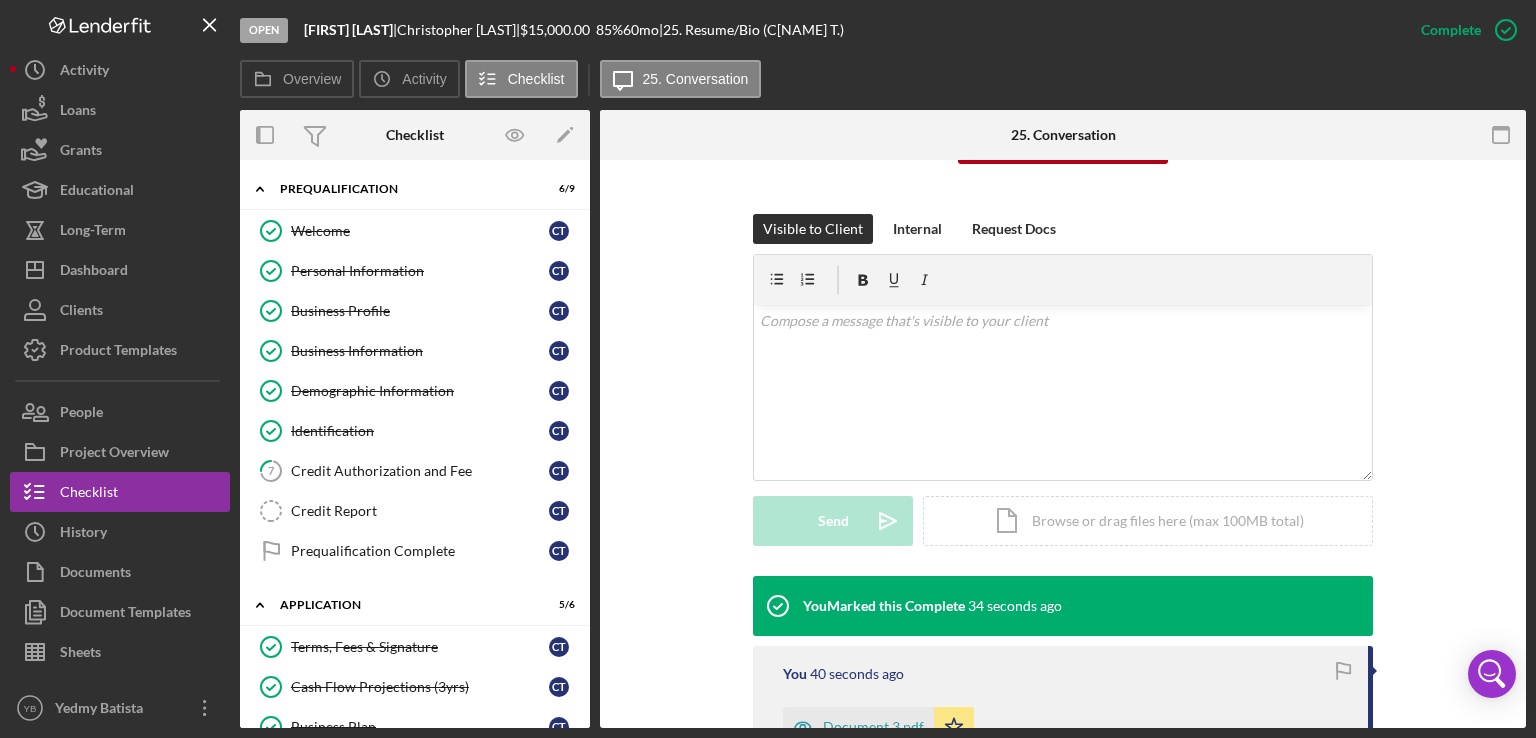 drag, startPoint x: 1526, startPoint y: 397, endPoint x: 1535, endPoint y: 306, distance: 91.44397 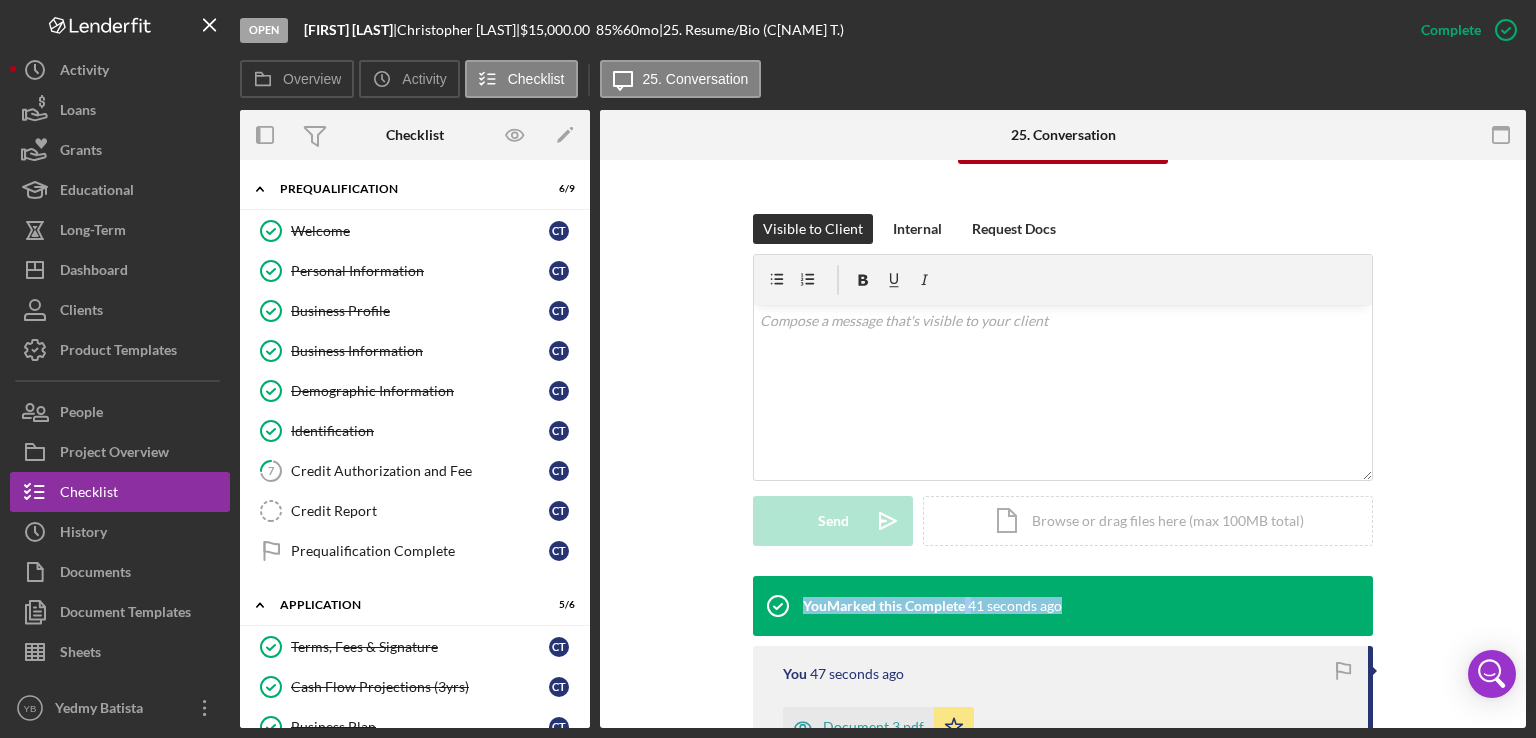 drag, startPoint x: 1535, startPoint y: 525, endPoint x: 1524, endPoint y: 583, distance: 59.03389 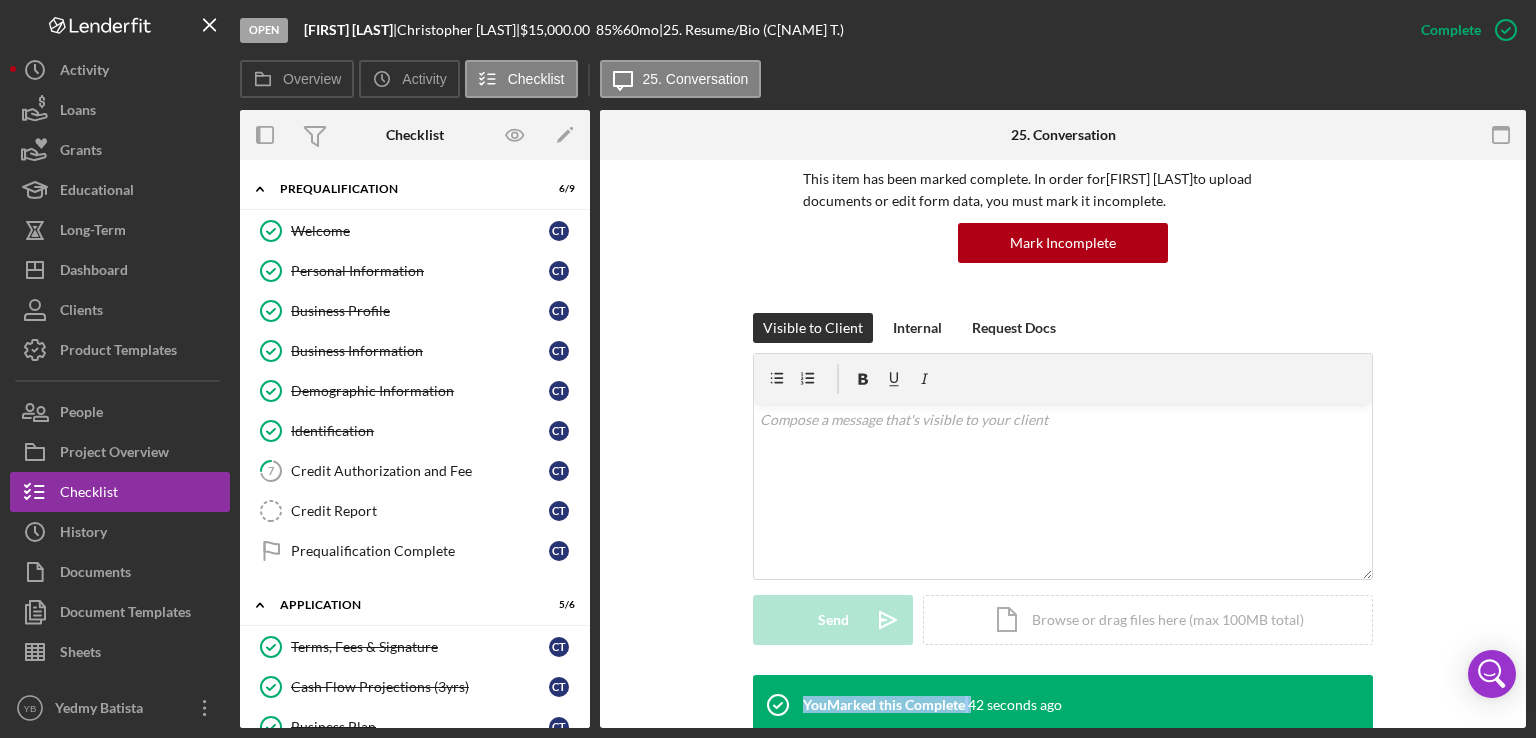 scroll, scrollTop: 0, scrollLeft: 0, axis: both 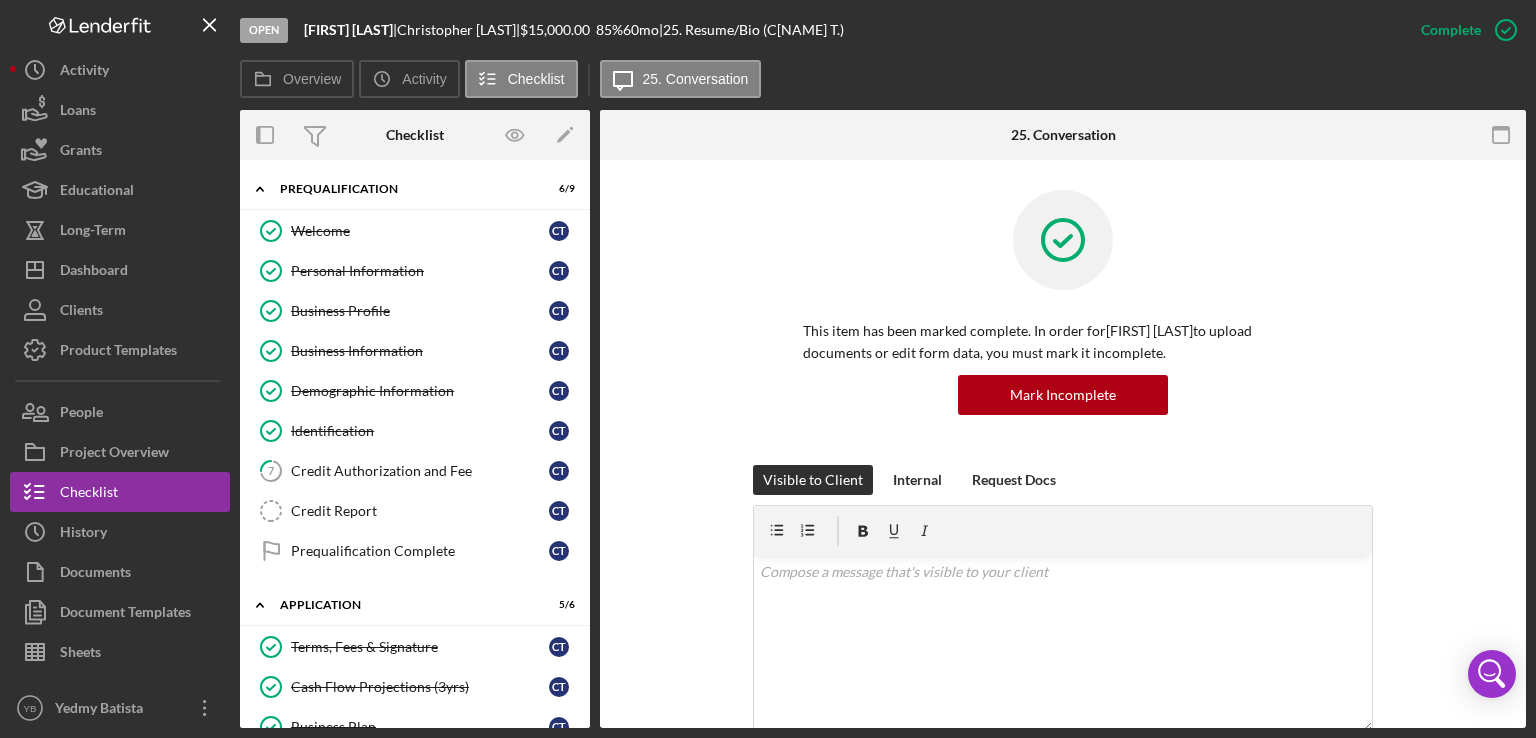 click on "Icon/Expander Prequalification 6 / 9 Welcome Welcome C T Personal Information Personal Information C T Business Profile Business Profile C T Business Information Business Information C T Demographic Information Demographic Information C T Identification Identification C T 7 Credit Authorization and Fee C T Credit Report Credit Report C T Prequalification Complete Prequalification Complete C T Icon/Expander Application 5 / 6 Terms, Fees & Signature  Terms, Fees & Signature  C T Cash Flow Projections (3yrs) Cash Flow Projections (3yrs) C T Business Plan Business Plan C T Business Trajectory Business Trajectory C T References References C T Eligibility Phase Eligibility Phase C T Icon/Expander Documentation 12 / 20 Personal Financial Statement  Personal Financial Statement  C T Previous 30 days Pay Stubs / Proof of Other Income Previous 30 days Pay Stubs / Proof of Other Income C T Household Income Statement Household Income Statement C T Personal Tax Returns (2yrs) Personal Tax Returns (2yrs) C T C T C T C T C" at bounding box center [415, 444] 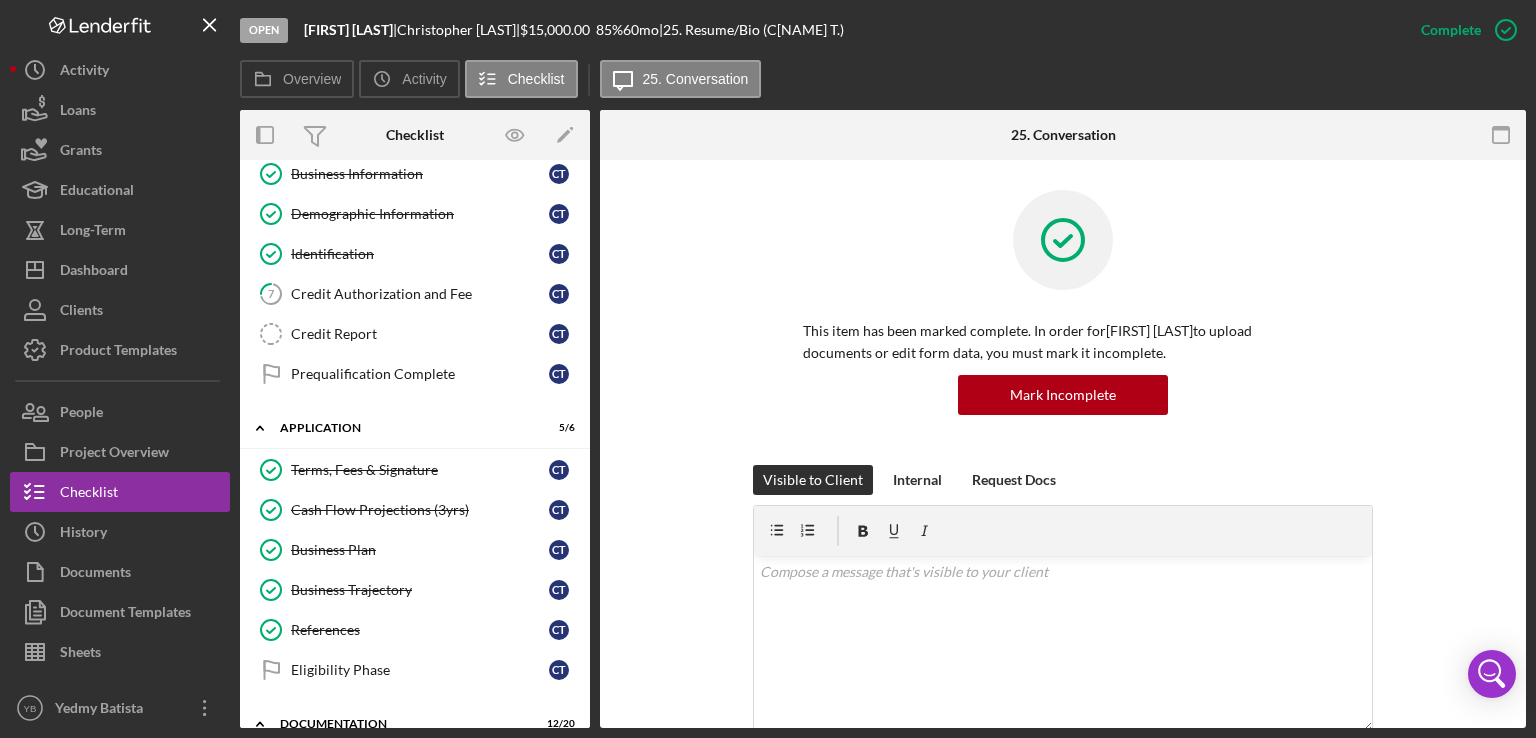 scroll, scrollTop: 29, scrollLeft: 0, axis: vertical 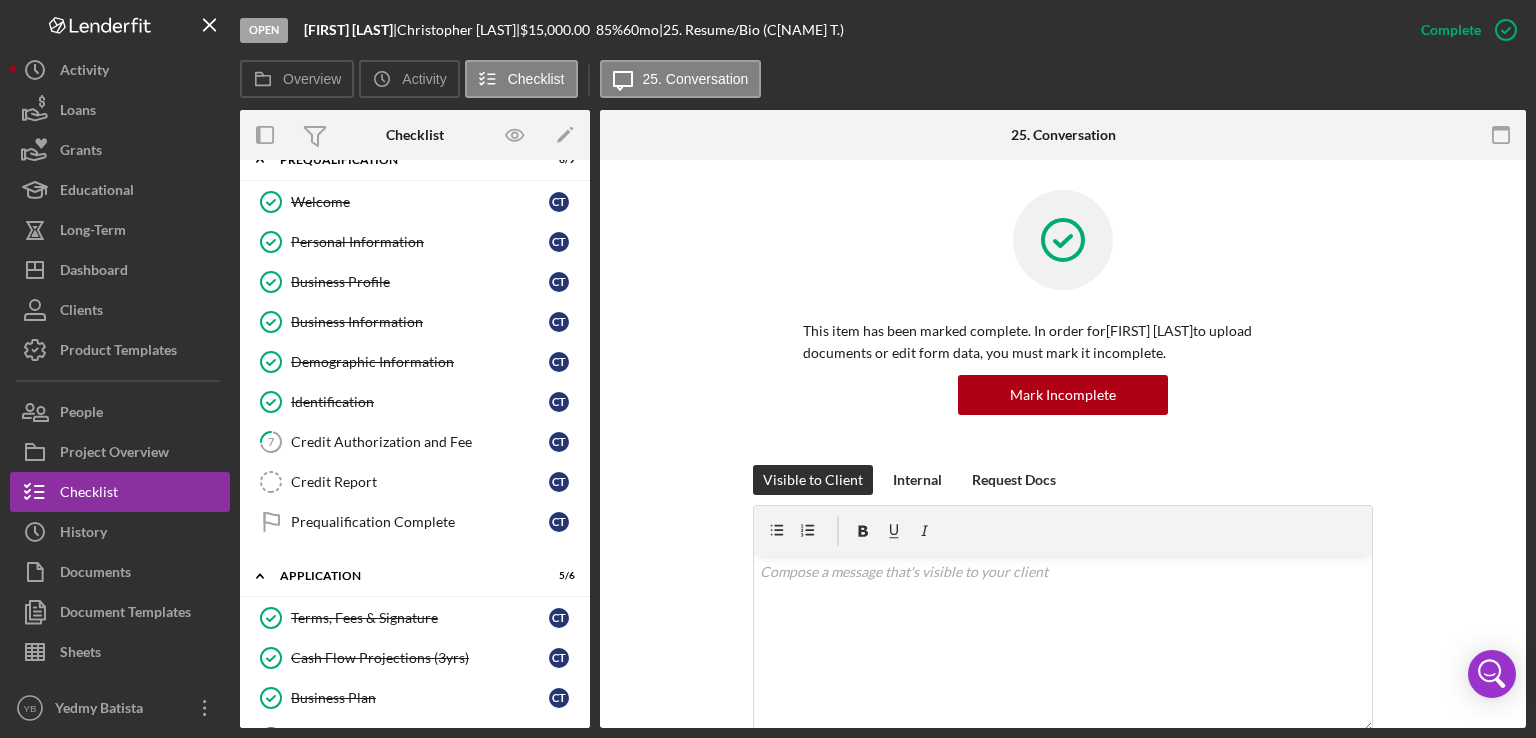 drag, startPoint x: 591, startPoint y: 323, endPoint x: 586, endPoint y: 340, distance: 17.720045 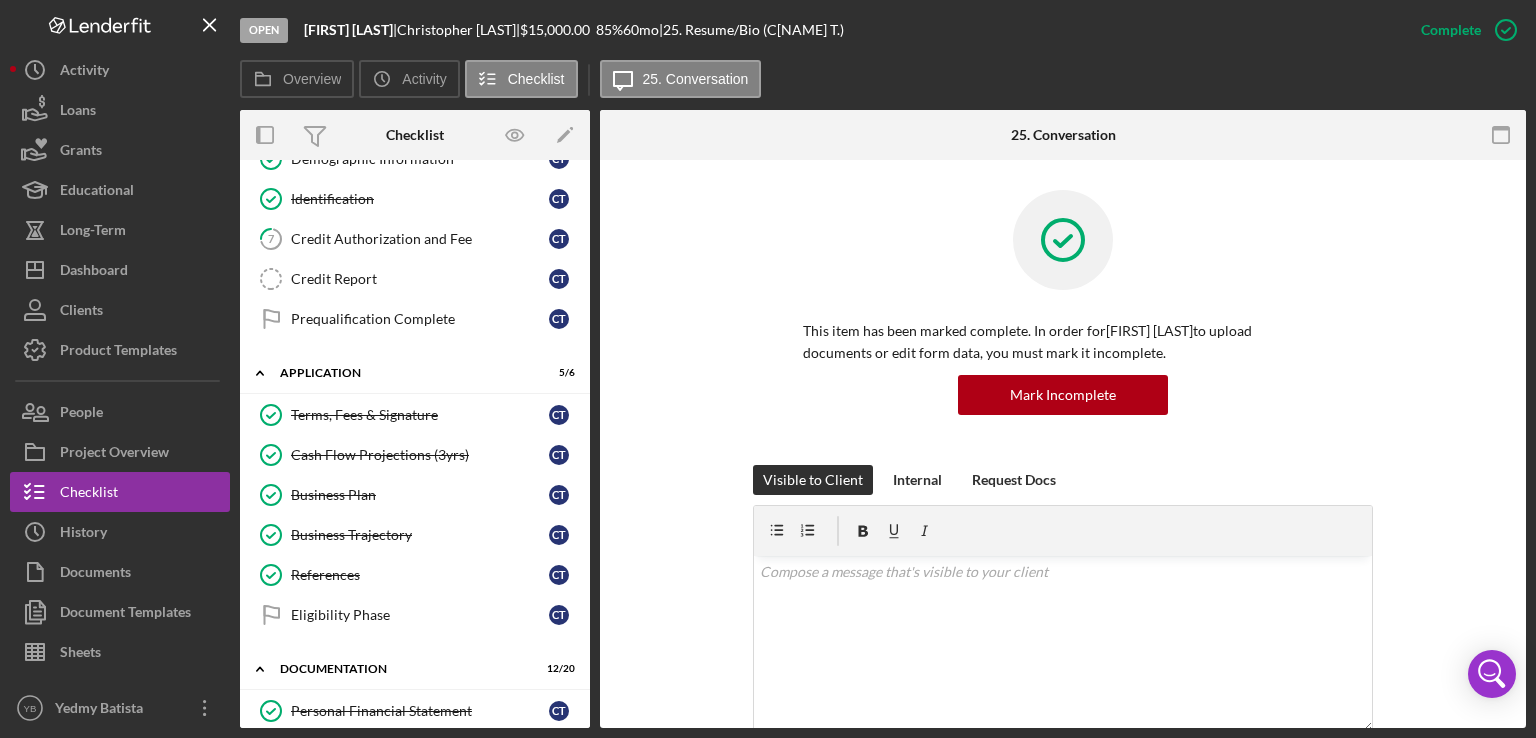 scroll, scrollTop: 0, scrollLeft: 0, axis: both 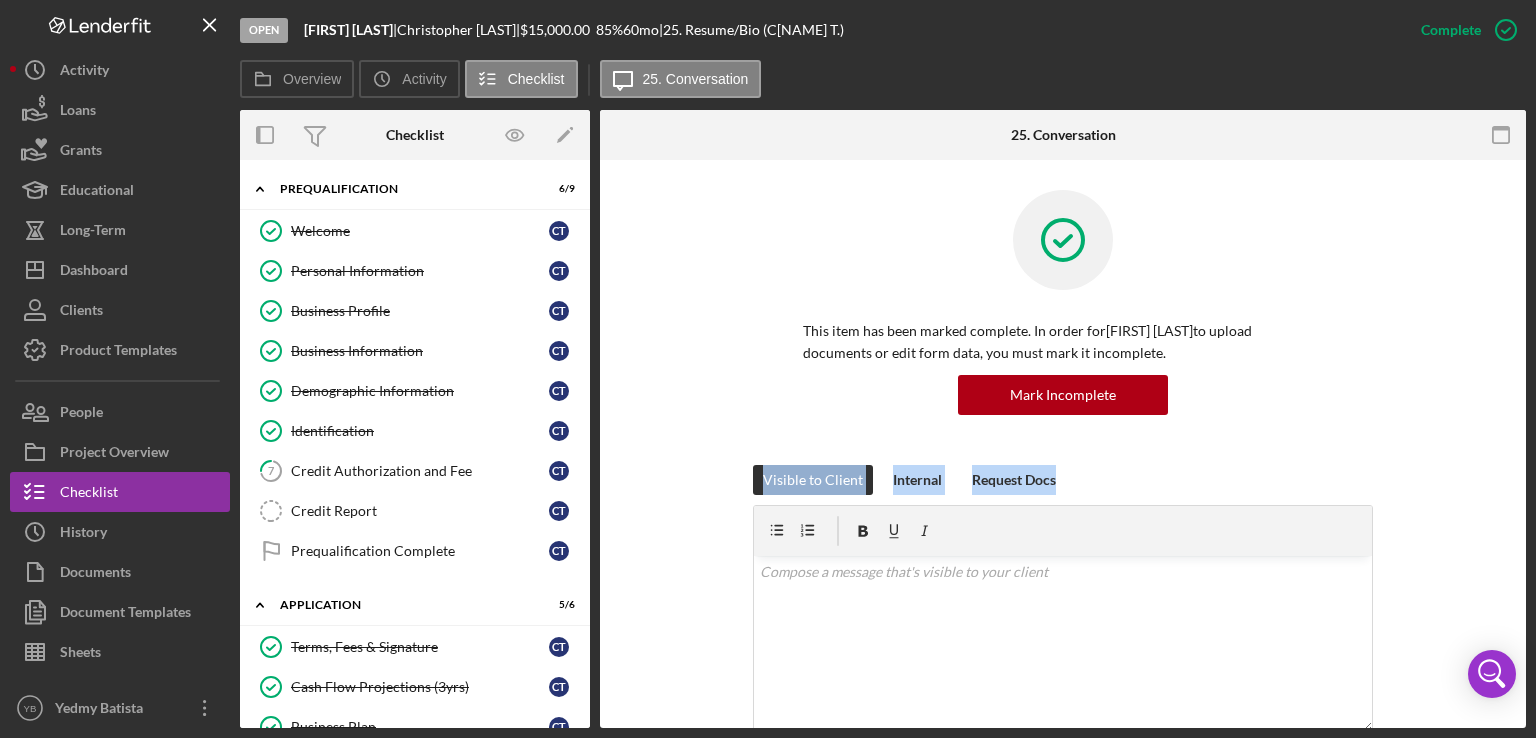 drag, startPoint x: 1526, startPoint y: 421, endPoint x: 1487, endPoint y: 484, distance: 74.094536 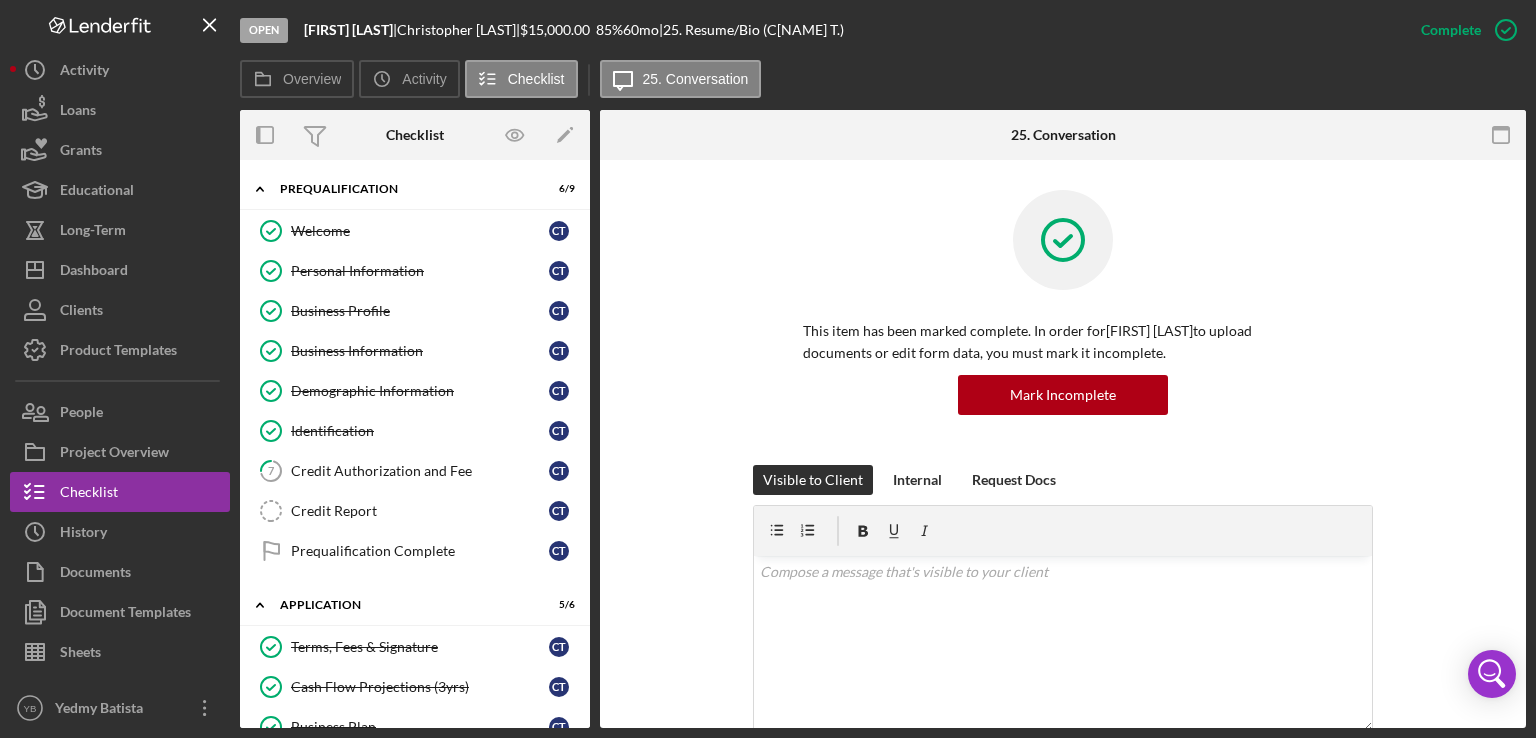 drag, startPoint x: 590, startPoint y: 308, endPoint x: 583, endPoint y: 334, distance: 26.925823 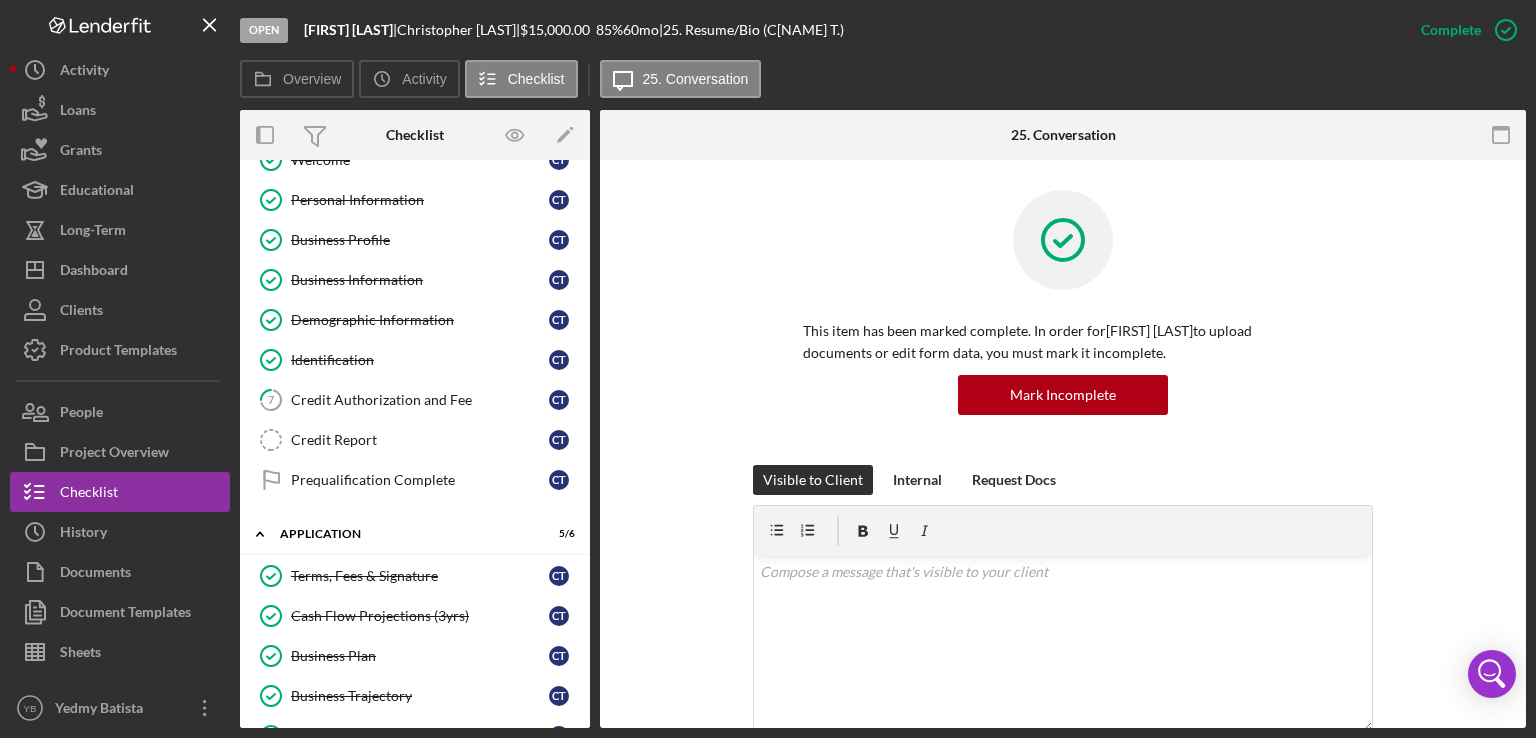 scroll, scrollTop: 0, scrollLeft: 0, axis: both 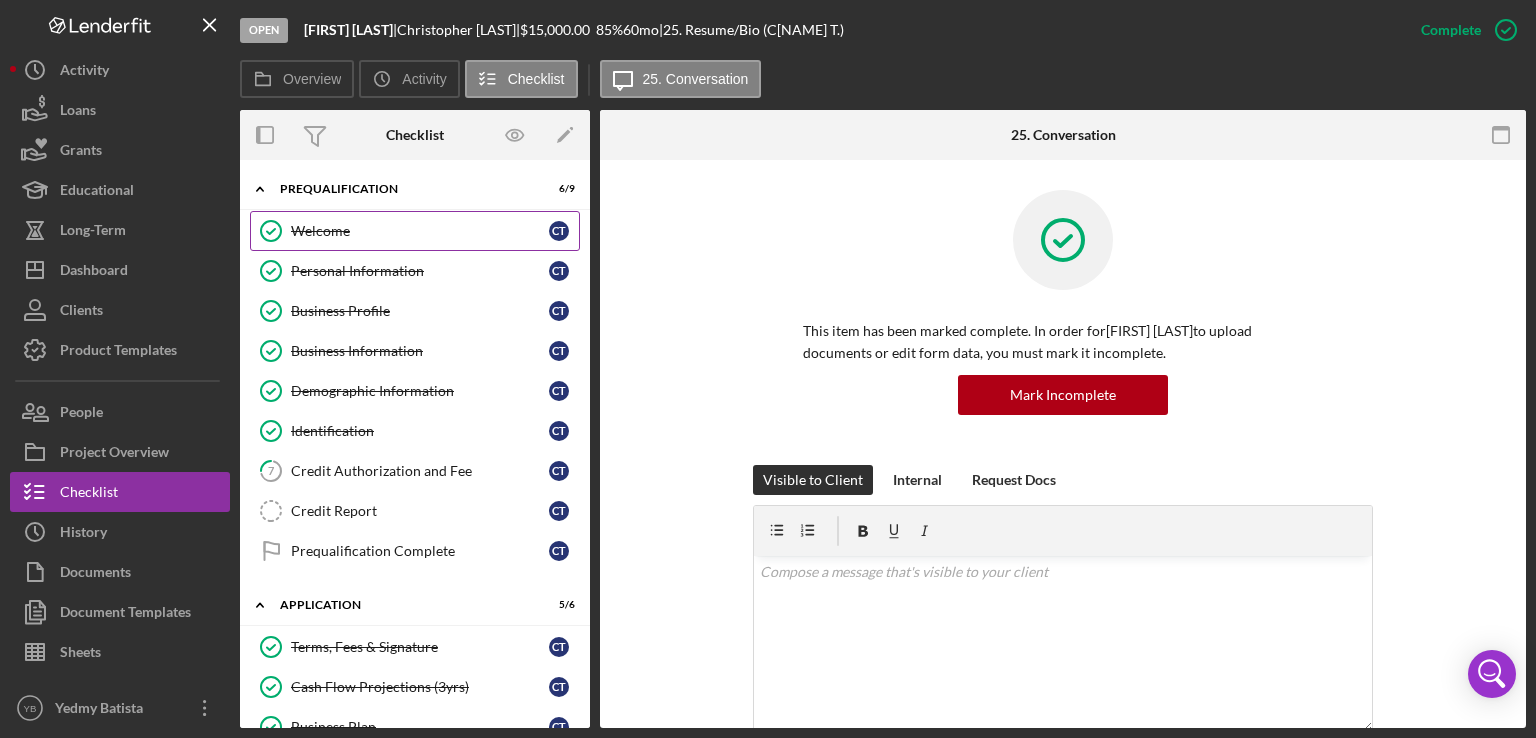 click on "Welcome" at bounding box center [420, 231] 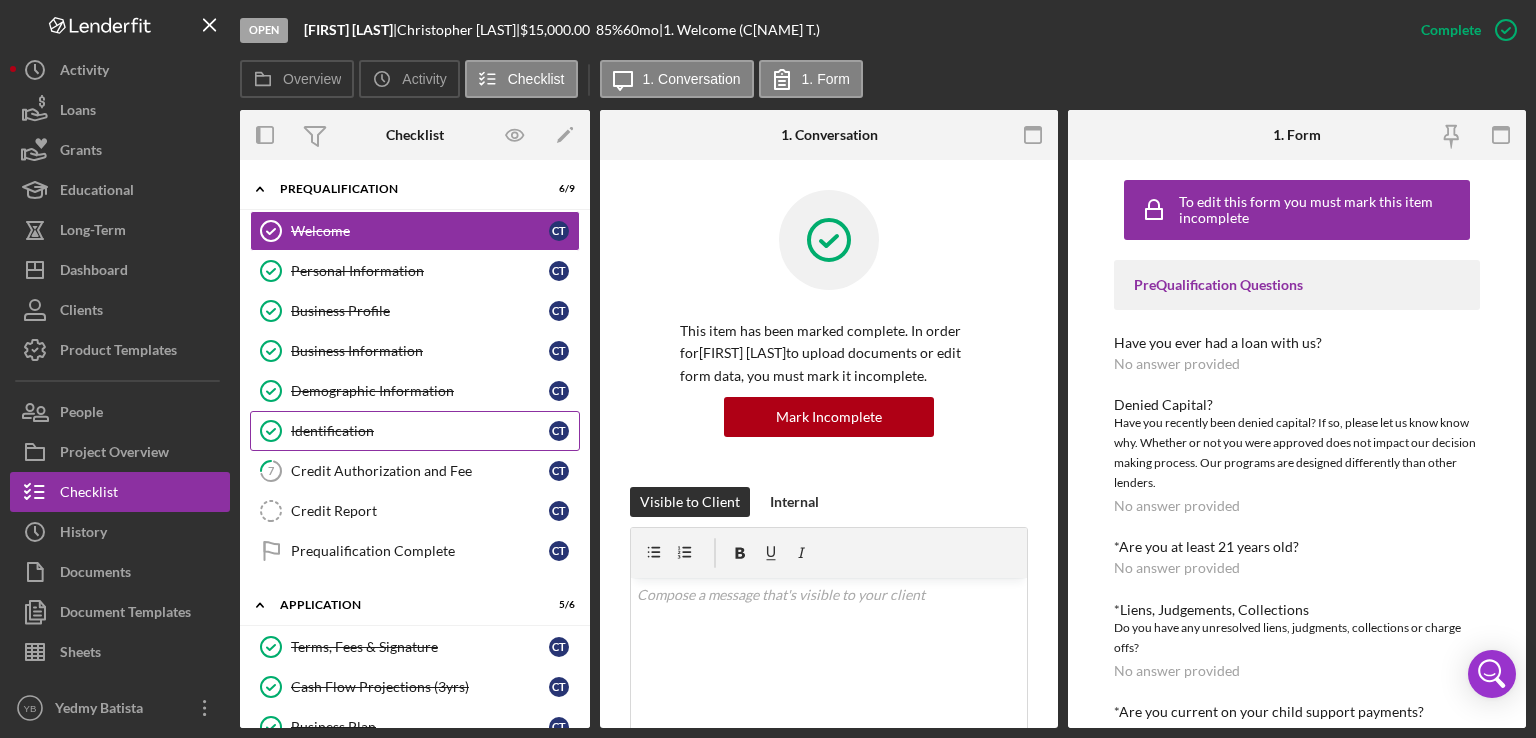 click on "Identification" at bounding box center [420, 431] 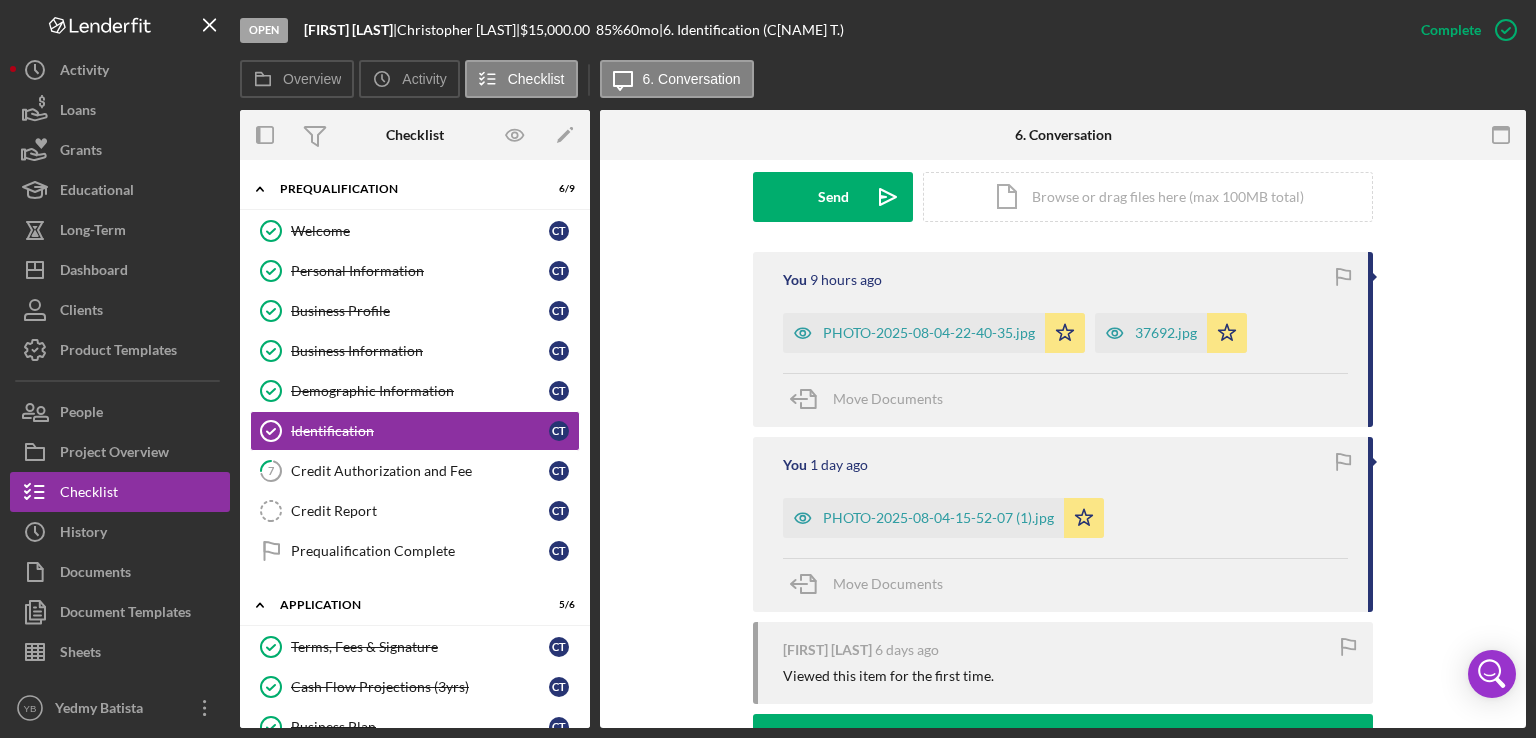 scroll, scrollTop: 579, scrollLeft: 0, axis: vertical 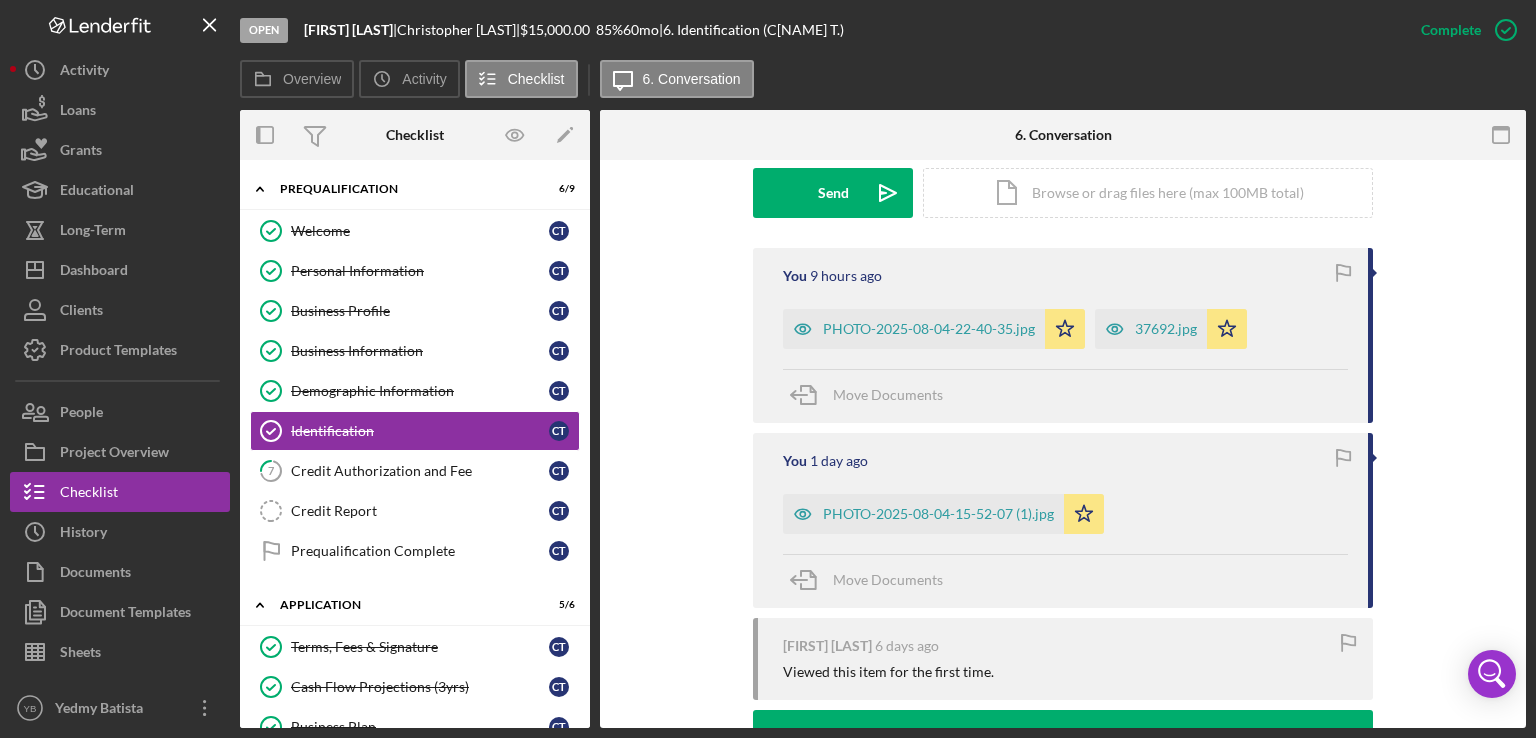 drag, startPoint x: 583, startPoint y: 329, endPoint x: 600, endPoint y: 411, distance: 83.74366 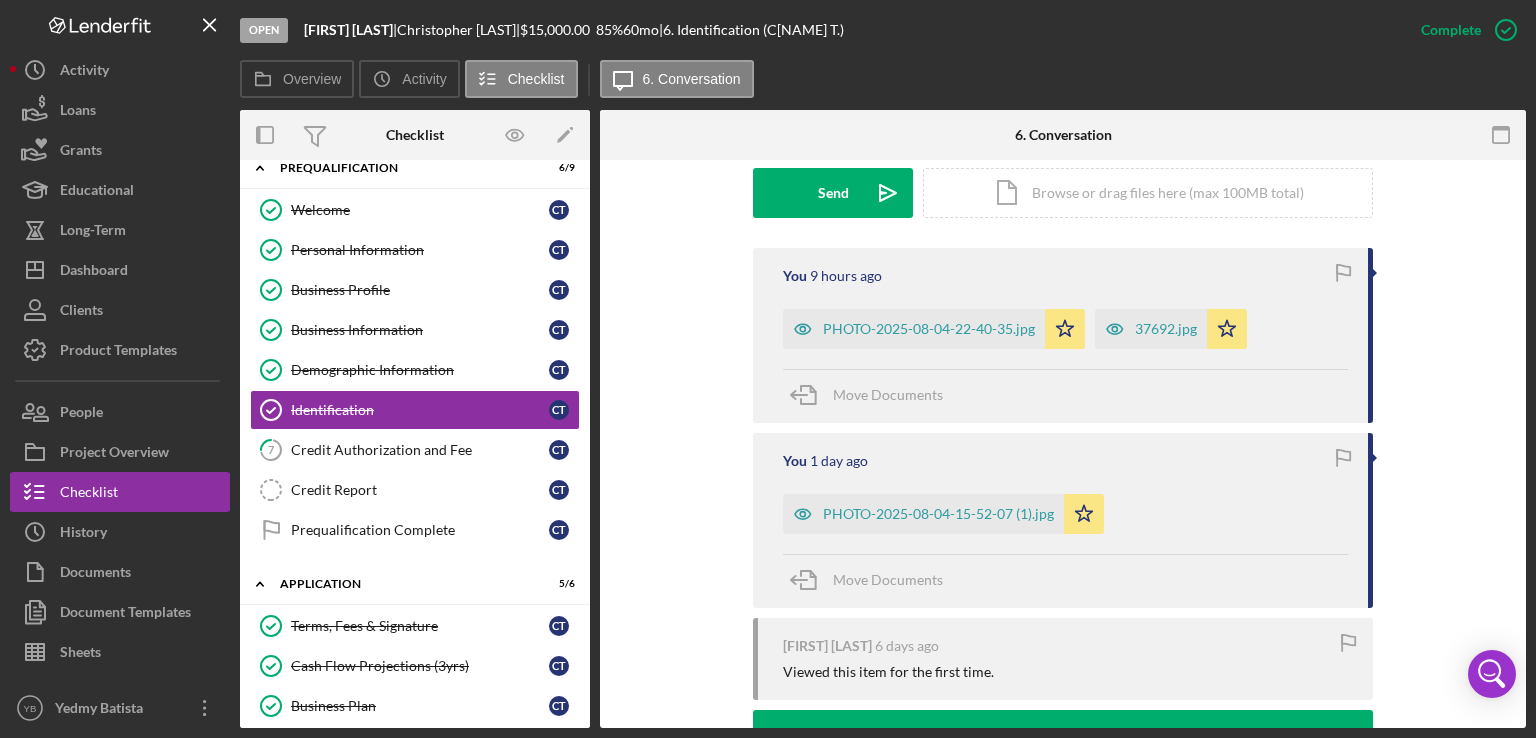 scroll, scrollTop: 0, scrollLeft: 0, axis: both 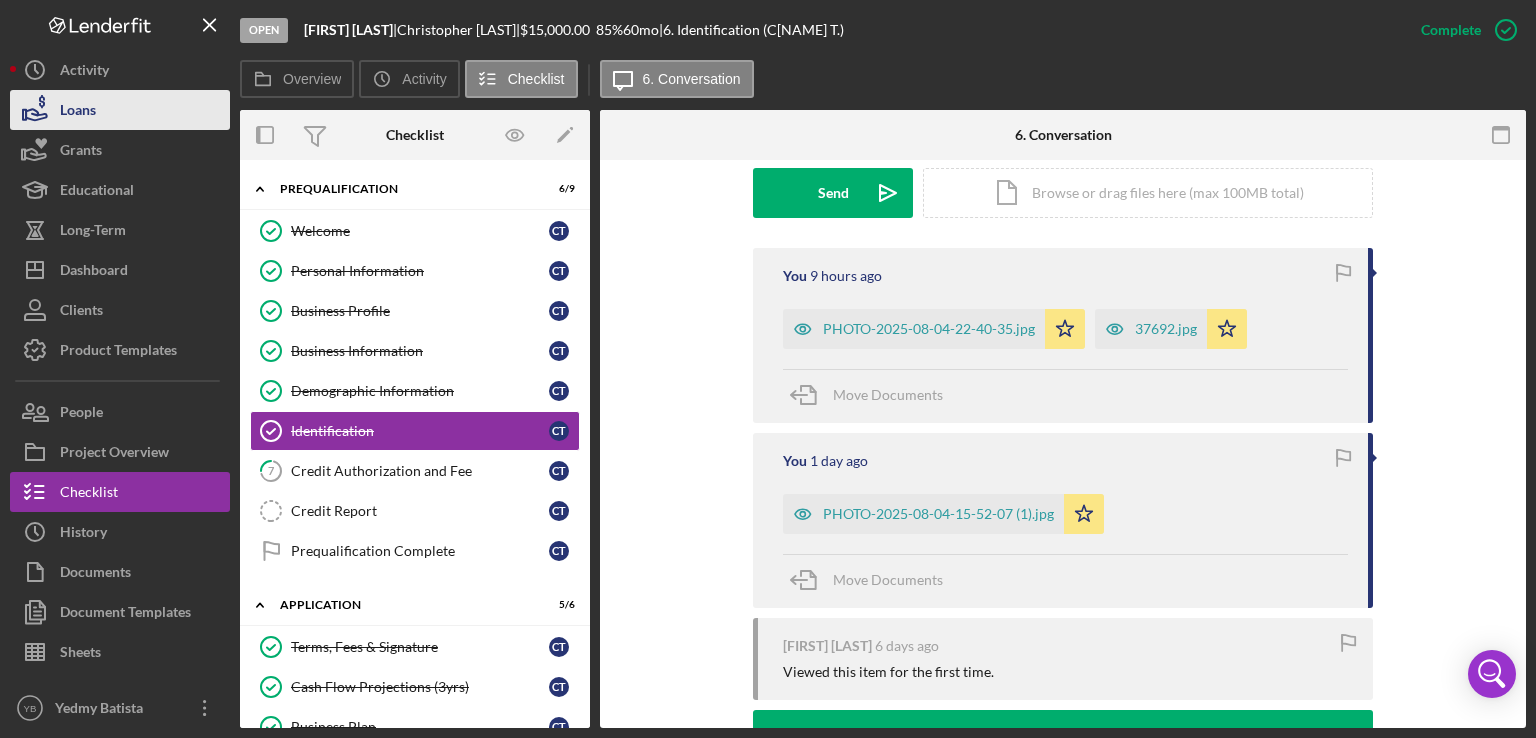 click on "Loans" at bounding box center (120, 110) 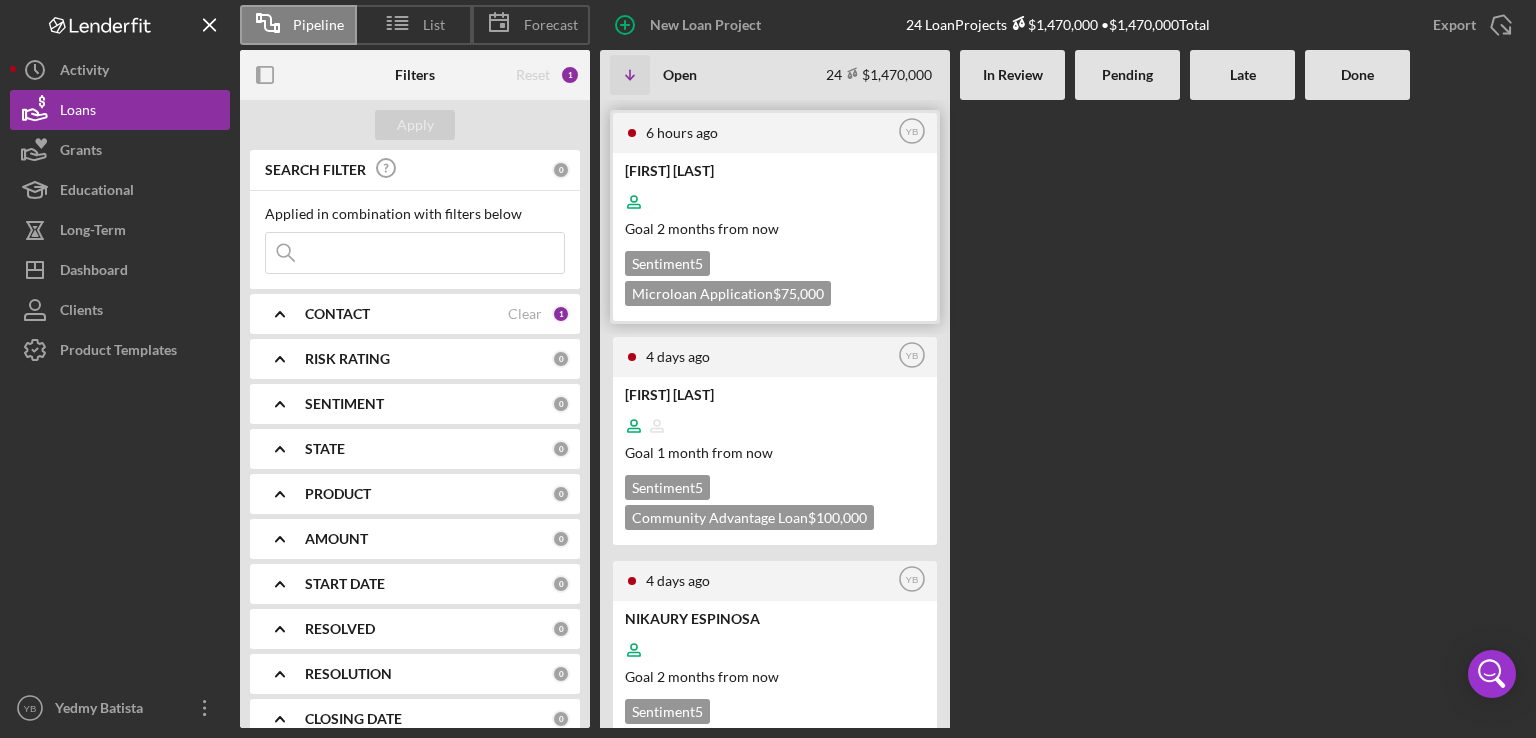 click on "Goal   2 months from now" at bounding box center [773, 228] 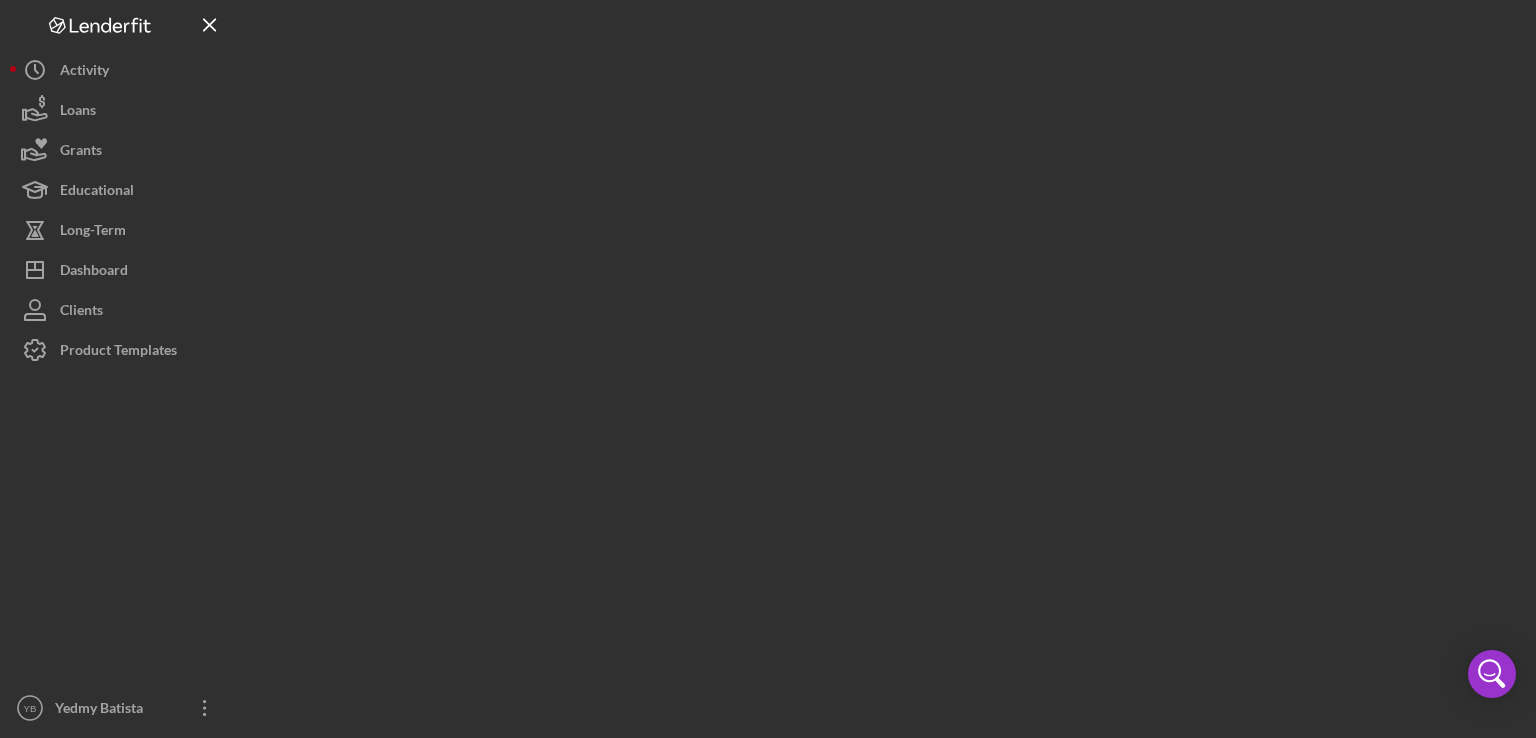 click at bounding box center [883, 364] 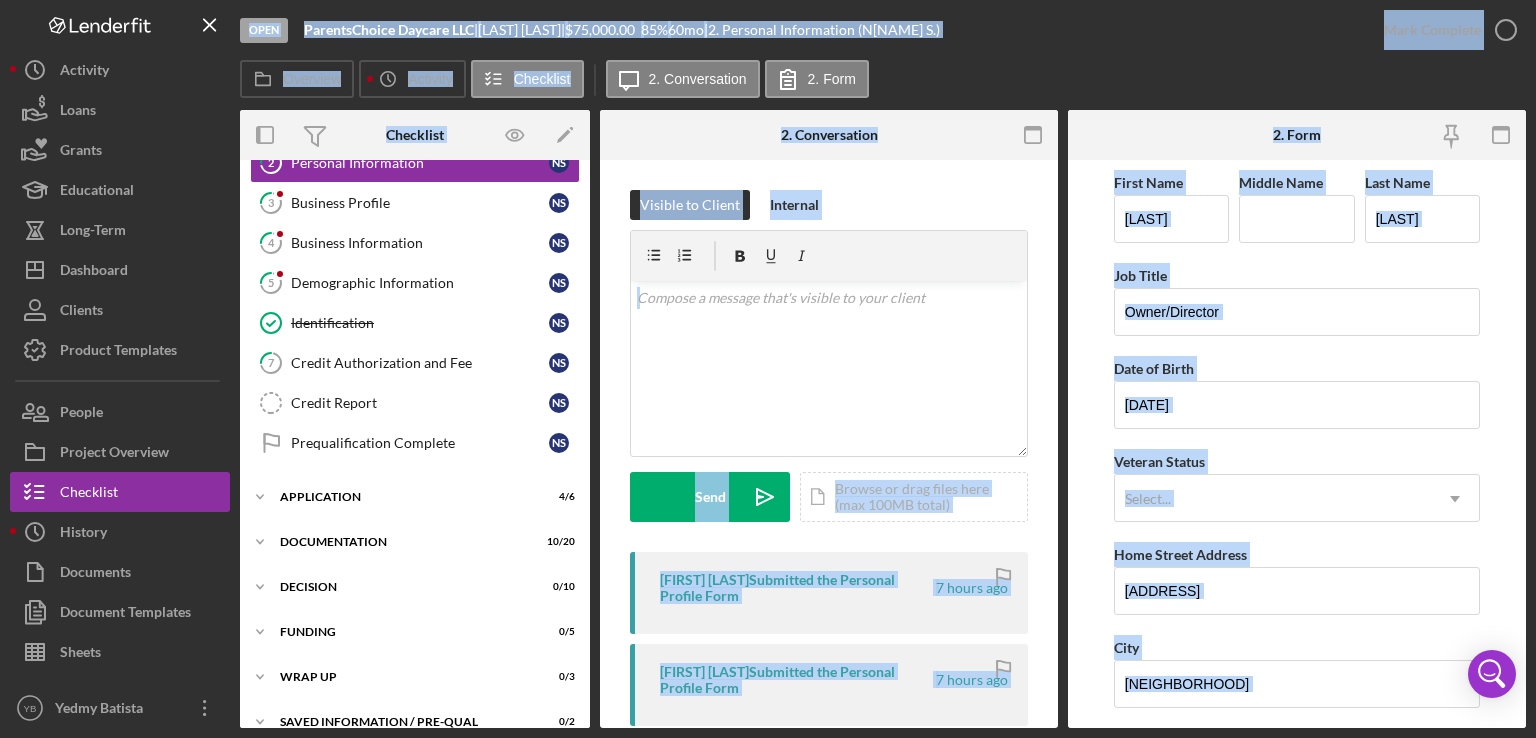 scroll, scrollTop: 129, scrollLeft: 0, axis: vertical 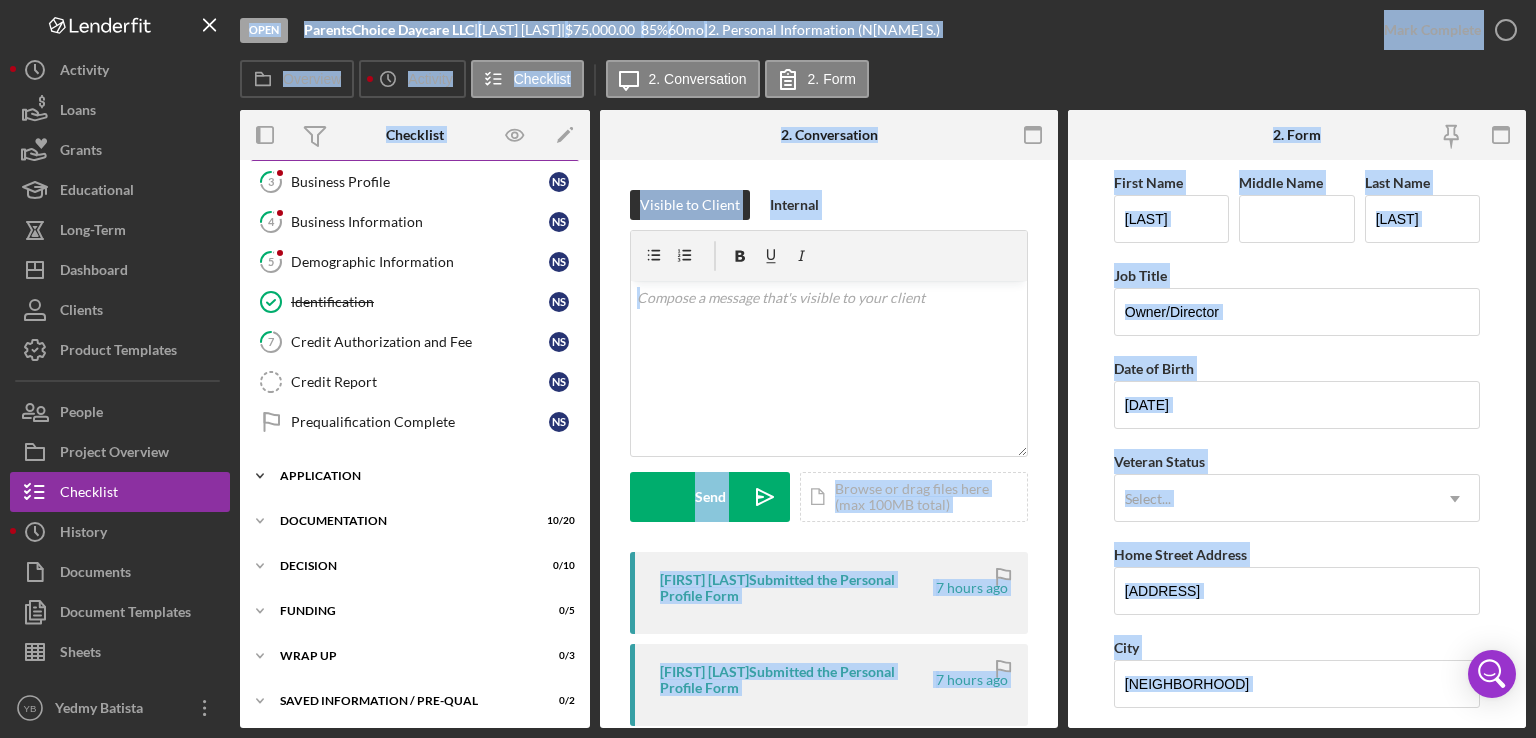 click on "Application" at bounding box center [422, 476] 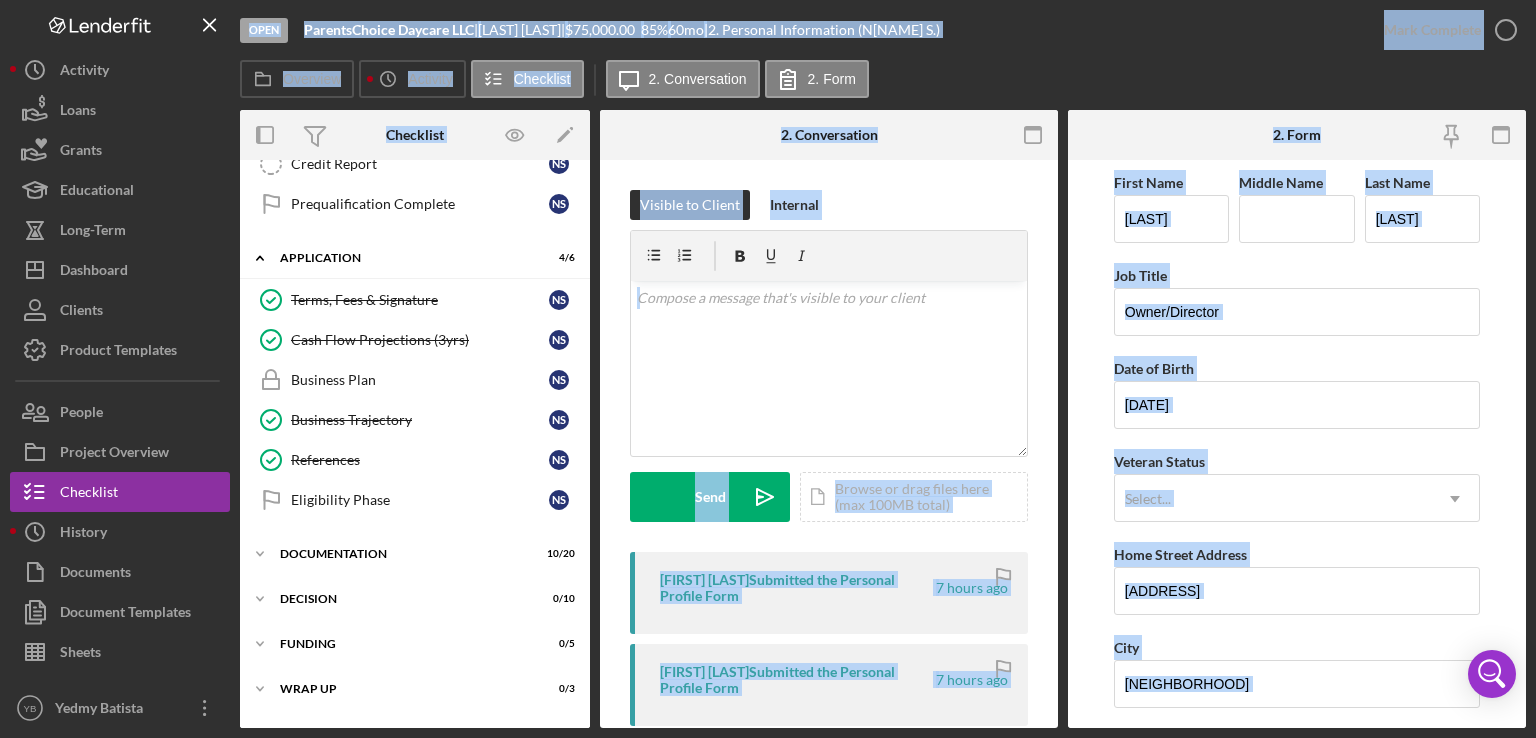 scroll, scrollTop: 377, scrollLeft: 0, axis: vertical 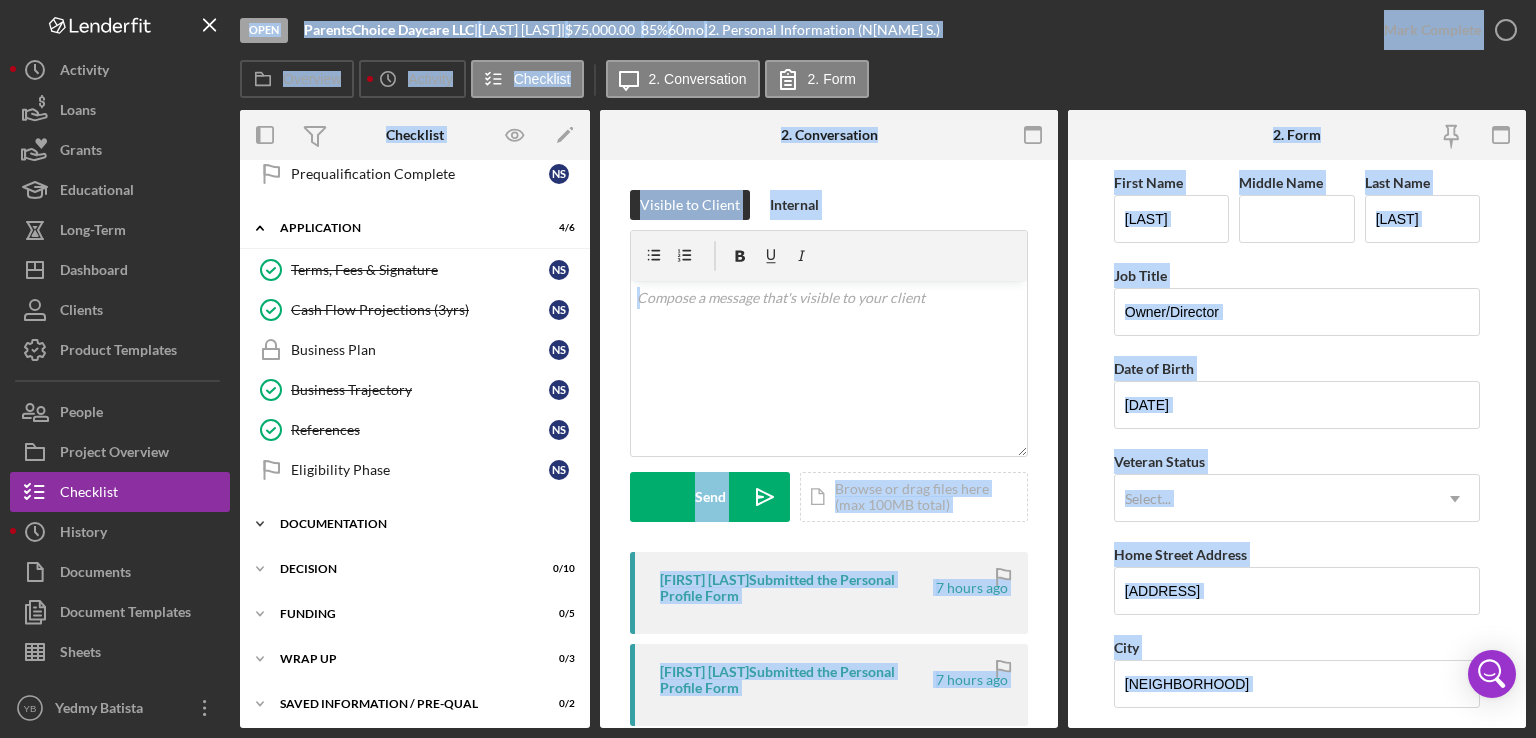 click on "Documentation" at bounding box center [422, 524] 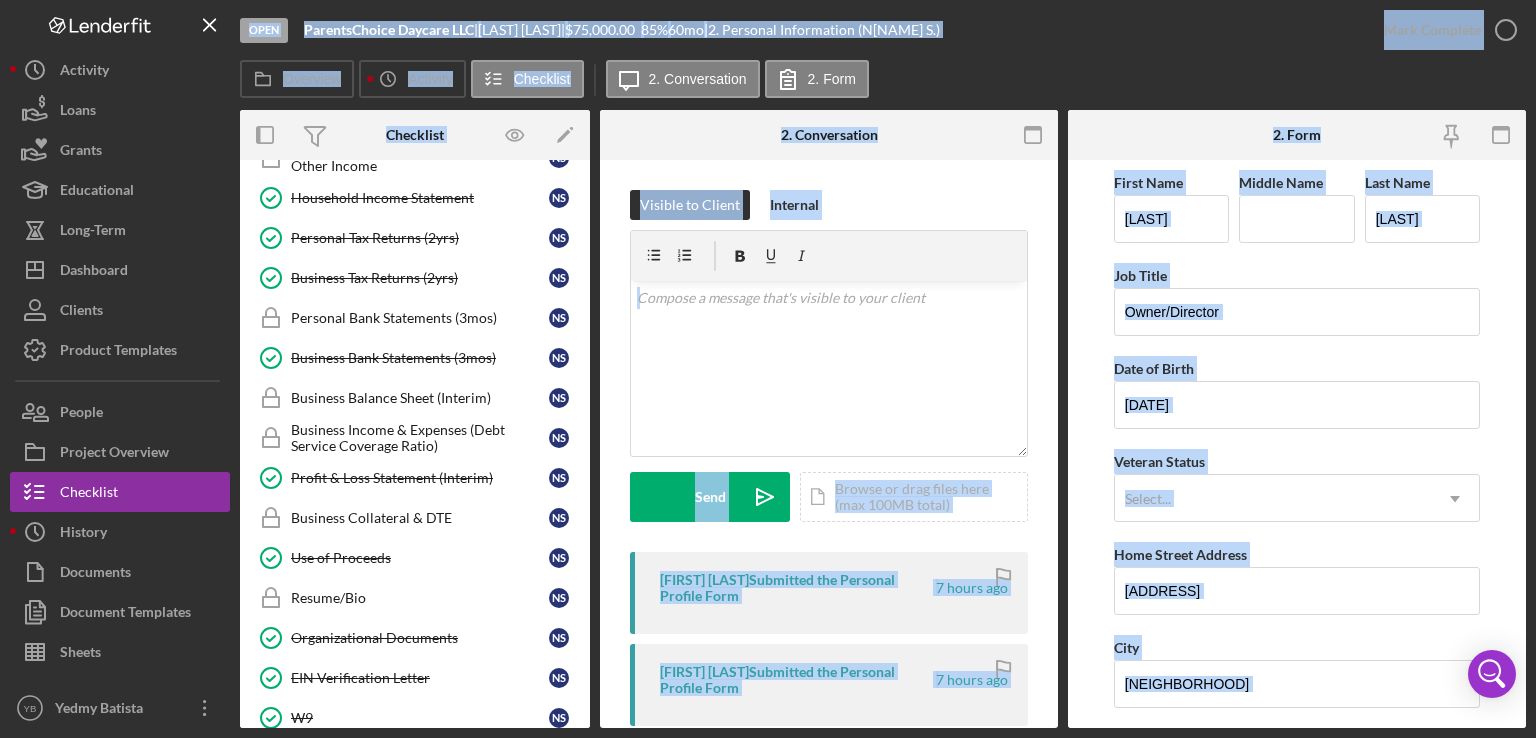 scroll, scrollTop: 831, scrollLeft: 0, axis: vertical 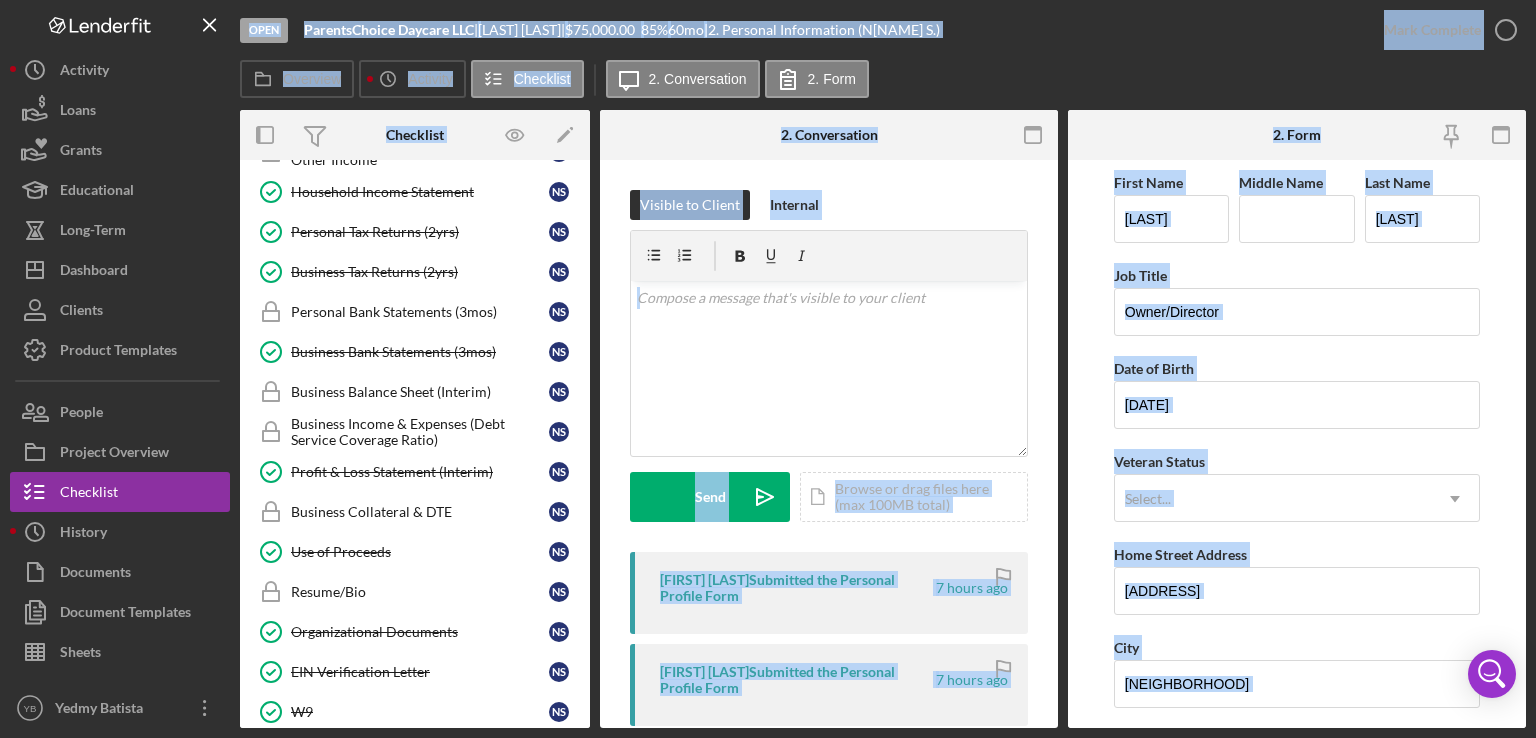 click at bounding box center (1144, 135) 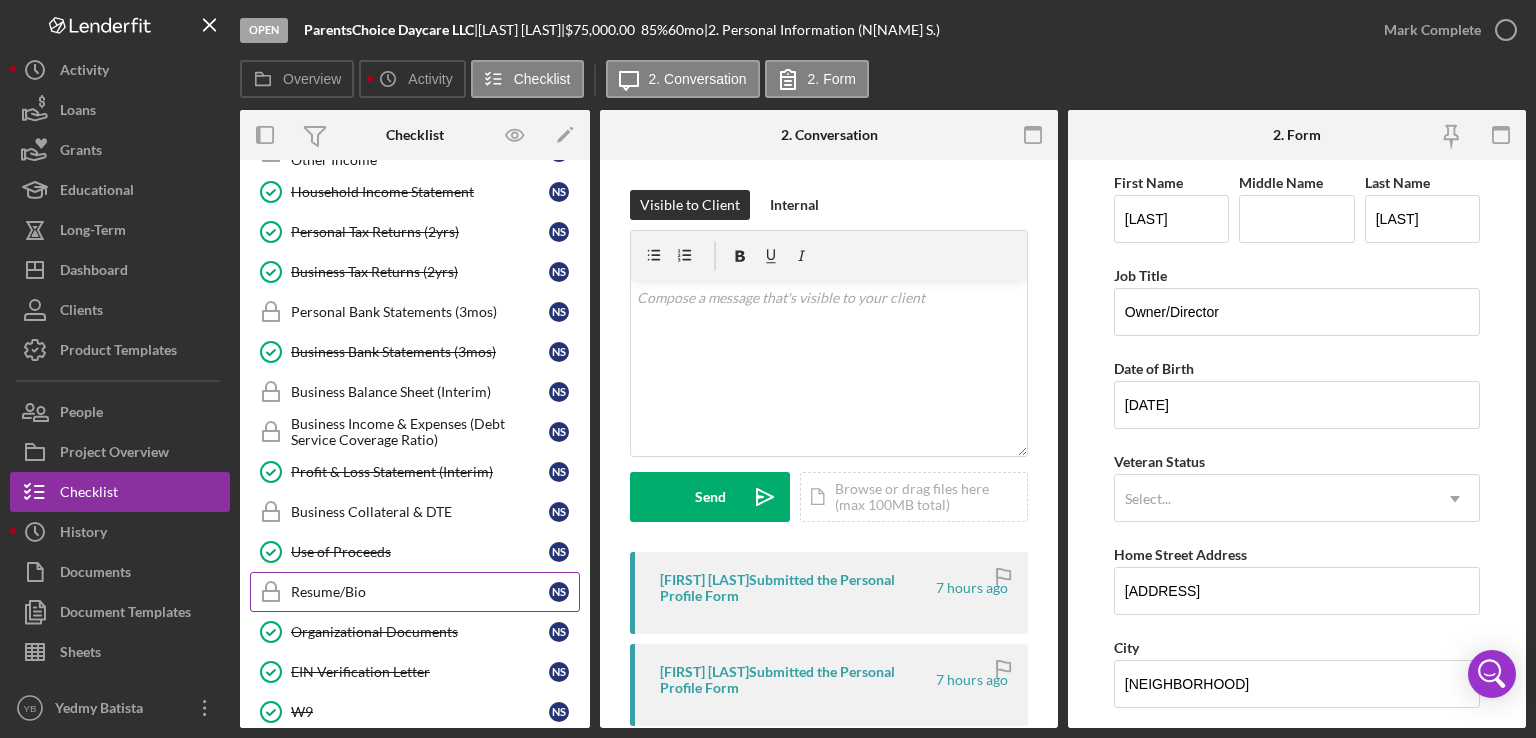 click on "Resume/Bio" at bounding box center [420, 592] 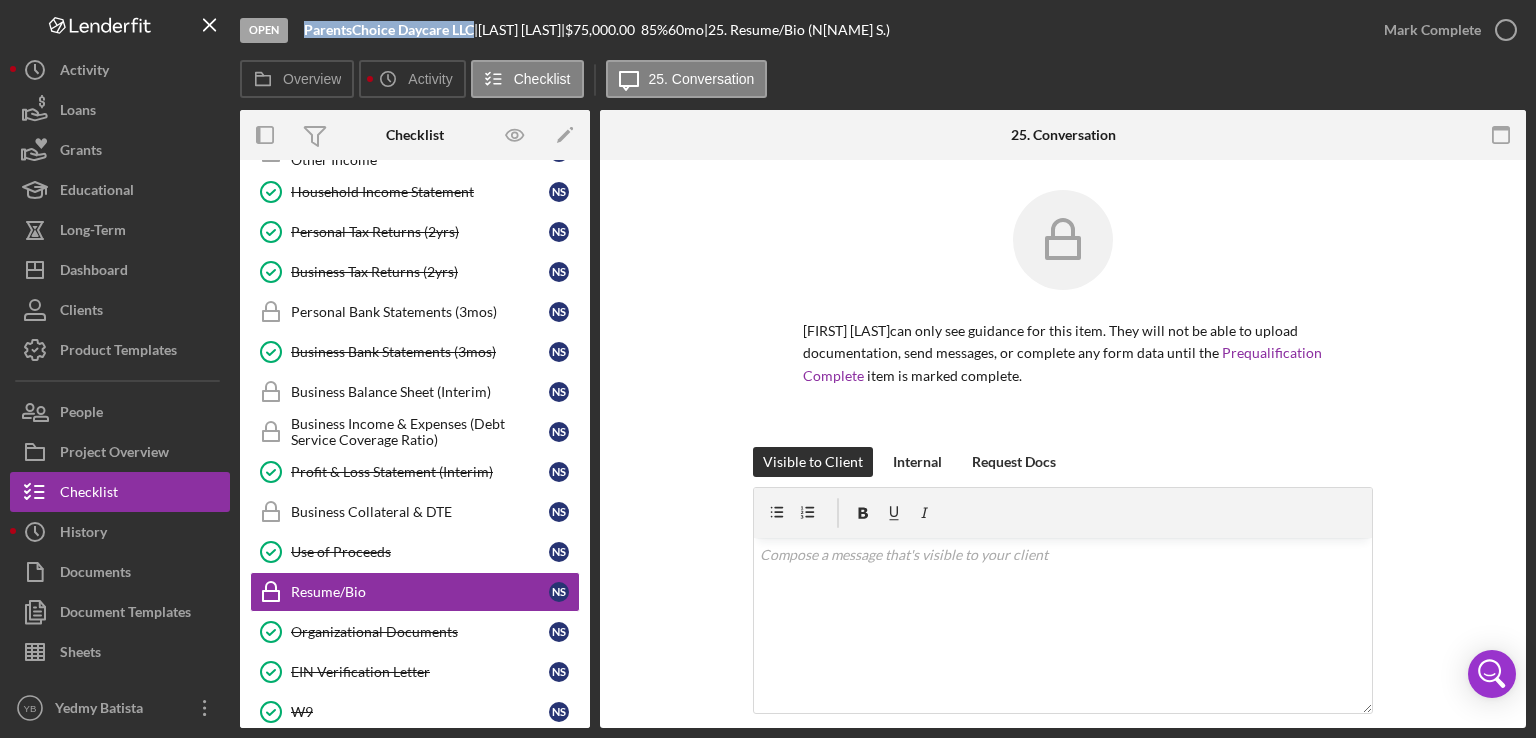 drag, startPoint x: 305, startPoint y: 30, endPoint x: 473, endPoint y: 30, distance: 168 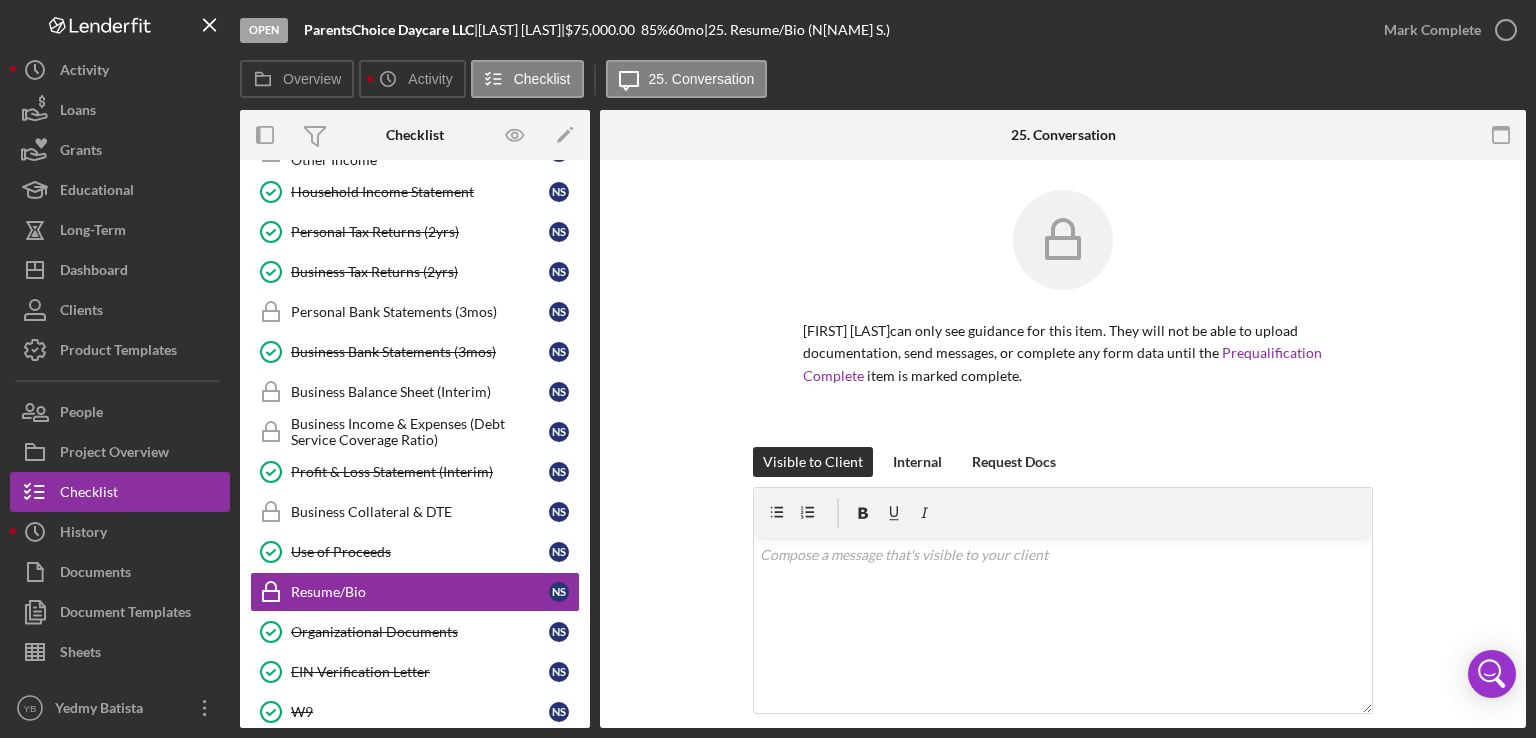click at bounding box center (1063, 255) 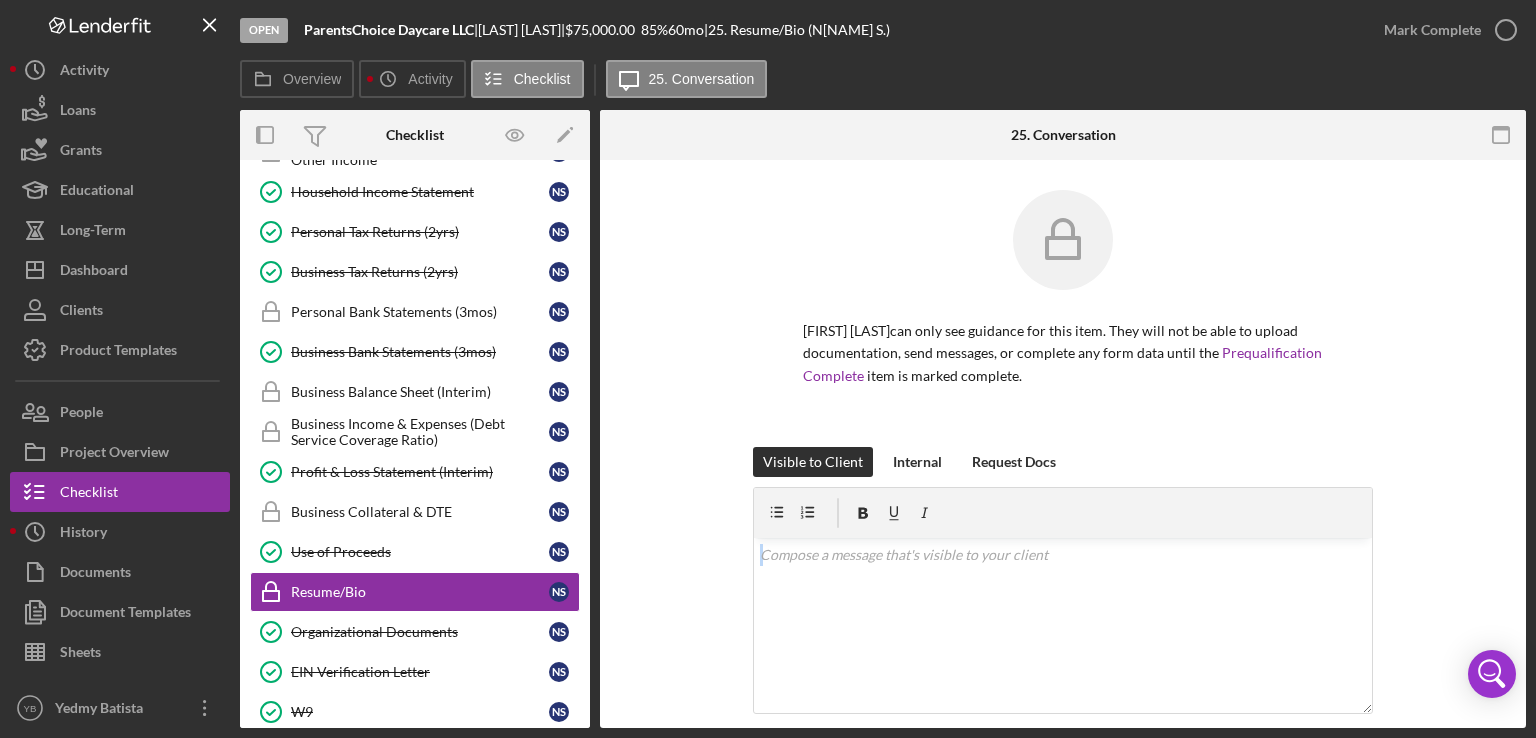 drag, startPoint x: 1519, startPoint y: 506, endPoint x: 1535, endPoint y: 660, distance: 154.82893 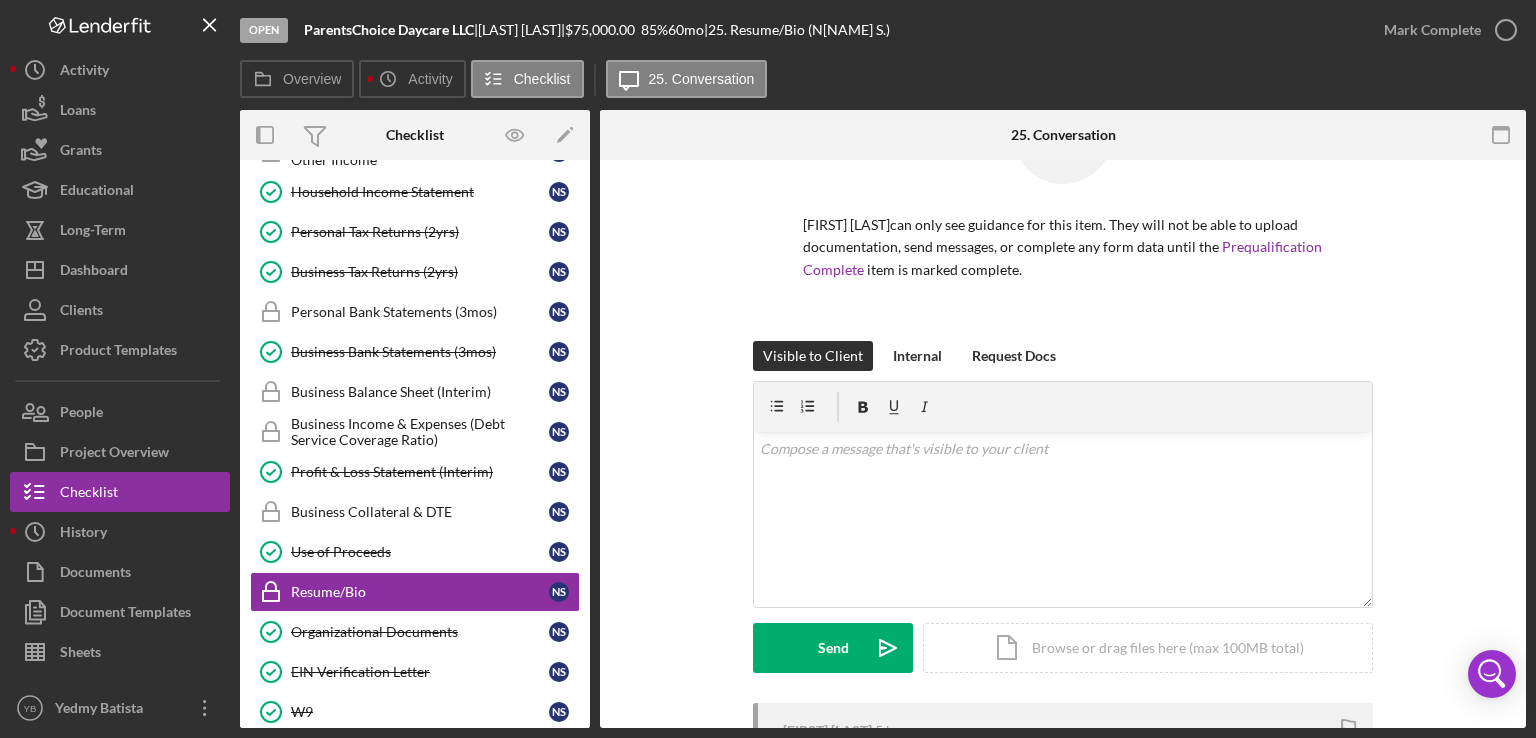 scroll, scrollTop: 343, scrollLeft: 0, axis: vertical 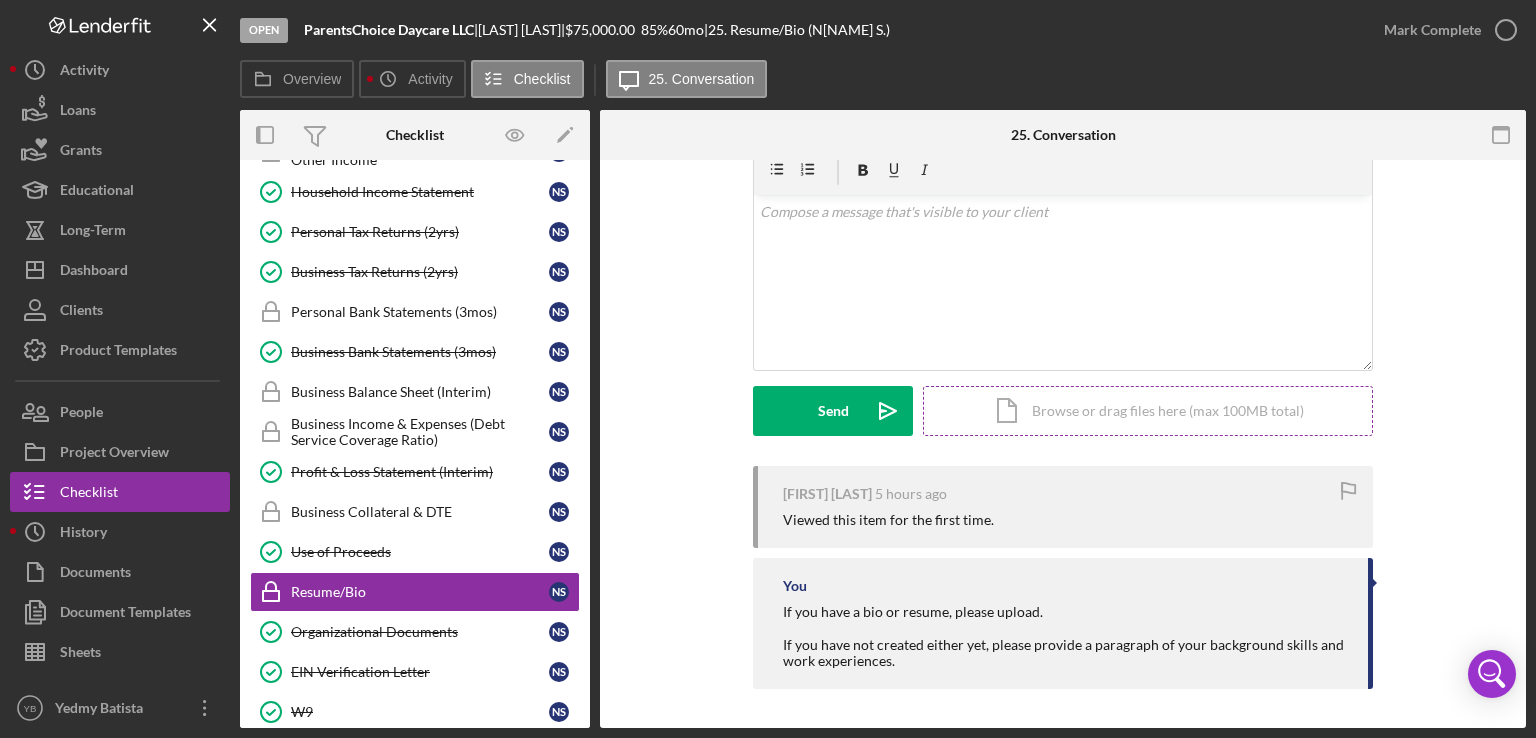 click on "Icon/Document Browse or drag files here (max 100MB total) Tap to choose files or take a photo" at bounding box center (1148, 411) 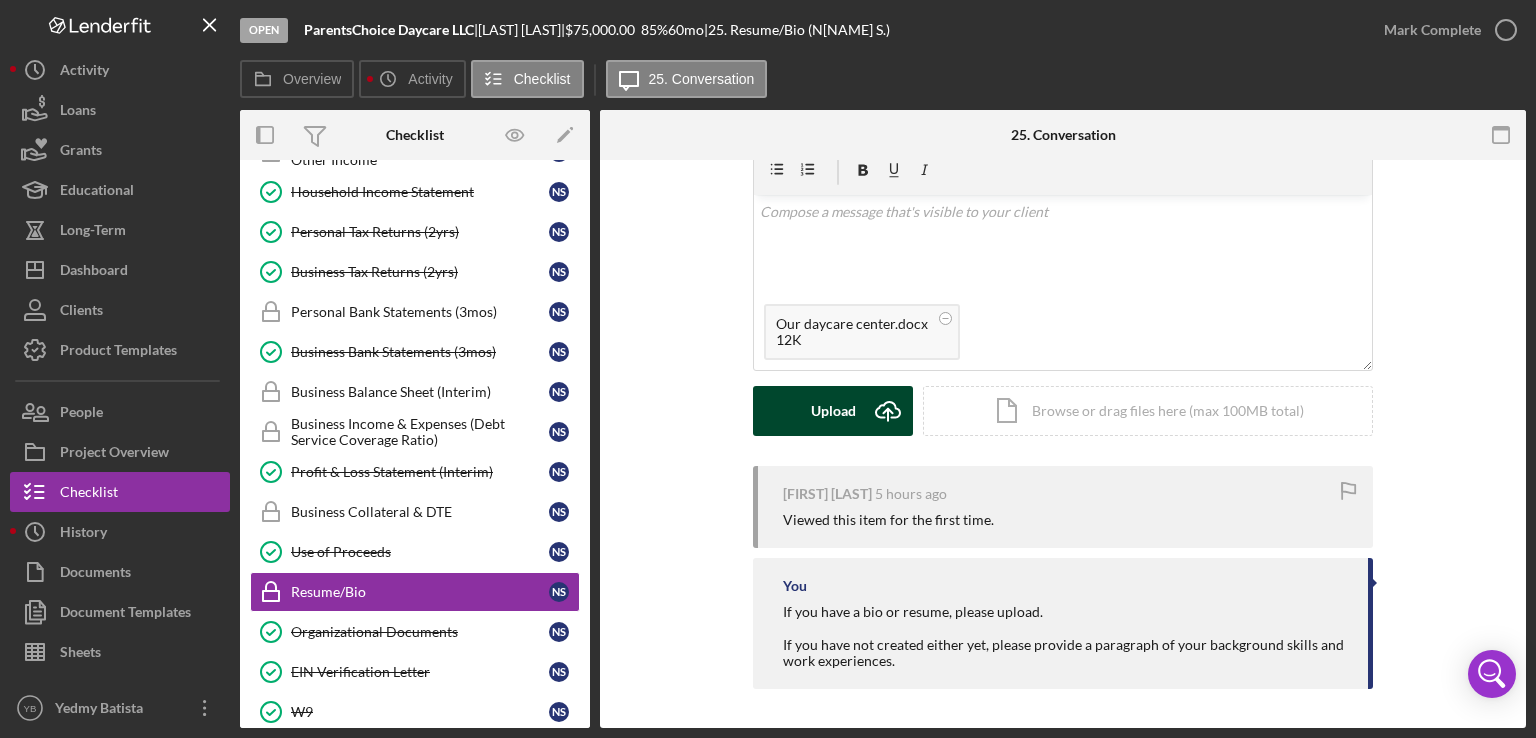 click on "Upload" at bounding box center (833, 411) 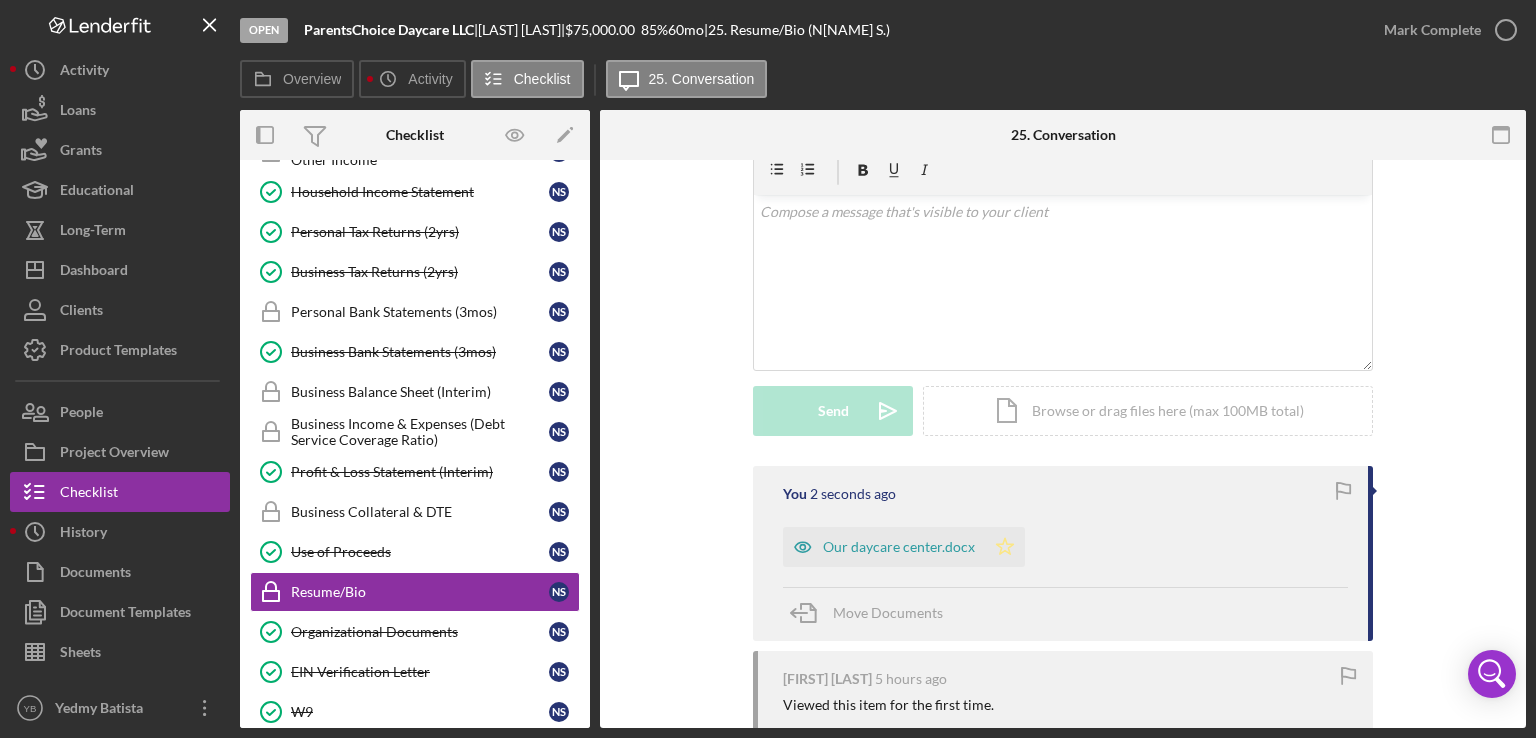 click 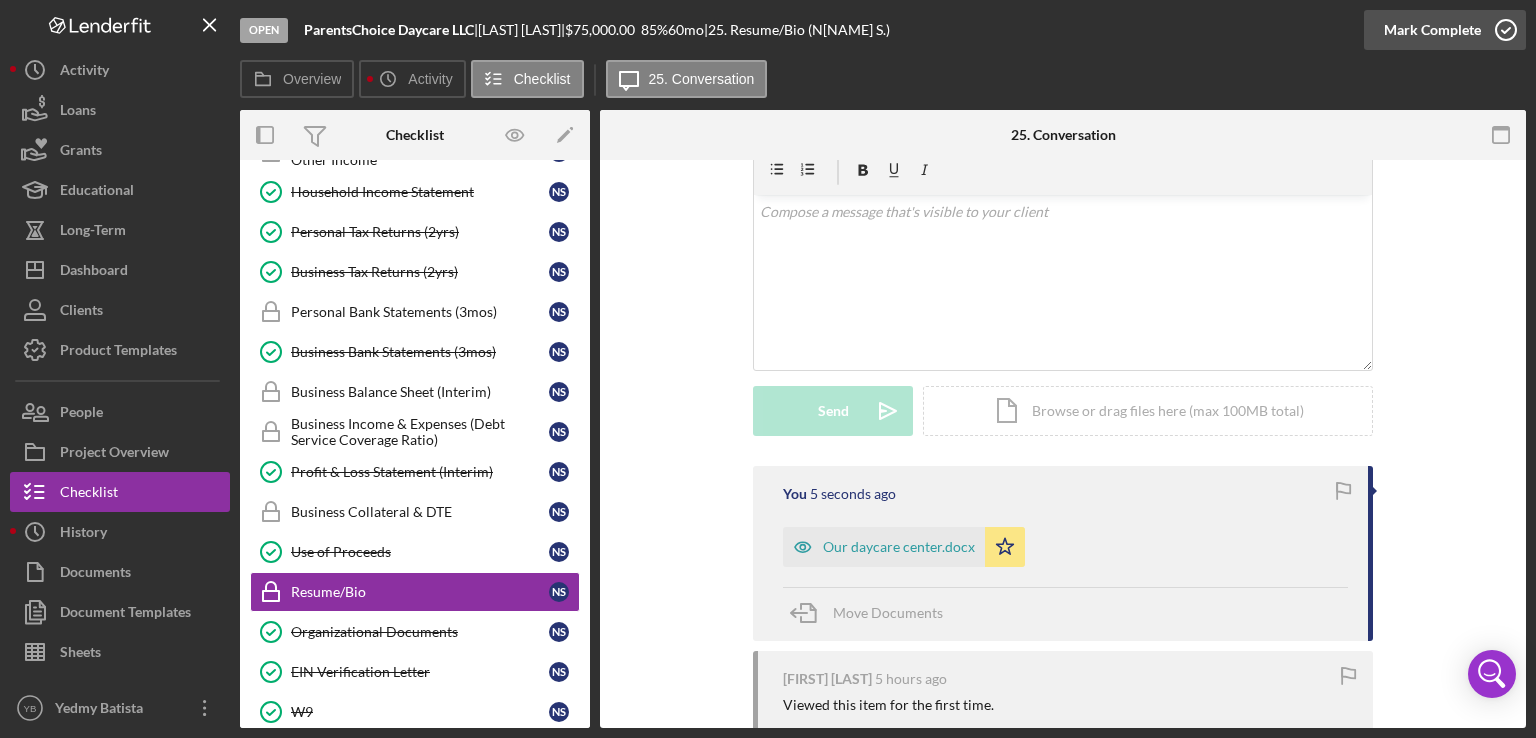 click on "Mark Complete" at bounding box center (1432, 30) 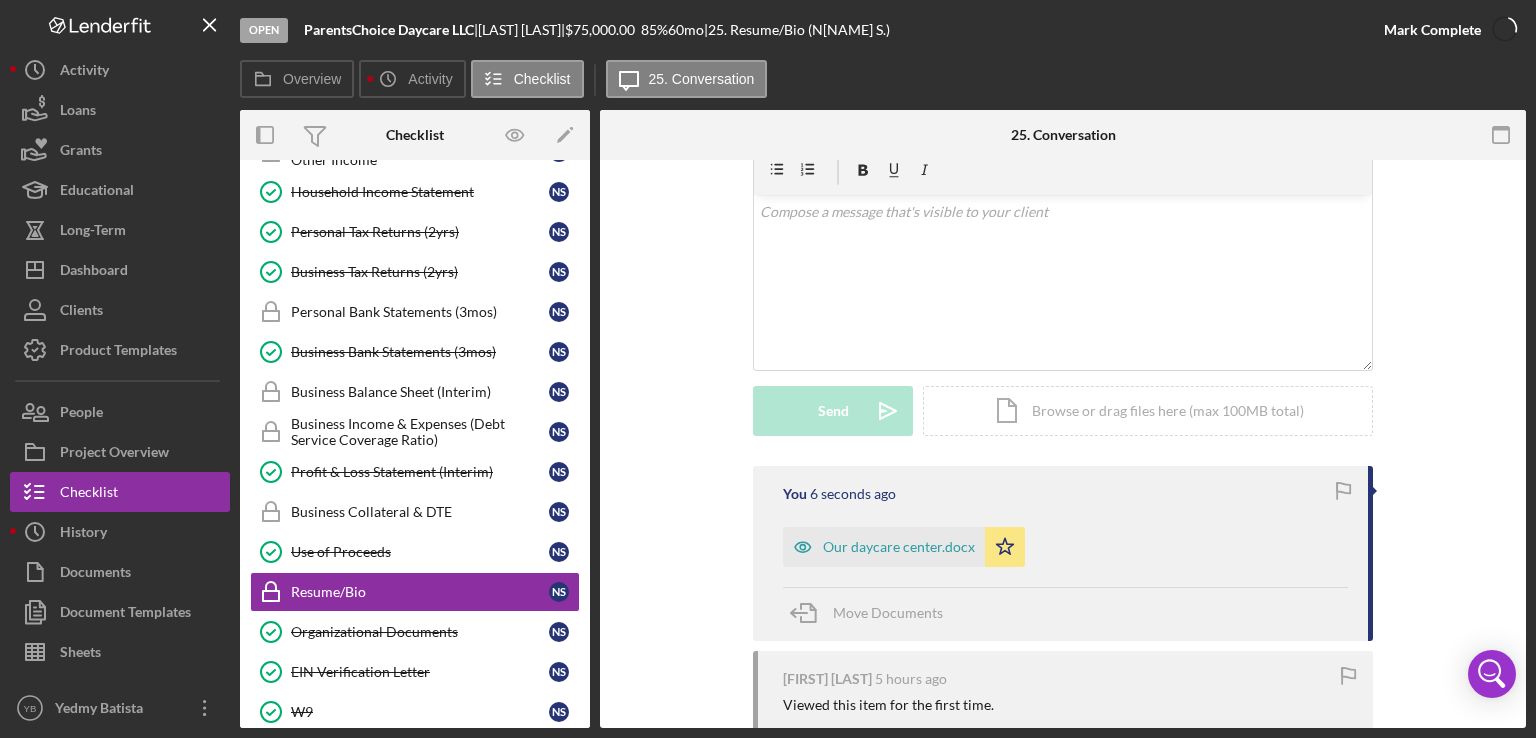 scroll, scrollTop: 360, scrollLeft: 0, axis: vertical 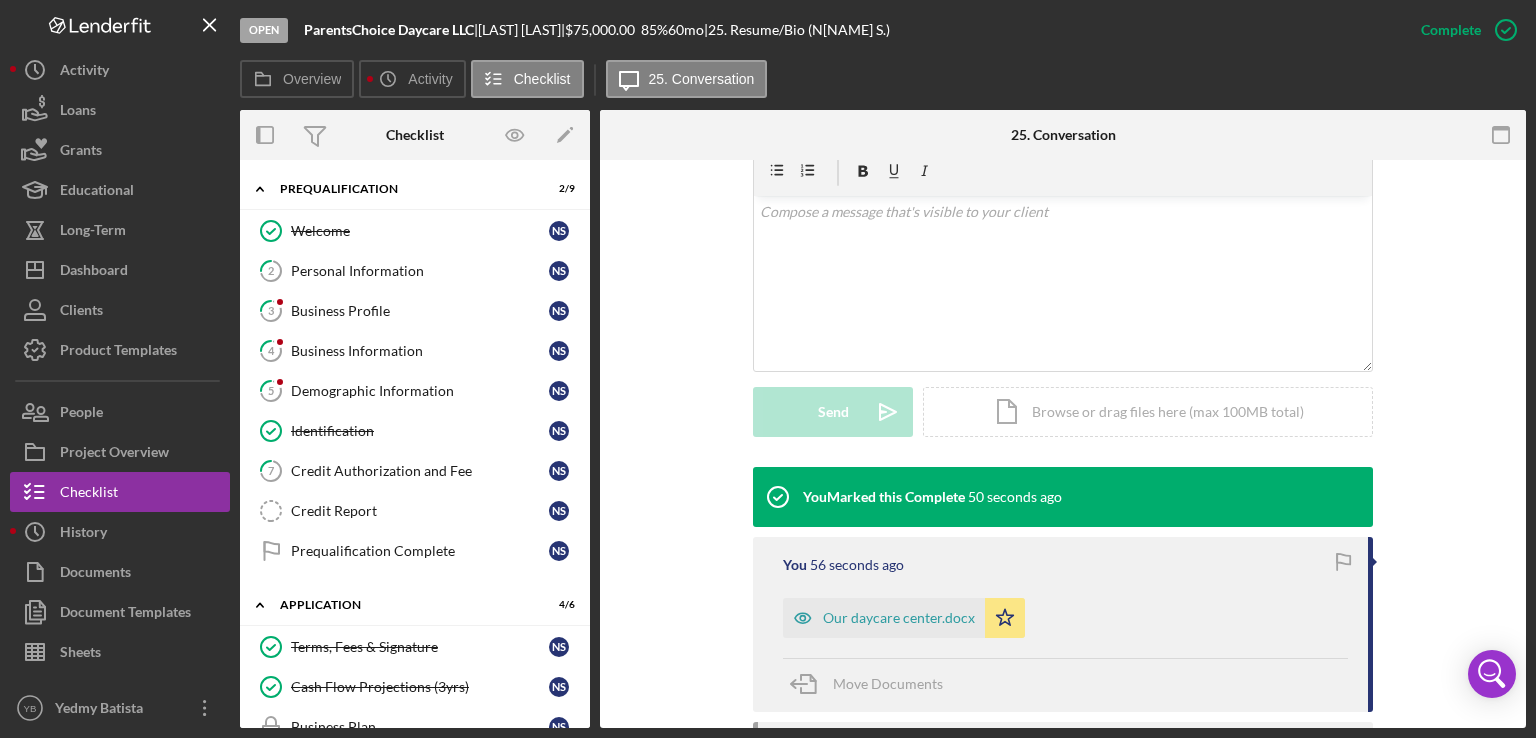 drag, startPoint x: 593, startPoint y: 277, endPoint x: 586, endPoint y: 330, distance: 53.460266 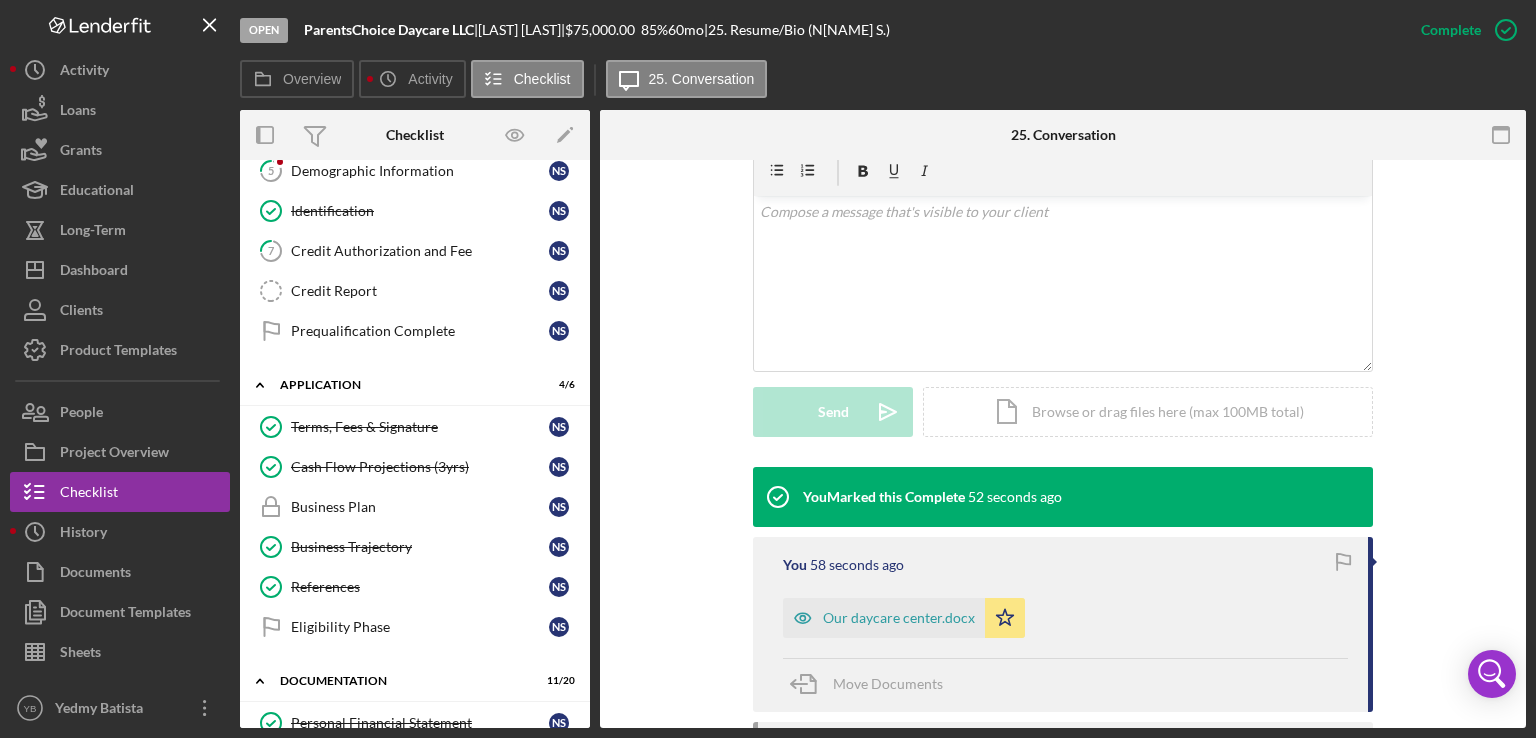 scroll, scrollTop: 221, scrollLeft: 0, axis: vertical 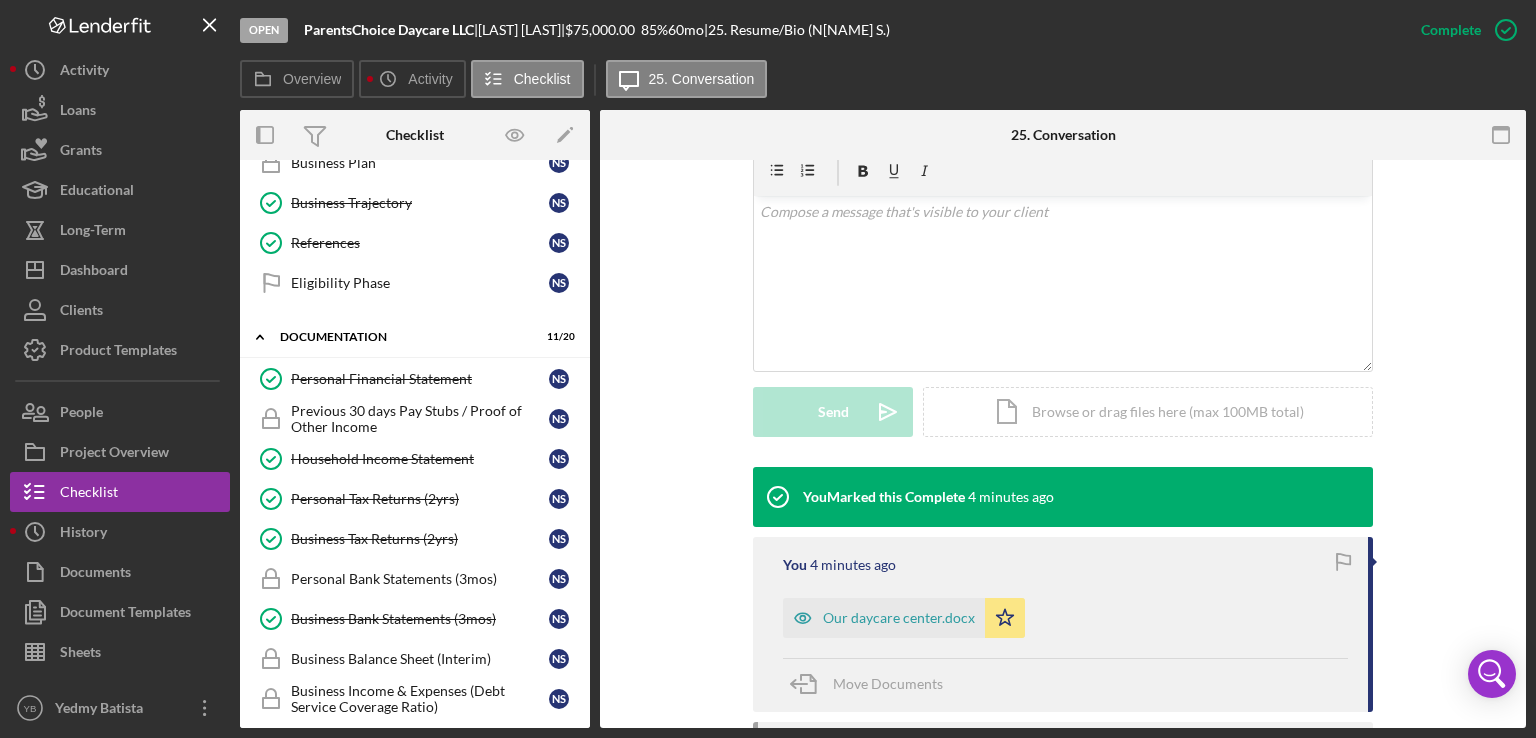 drag, startPoint x: 584, startPoint y: 425, endPoint x: 583, endPoint y: 509, distance: 84.00595 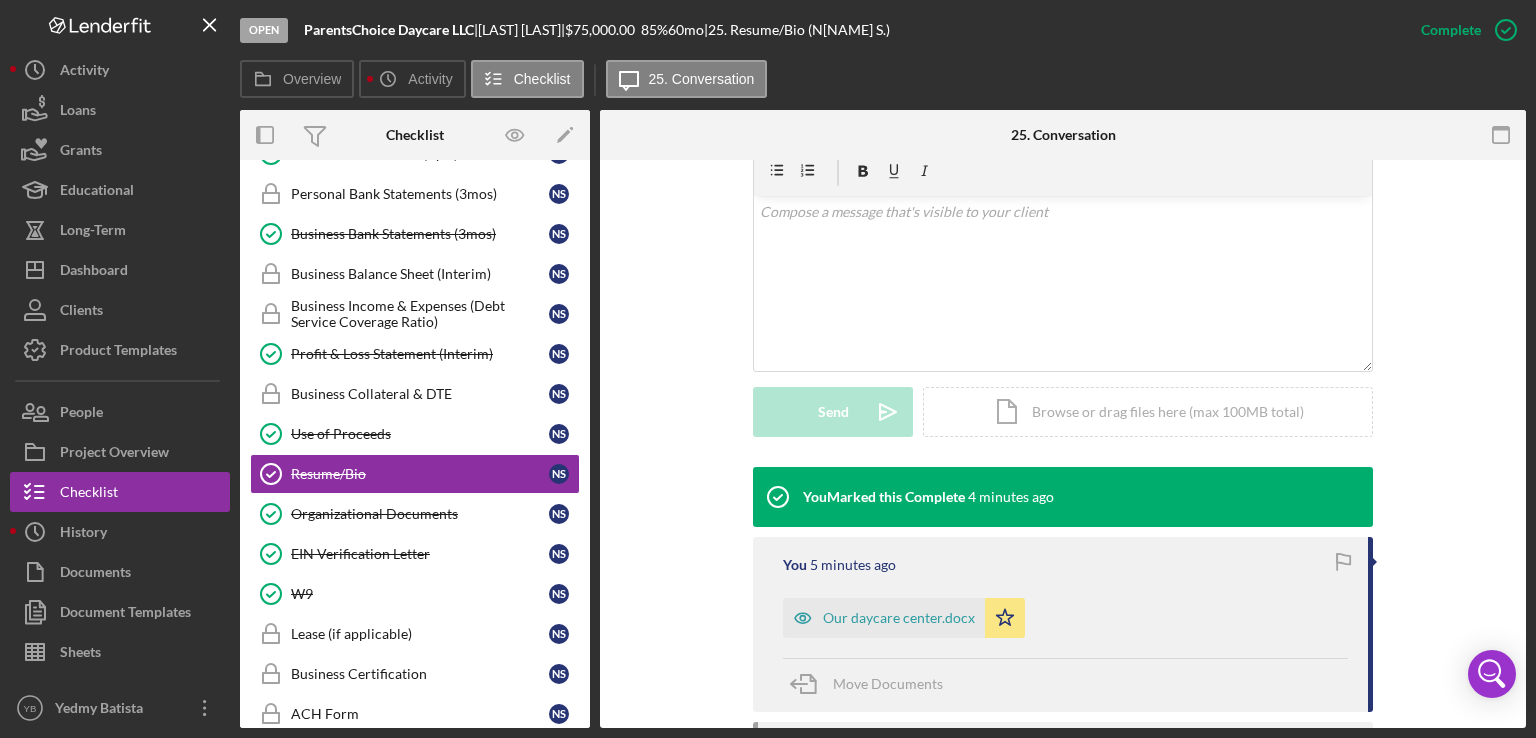 scroll, scrollTop: 976, scrollLeft: 0, axis: vertical 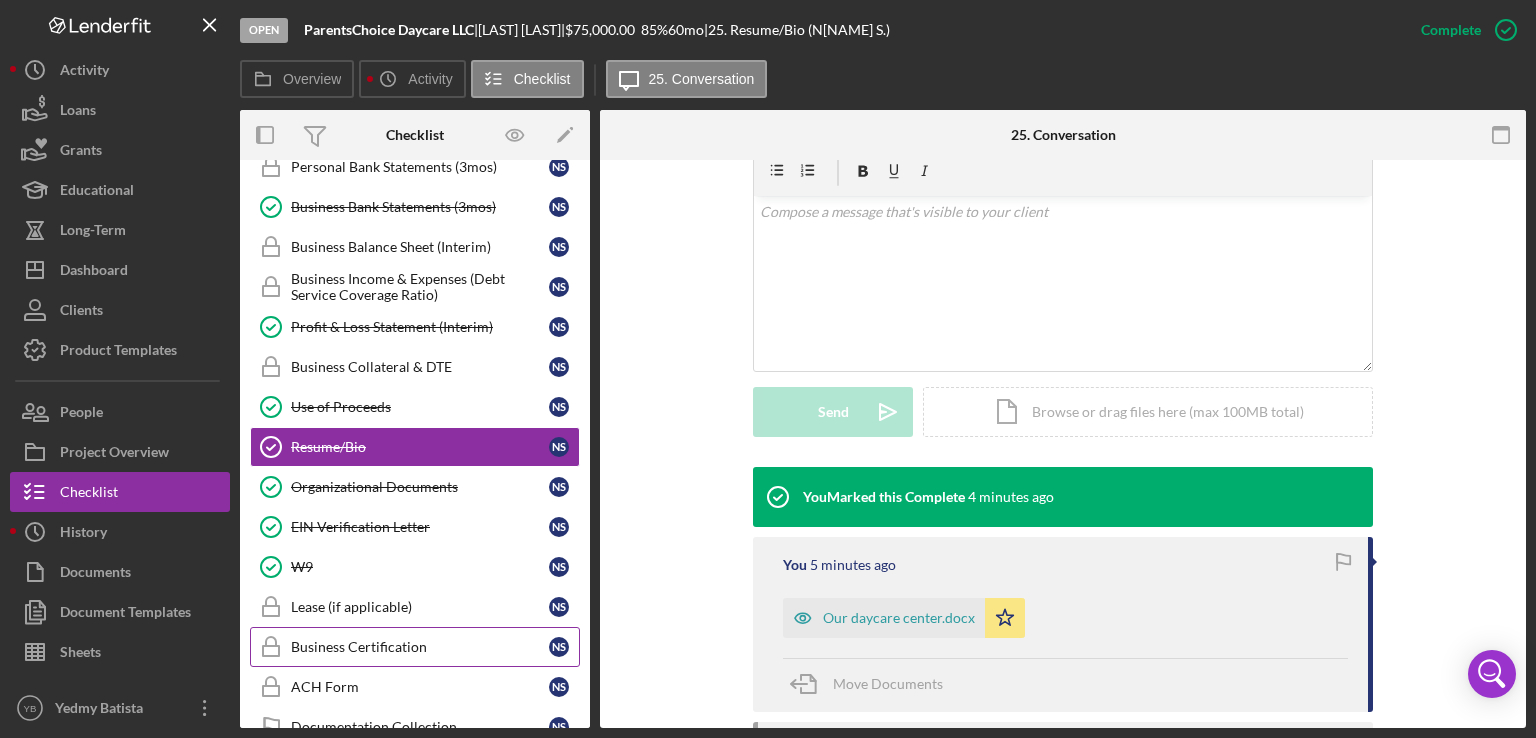 click on "Business Certification" at bounding box center (420, 647) 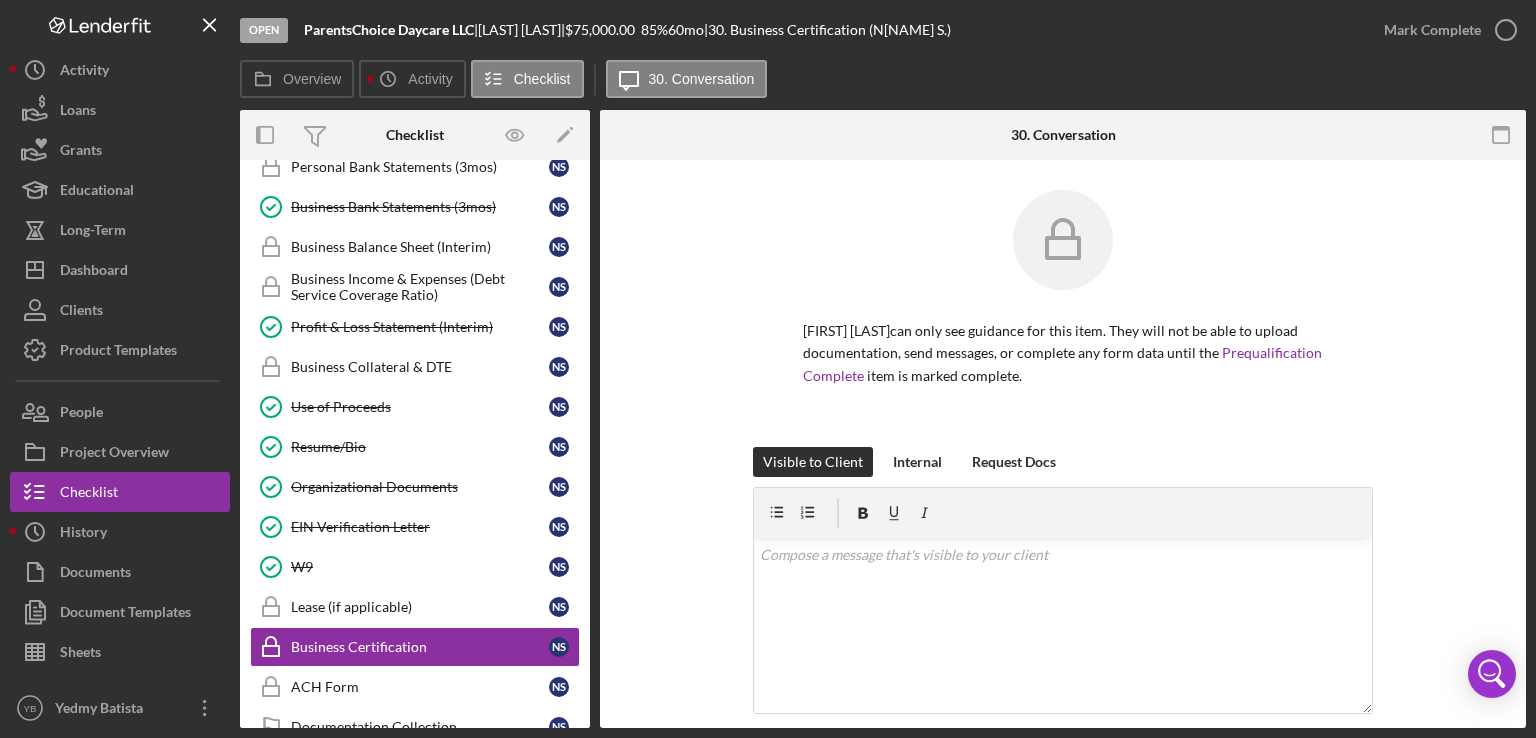 click on "N[NAME] Sano can only see guidance for this item. They will not be able to upload documentation, send messages, or complete any form data until the Prequalification Complete item is marked complete." at bounding box center [1063, 318] 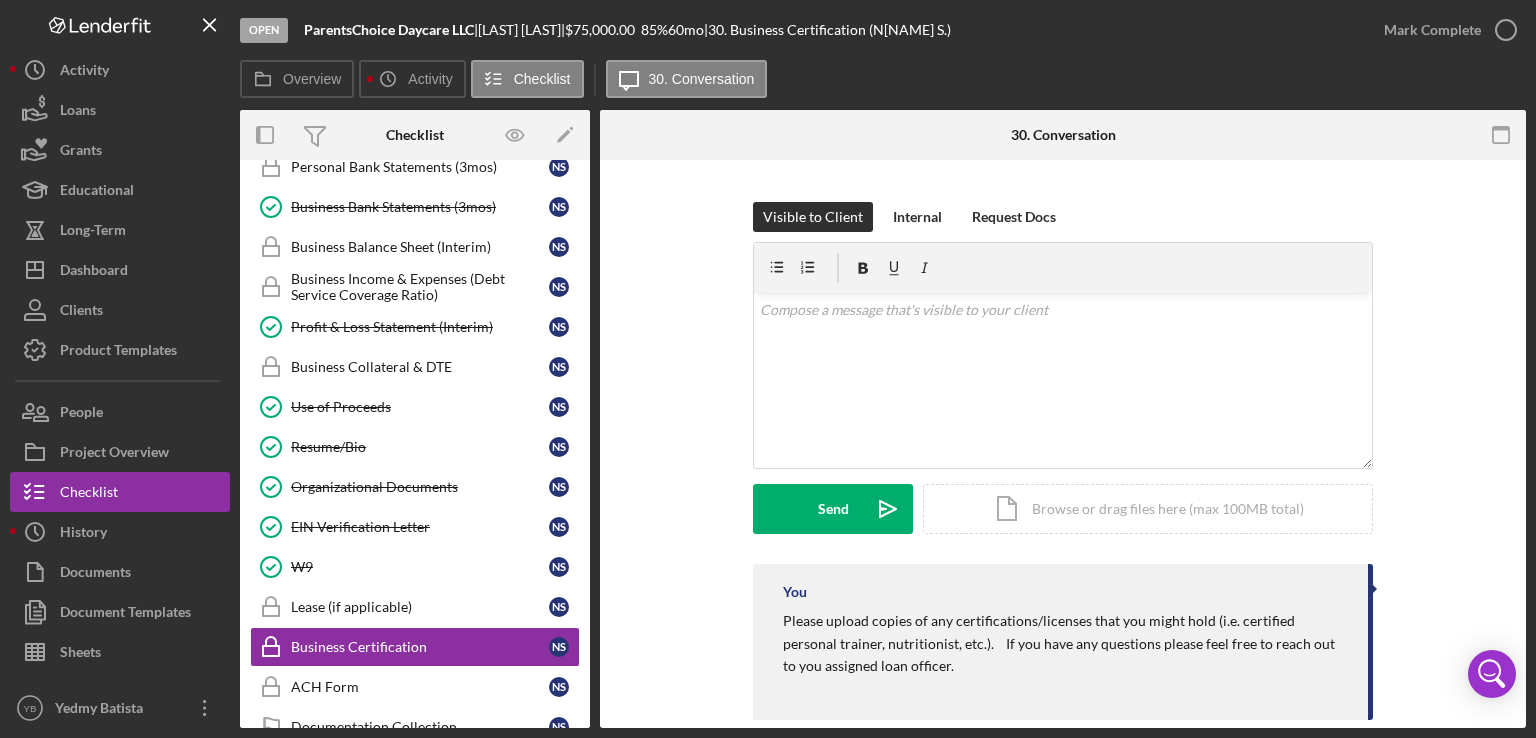 scroll, scrollTop: 276, scrollLeft: 0, axis: vertical 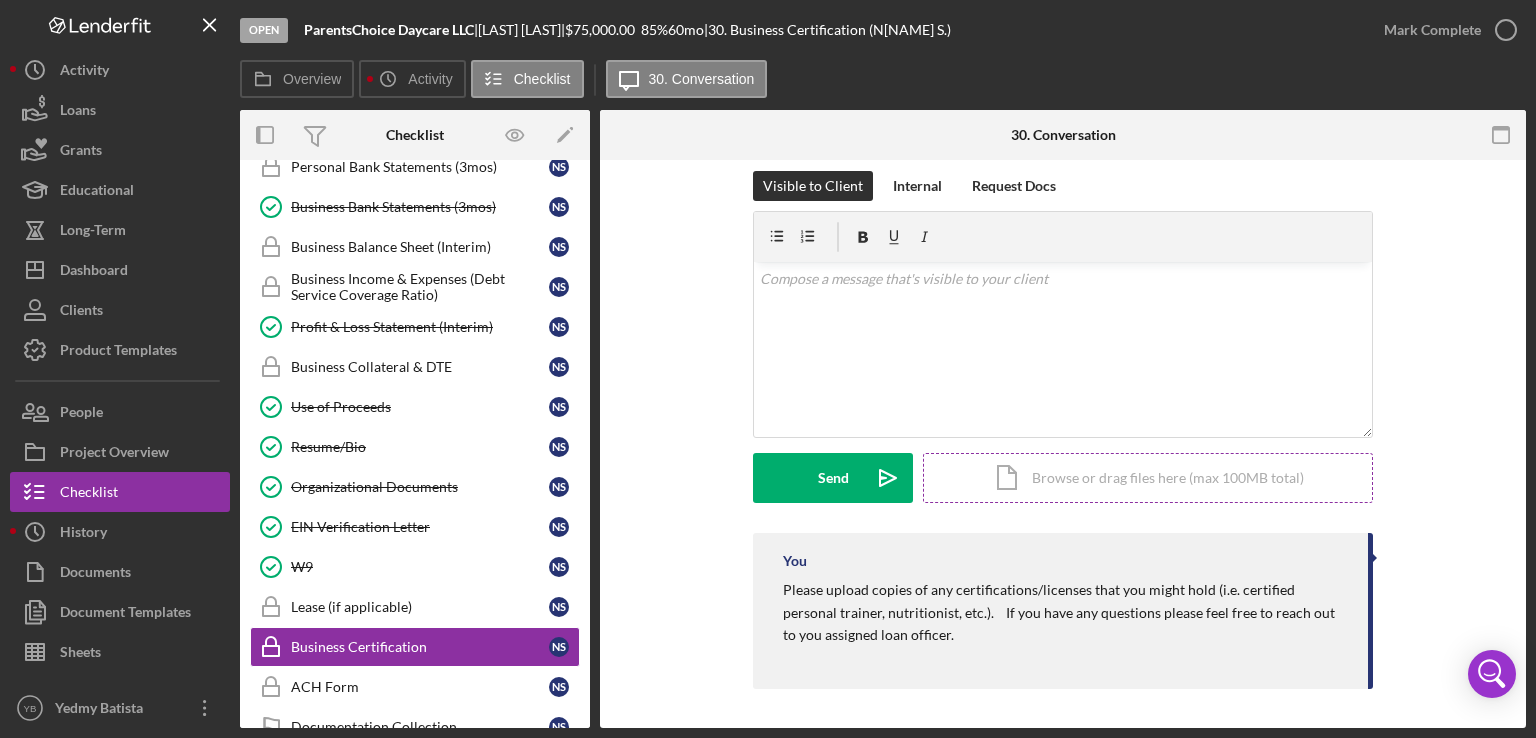 click on "Icon/Document Browse or drag files here (max 100MB total) Tap to choose files or take a photo" at bounding box center (1148, 478) 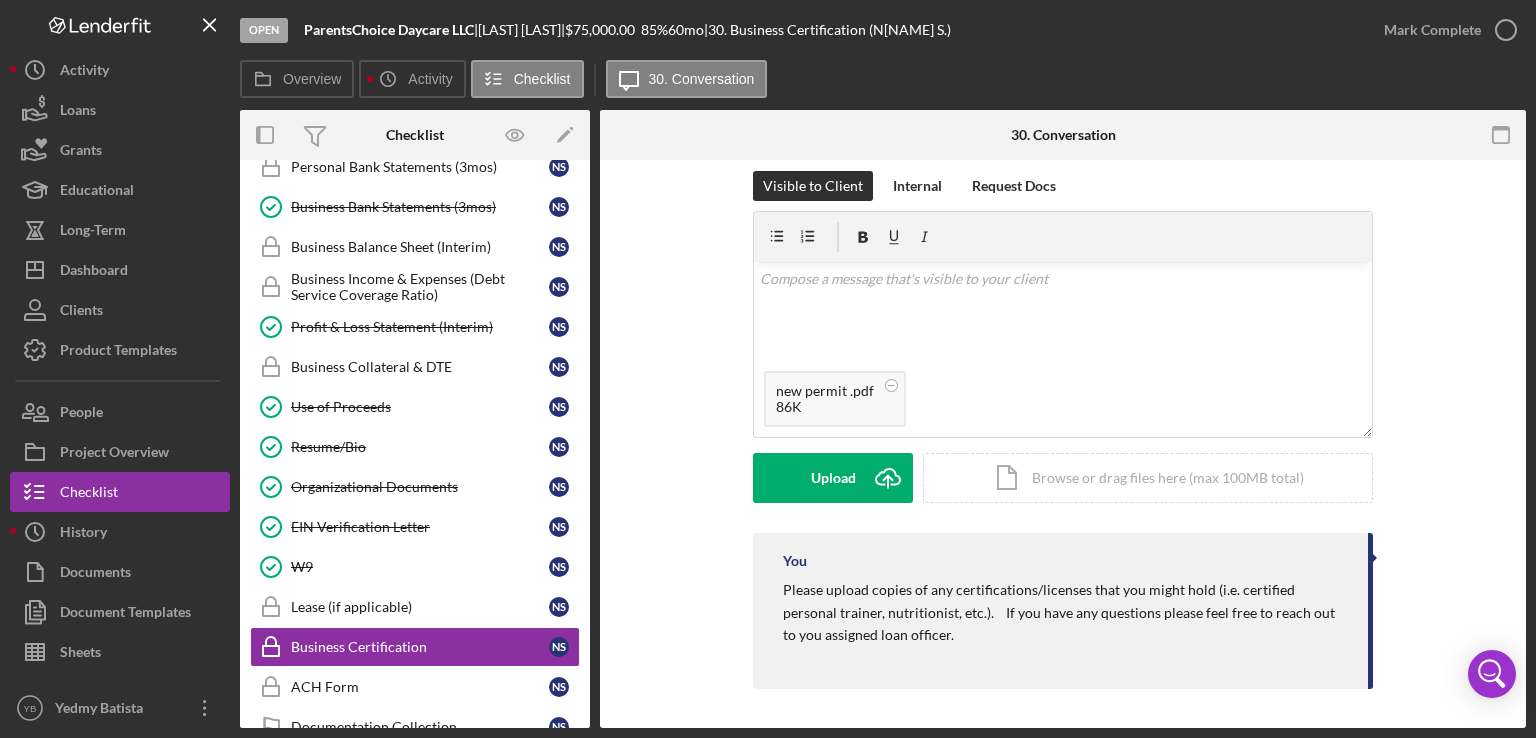 click on "Visible to Client Internal Request Docs v Color teal Color pink Remove color Add row above Add row below Add column before Add column after Merge cells Split cells Remove column Remove row Remove table new permit .pdf 86K Upload Icon/Upload Icon/Document Browse or drag files here (max 100MB total) Tap to choose files or take a photo Cancel Upload Icon/Upload" at bounding box center [1063, 352] 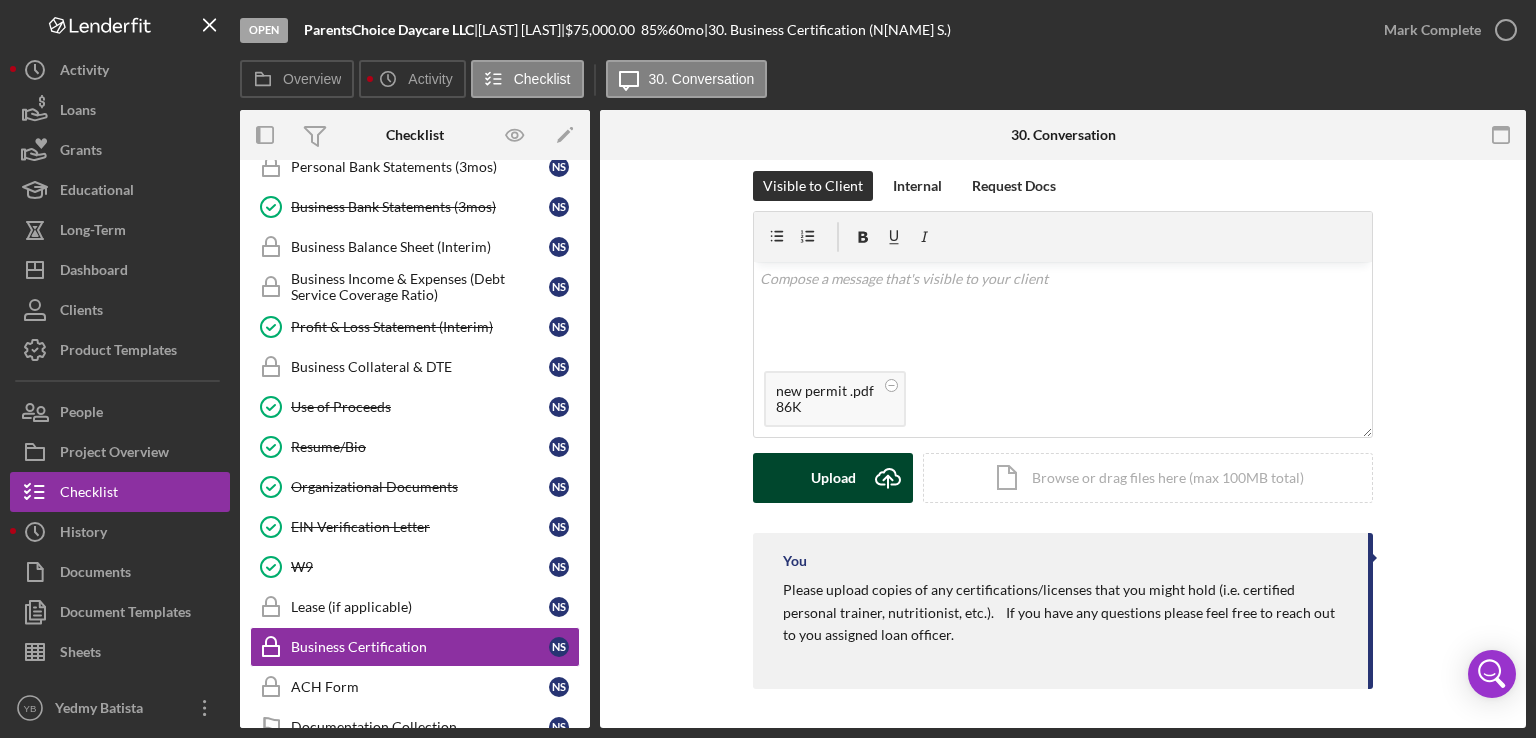 click on "Upload" at bounding box center (833, 478) 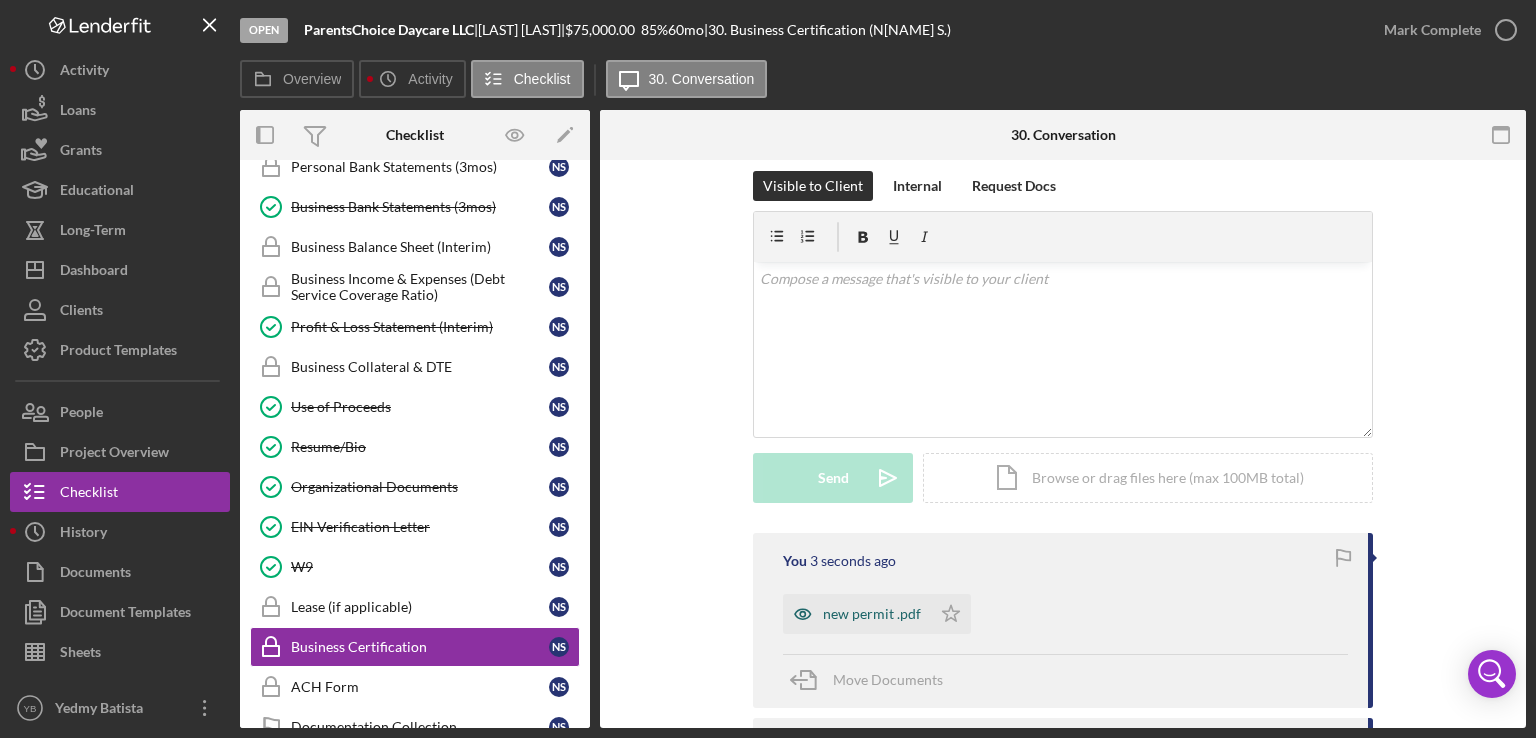 click on "new permit .pdf" at bounding box center (872, 614) 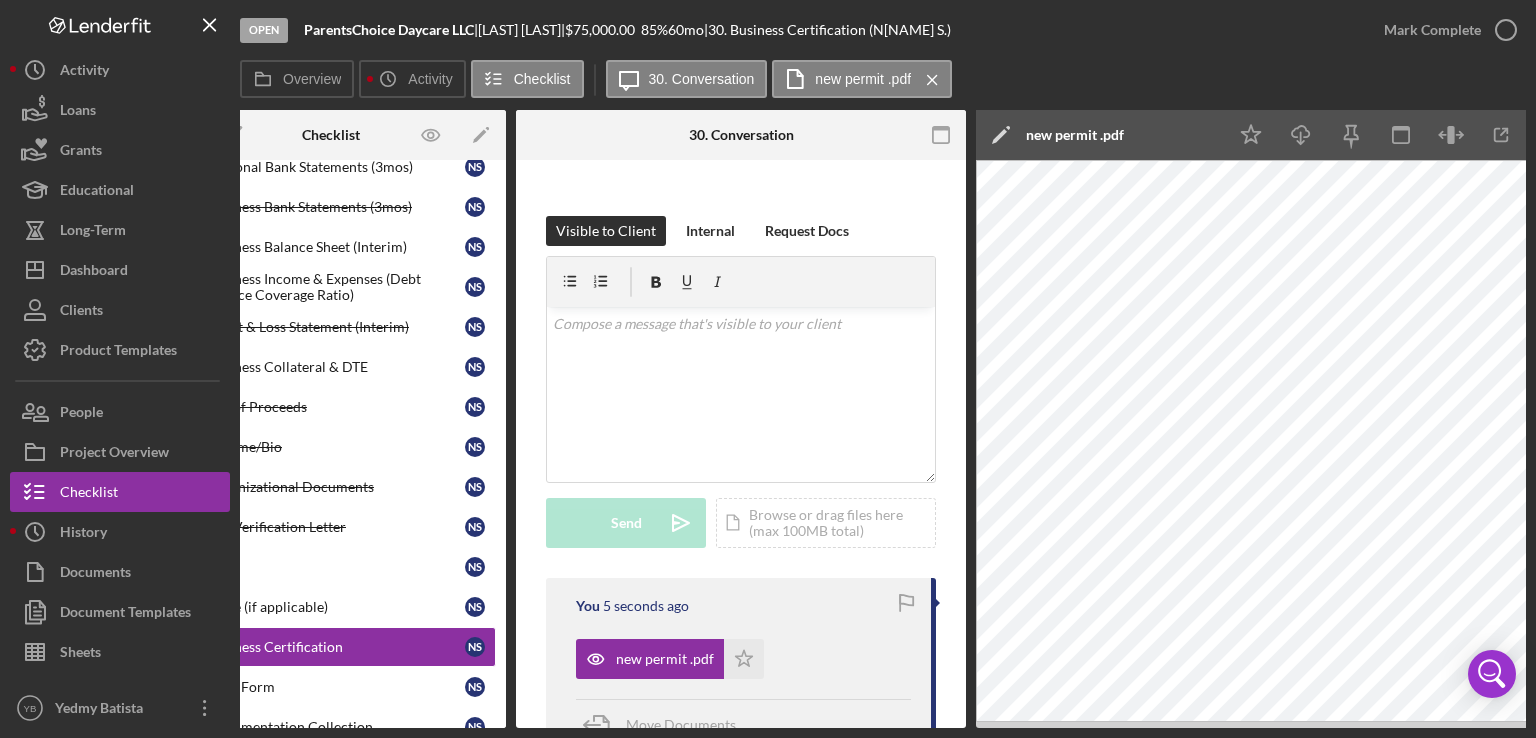 scroll, scrollTop: 0, scrollLeft: 133, axis: horizontal 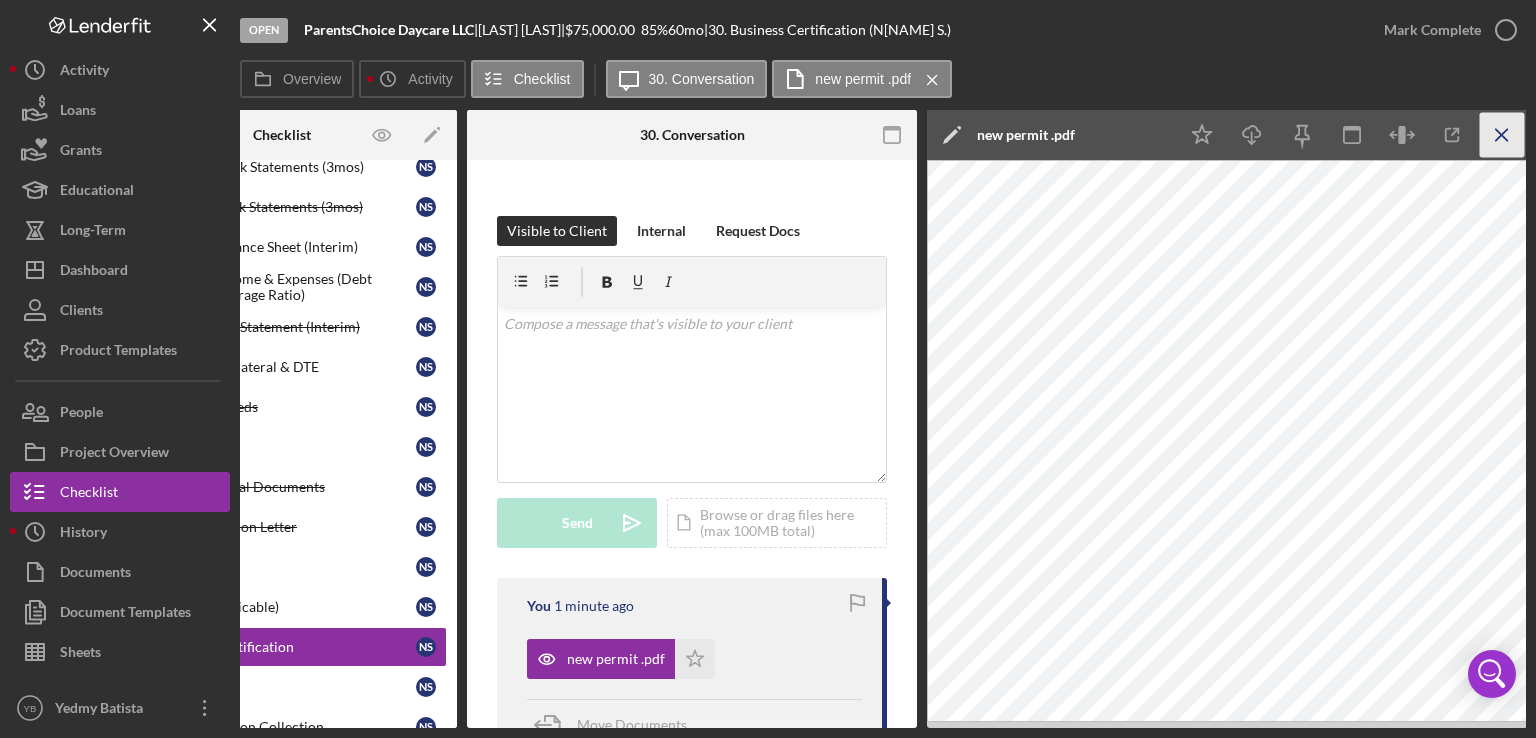 click on "Icon/Menu Close" 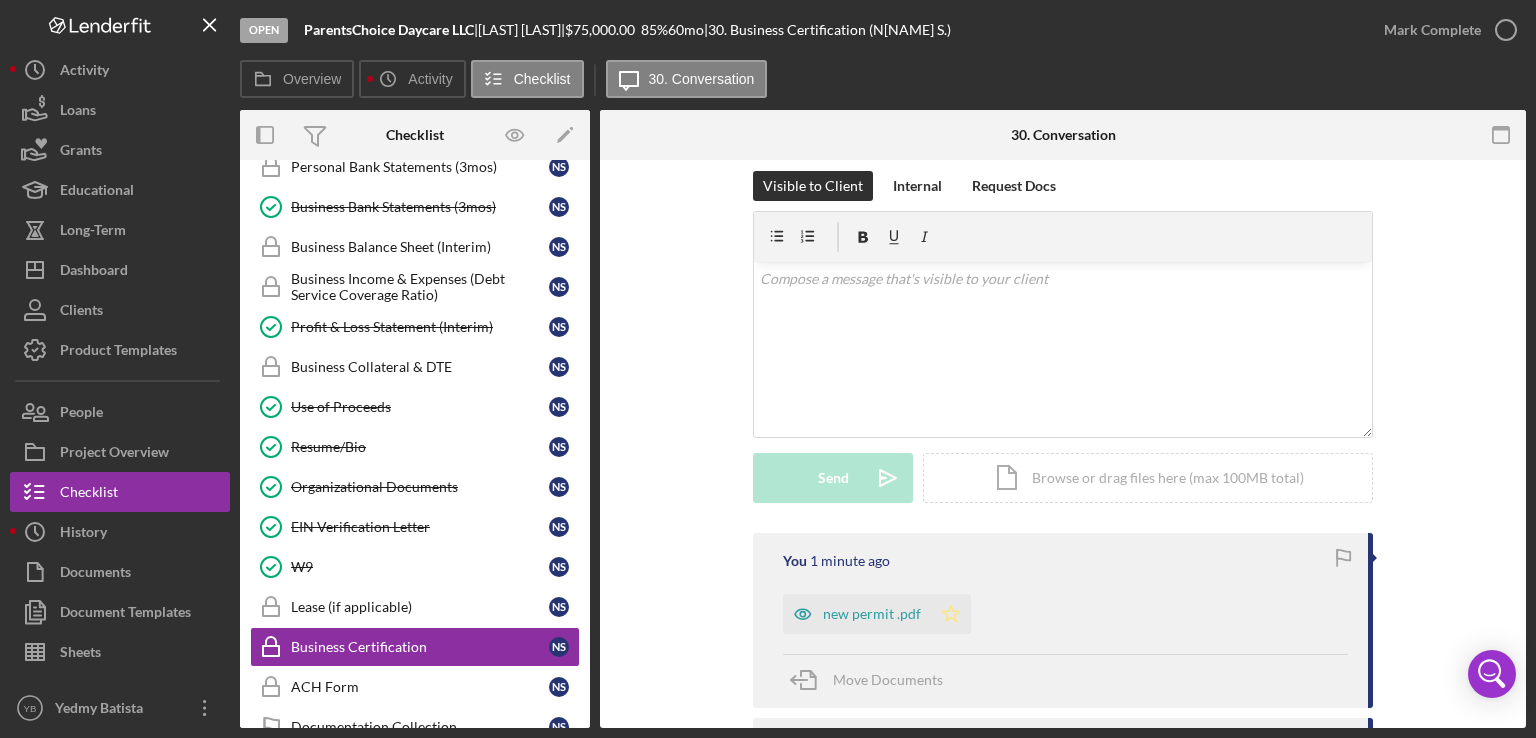 click on "Icon/Star" 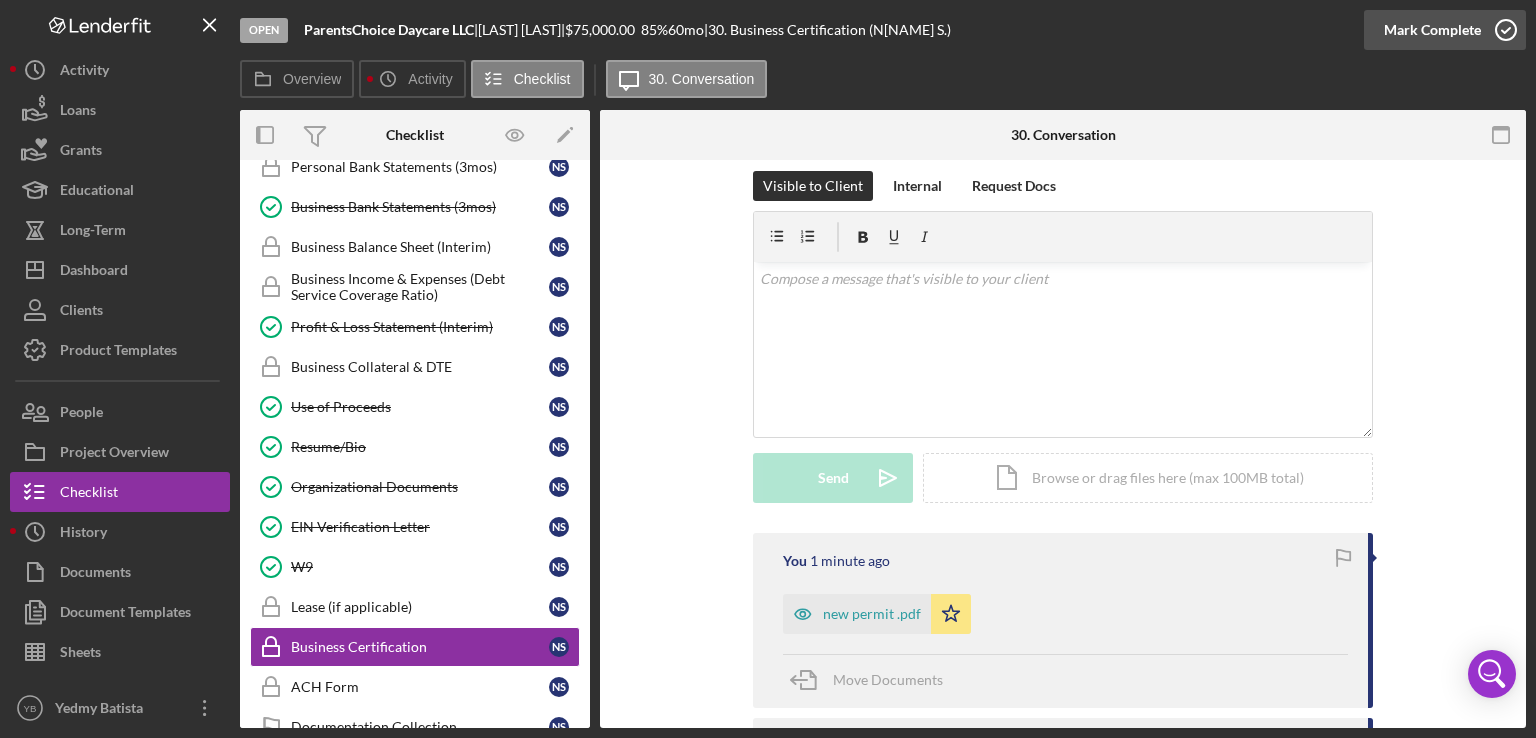 click on "Mark Complete" at bounding box center [1432, 30] 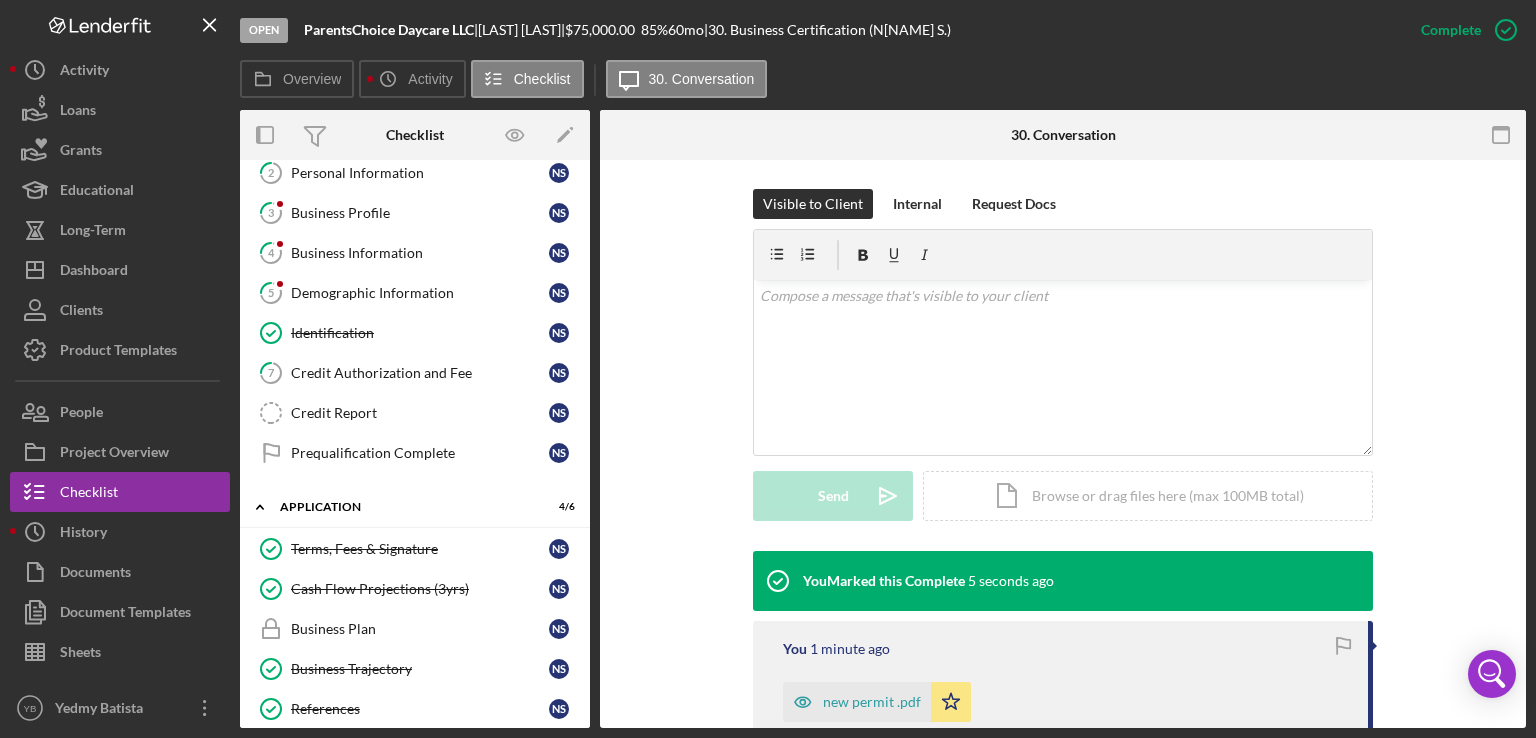 scroll, scrollTop: 14, scrollLeft: 0, axis: vertical 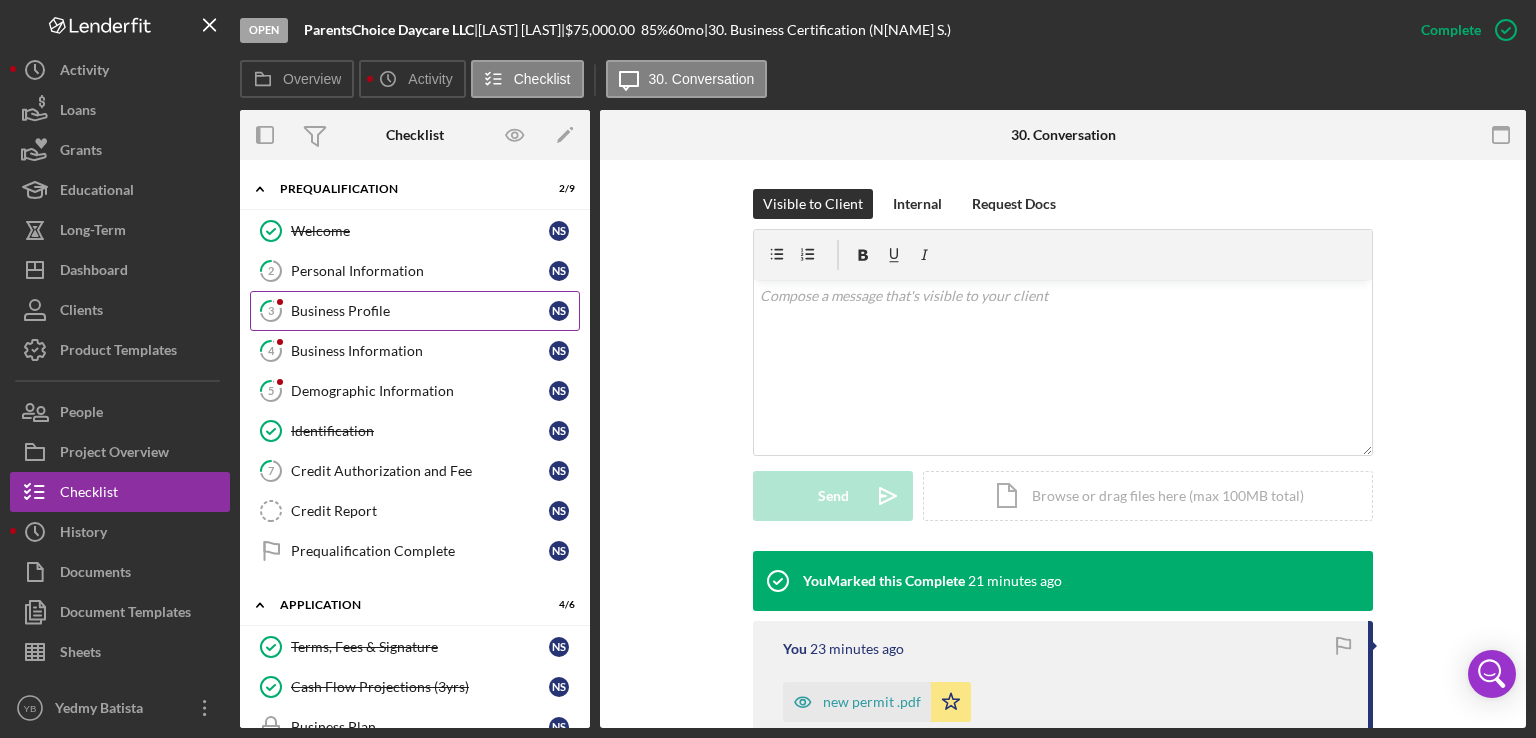 click on "Business Profile" at bounding box center [420, 311] 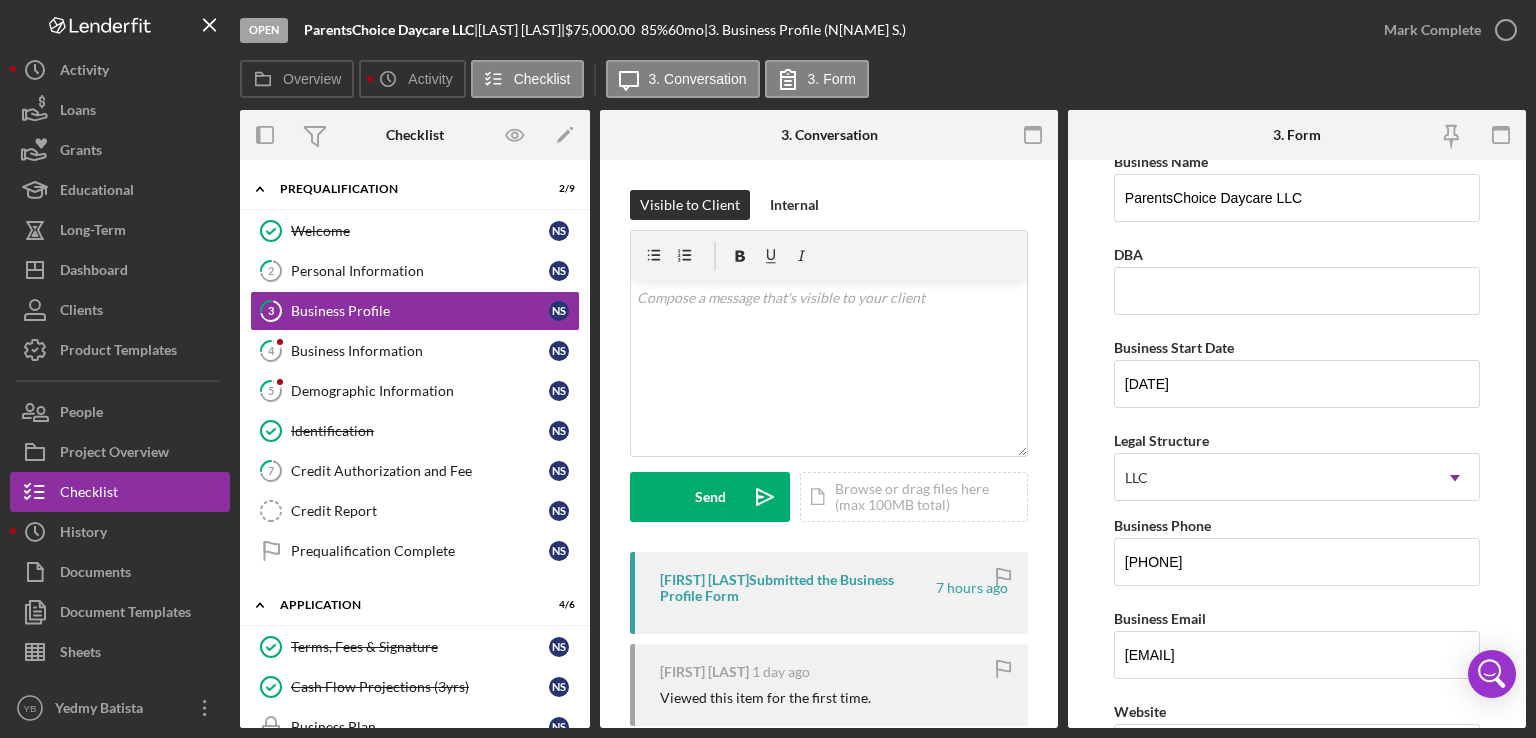 scroll, scrollTop: 0, scrollLeft: 0, axis: both 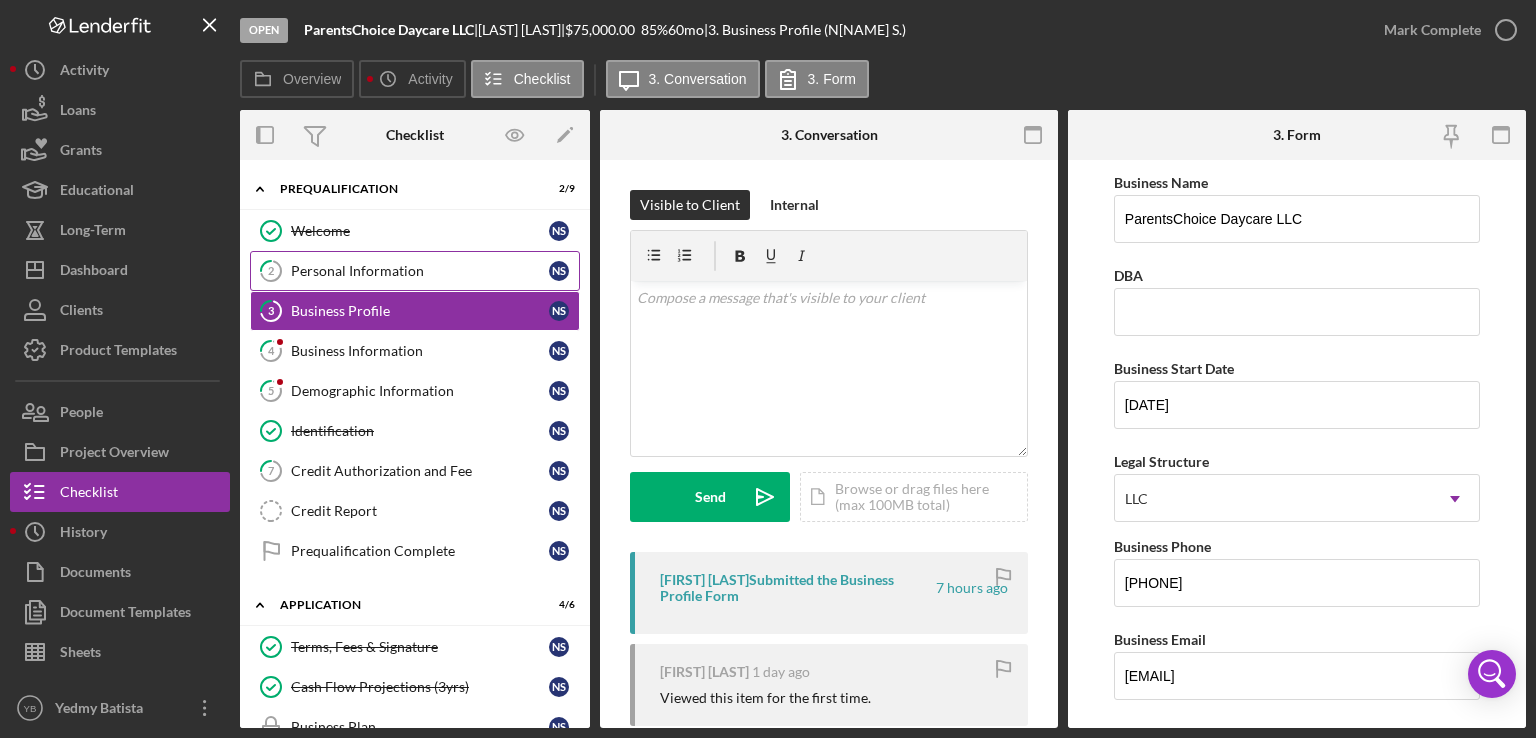 click on "Personal Information" at bounding box center [420, 271] 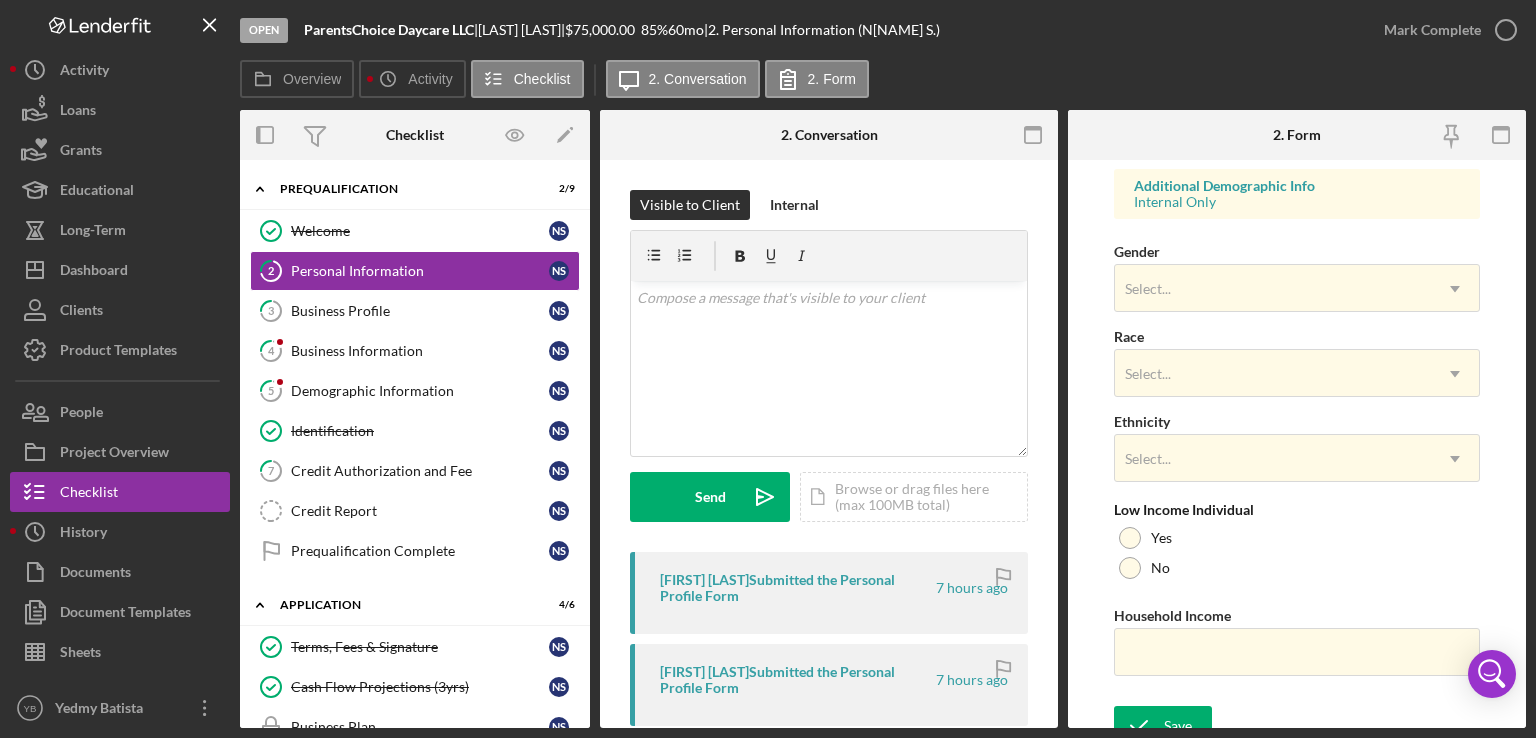 scroll, scrollTop: 764, scrollLeft: 0, axis: vertical 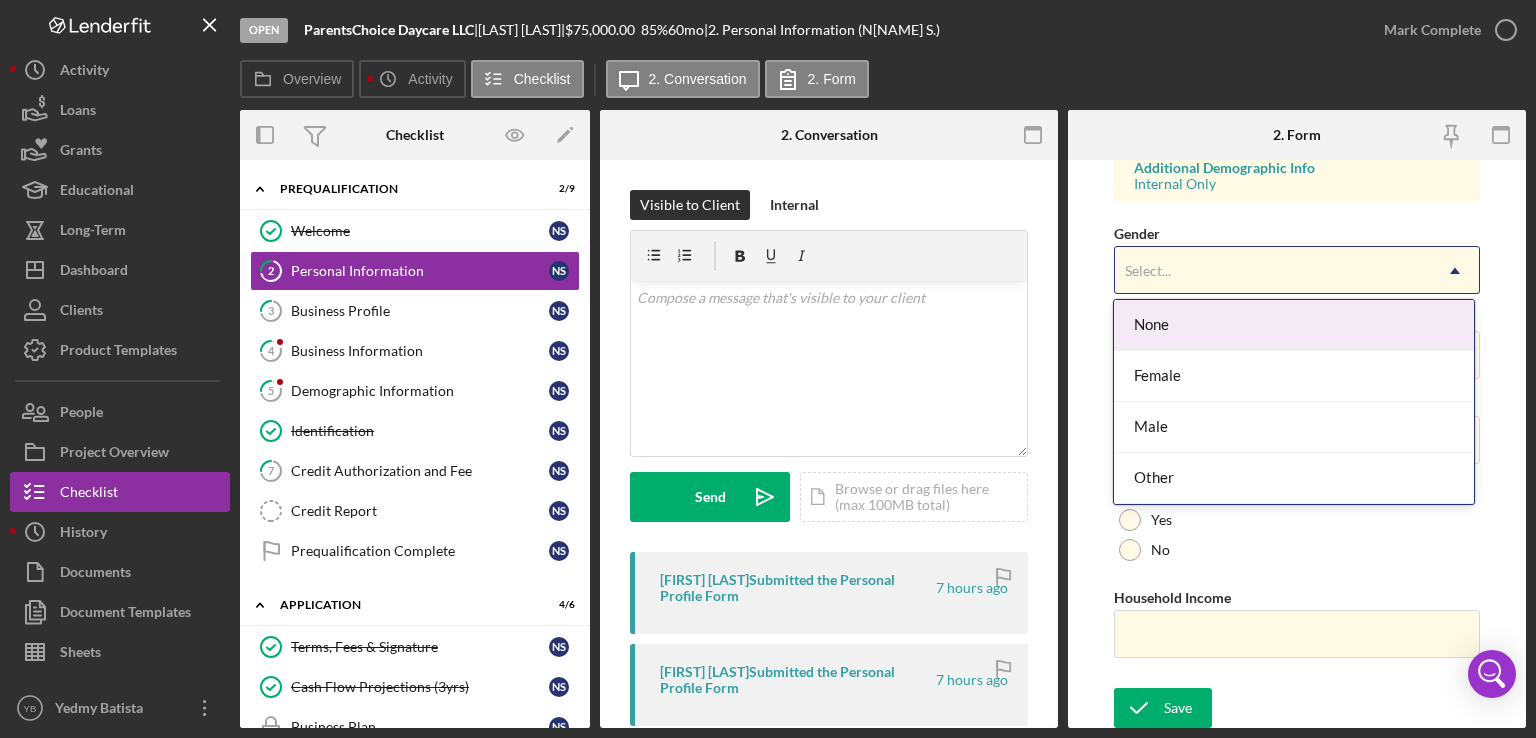 click on "Icon/Dropdown Arrow" 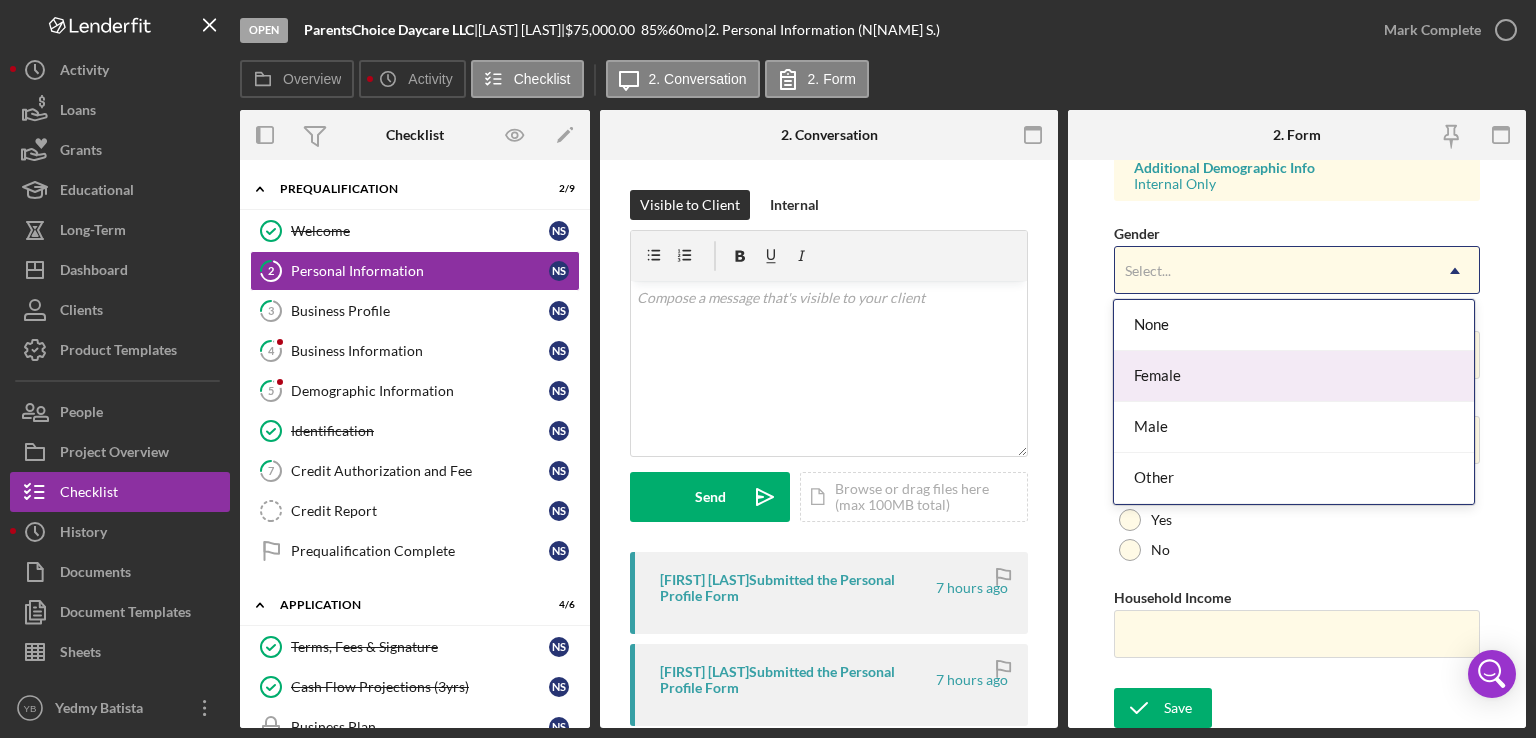 click on "Female" at bounding box center (1294, 376) 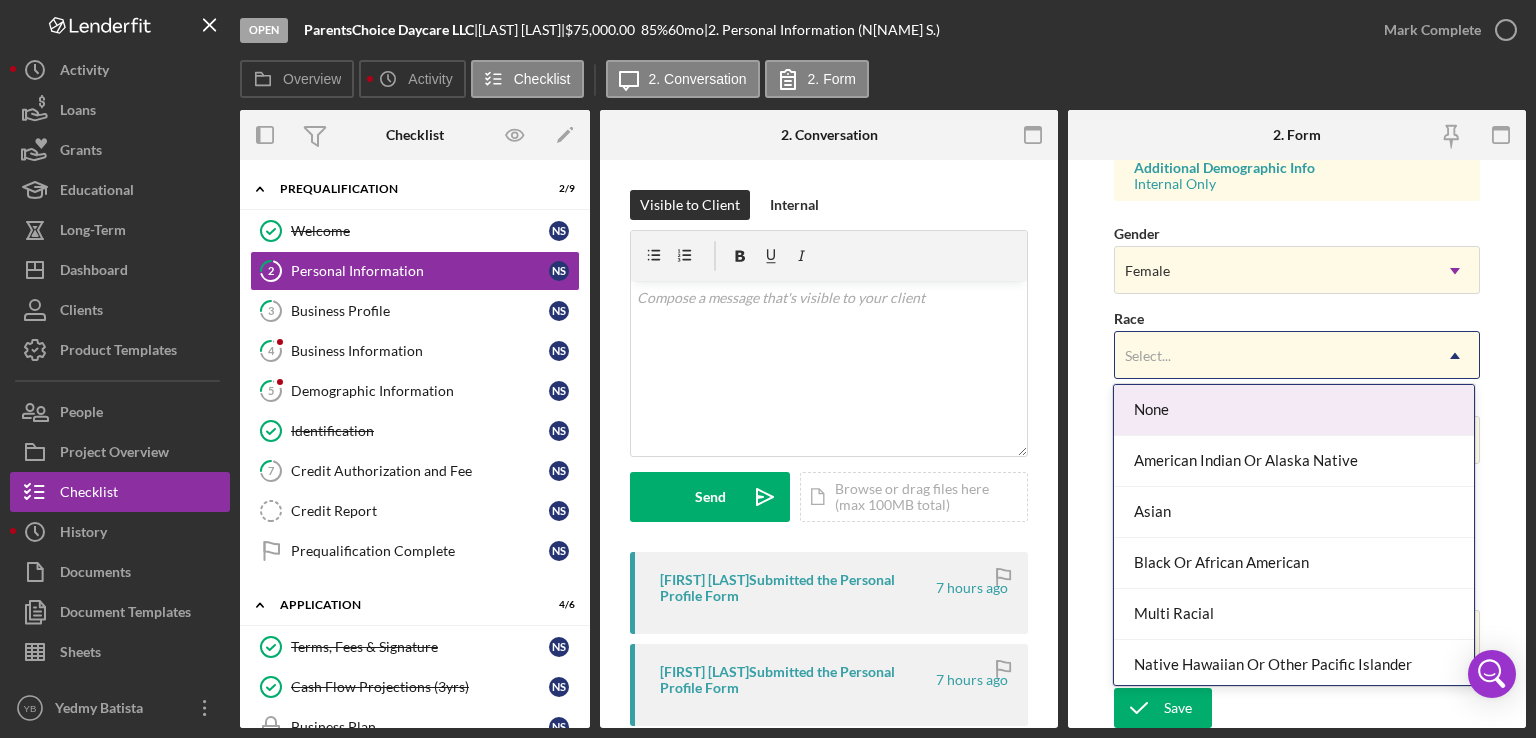 click on "Icon/Dropdown Arrow" 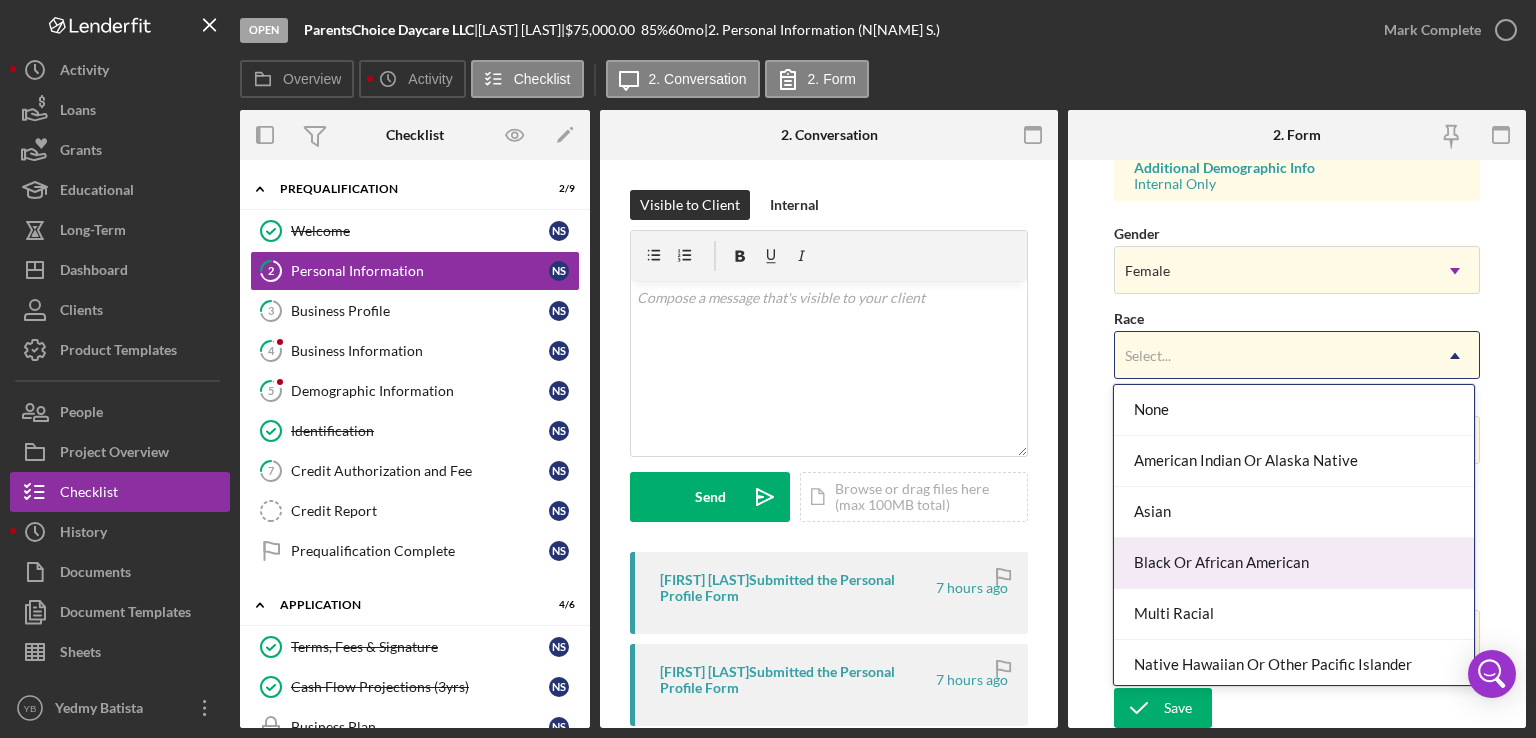 click on "Black Or African American" at bounding box center [1294, 563] 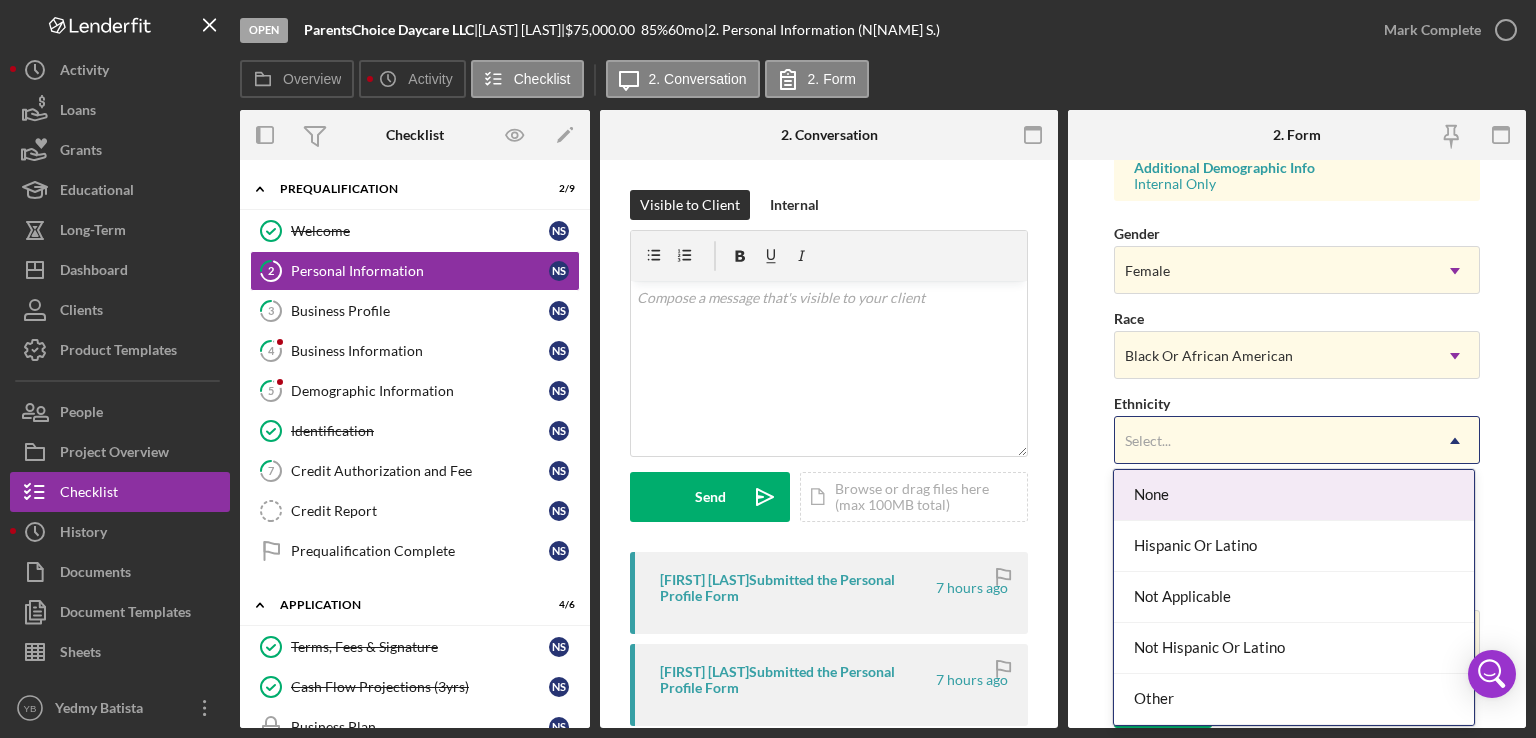 click on "Icon/Dropdown Arrow" 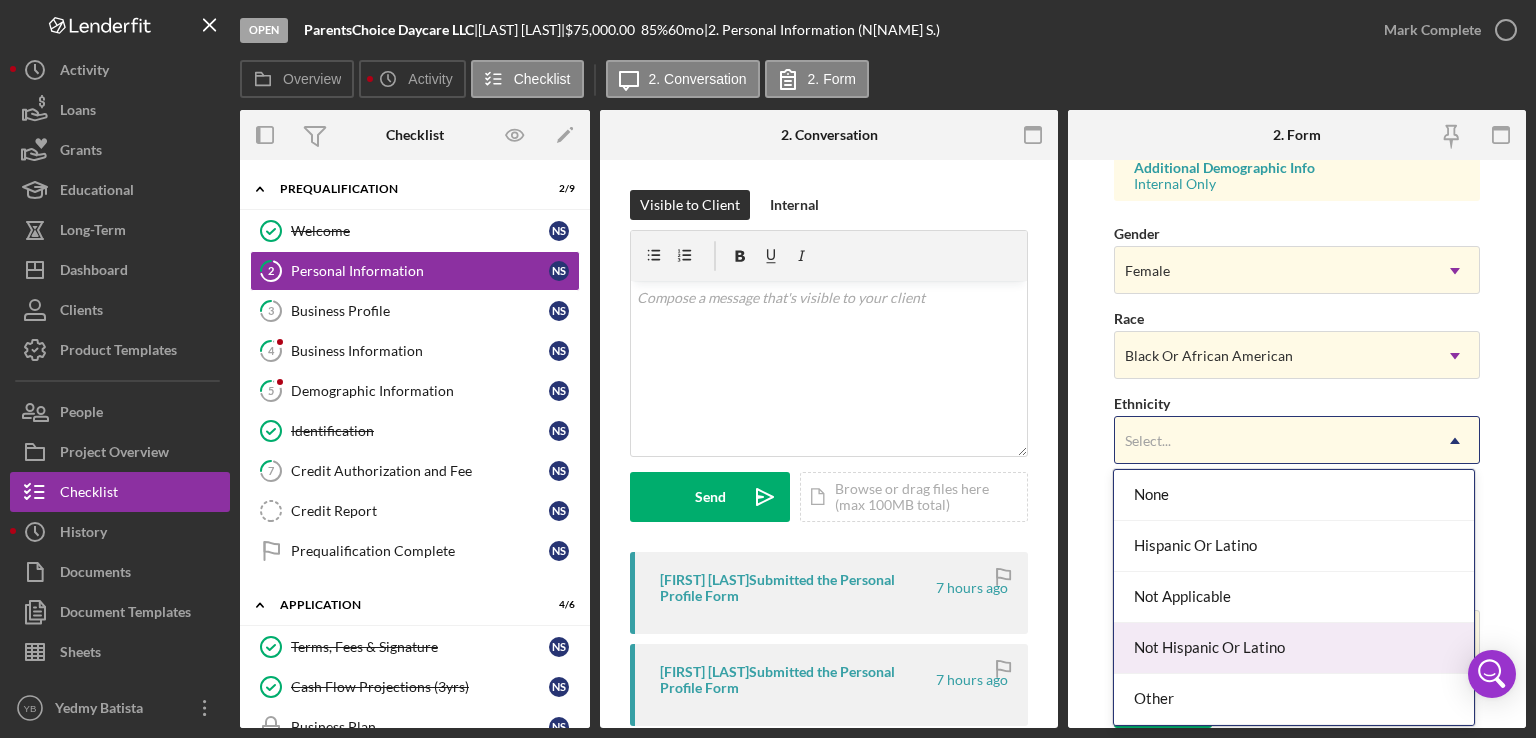 click on "Not Hispanic Or Latino" at bounding box center (1294, 648) 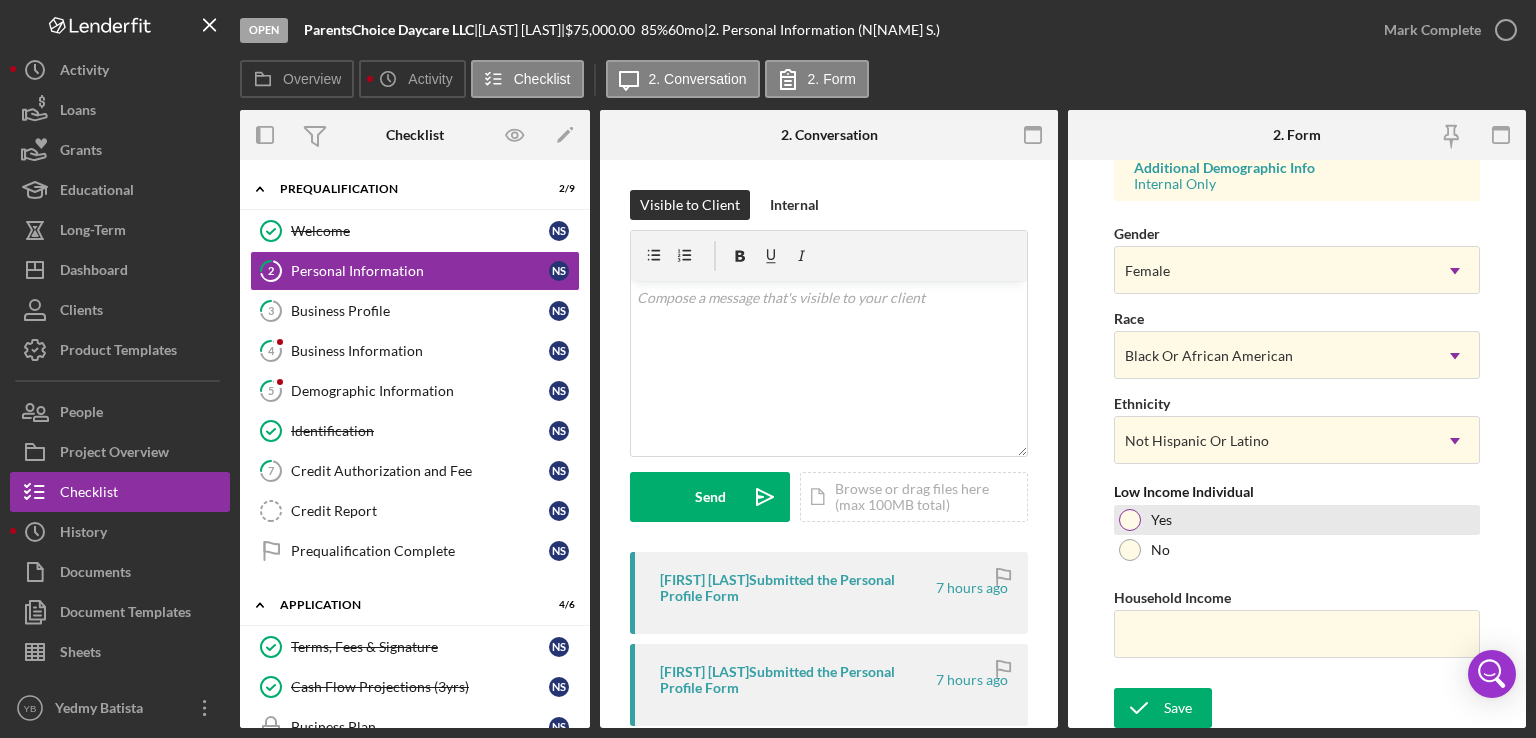 click at bounding box center [1130, 520] 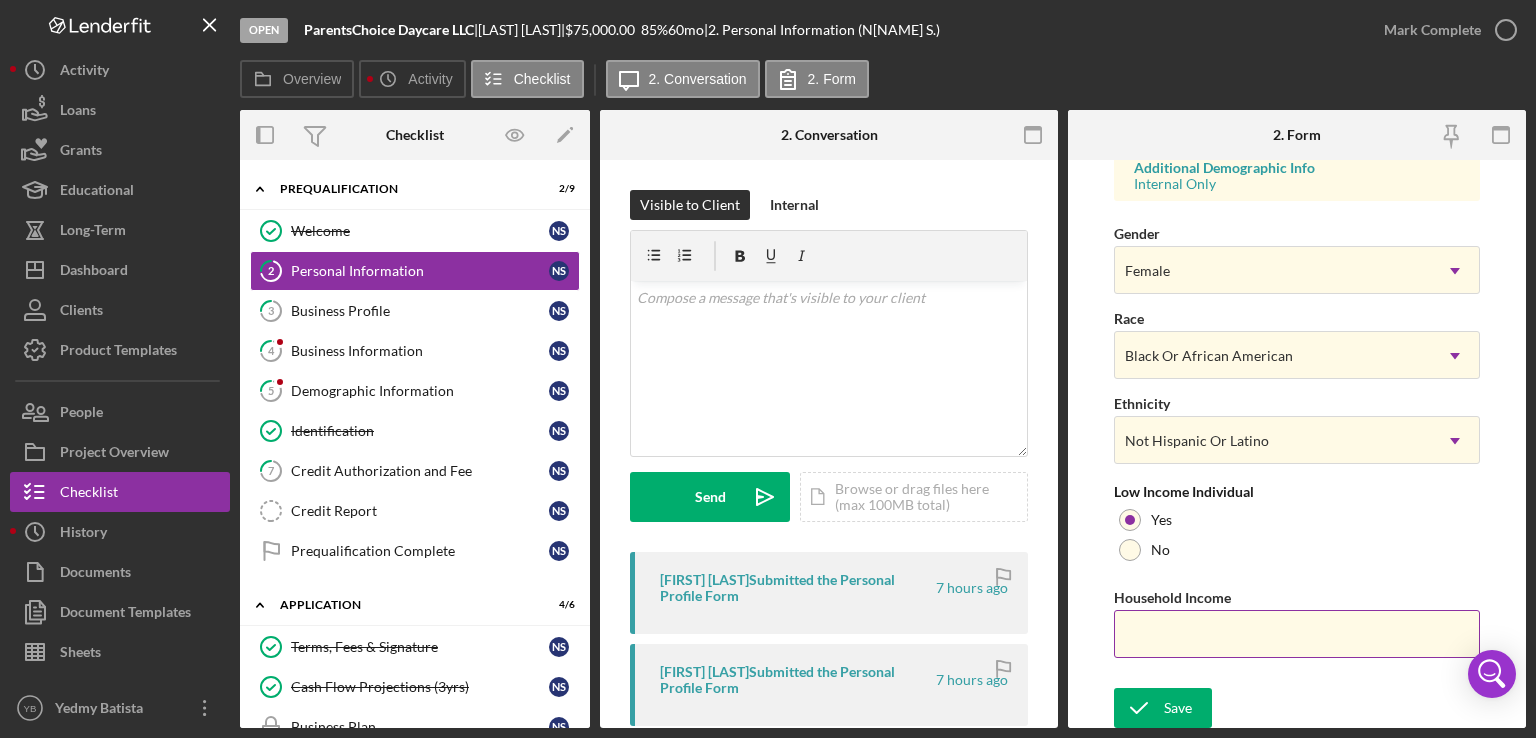 click on "Household Income" at bounding box center [1297, 634] 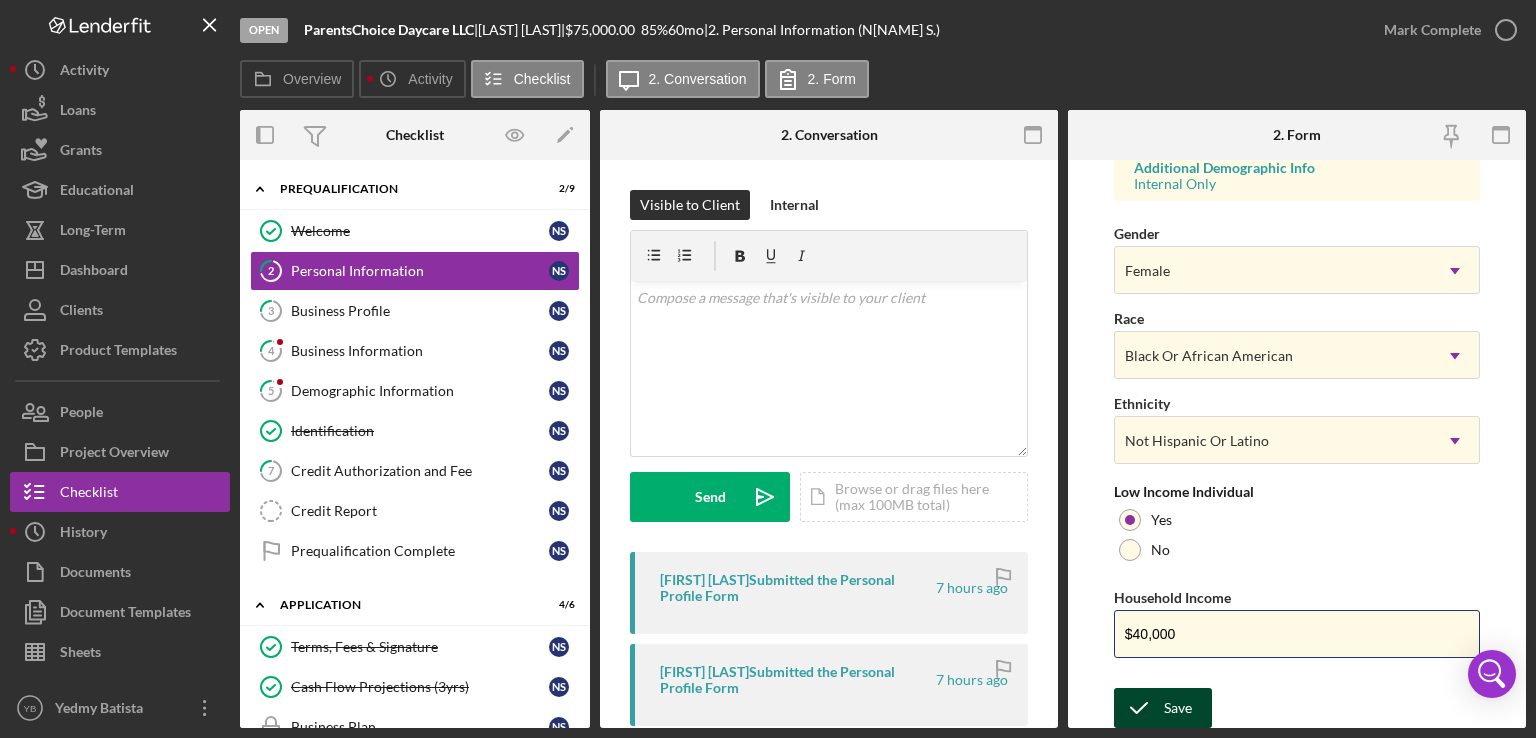 type on "$40,000" 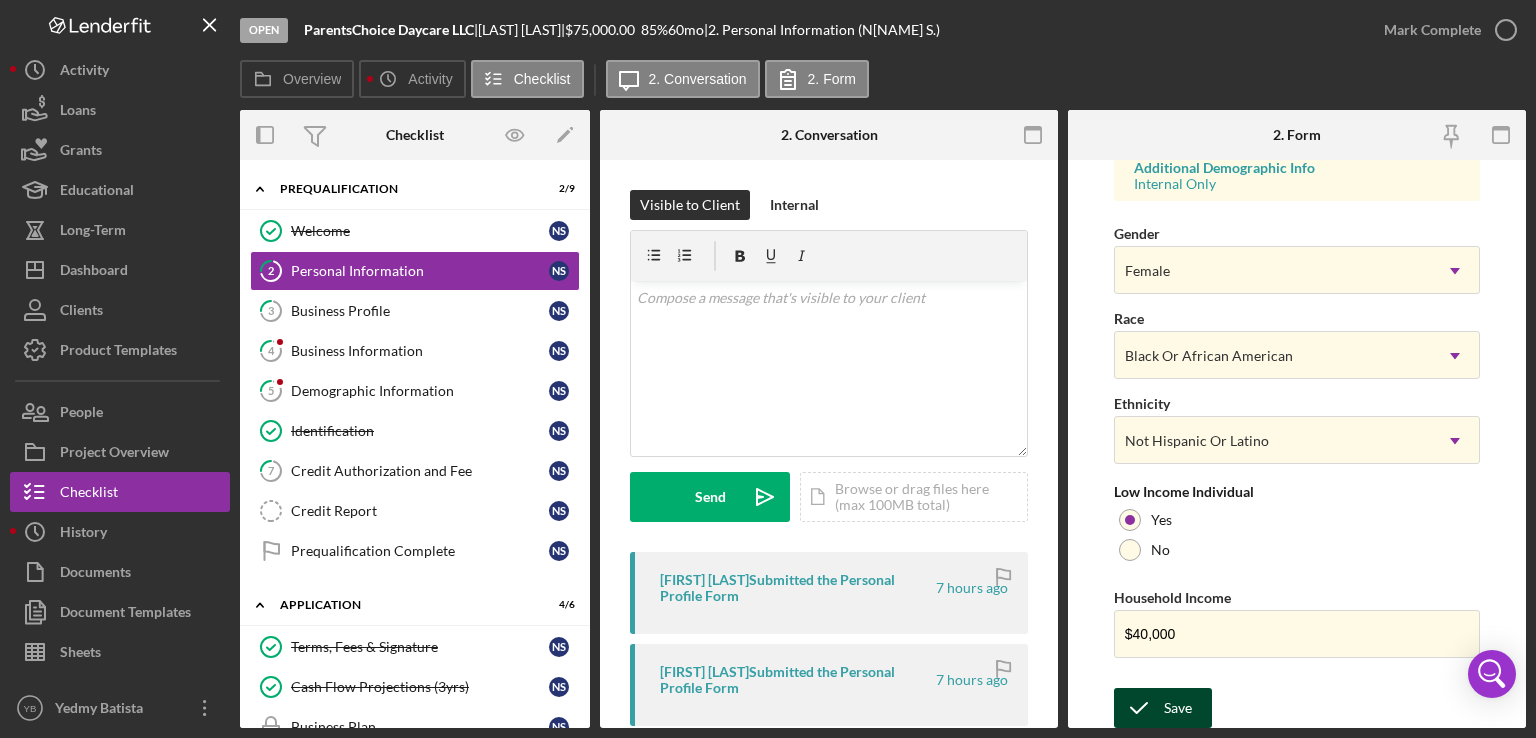 click on "Save" at bounding box center [1178, 708] 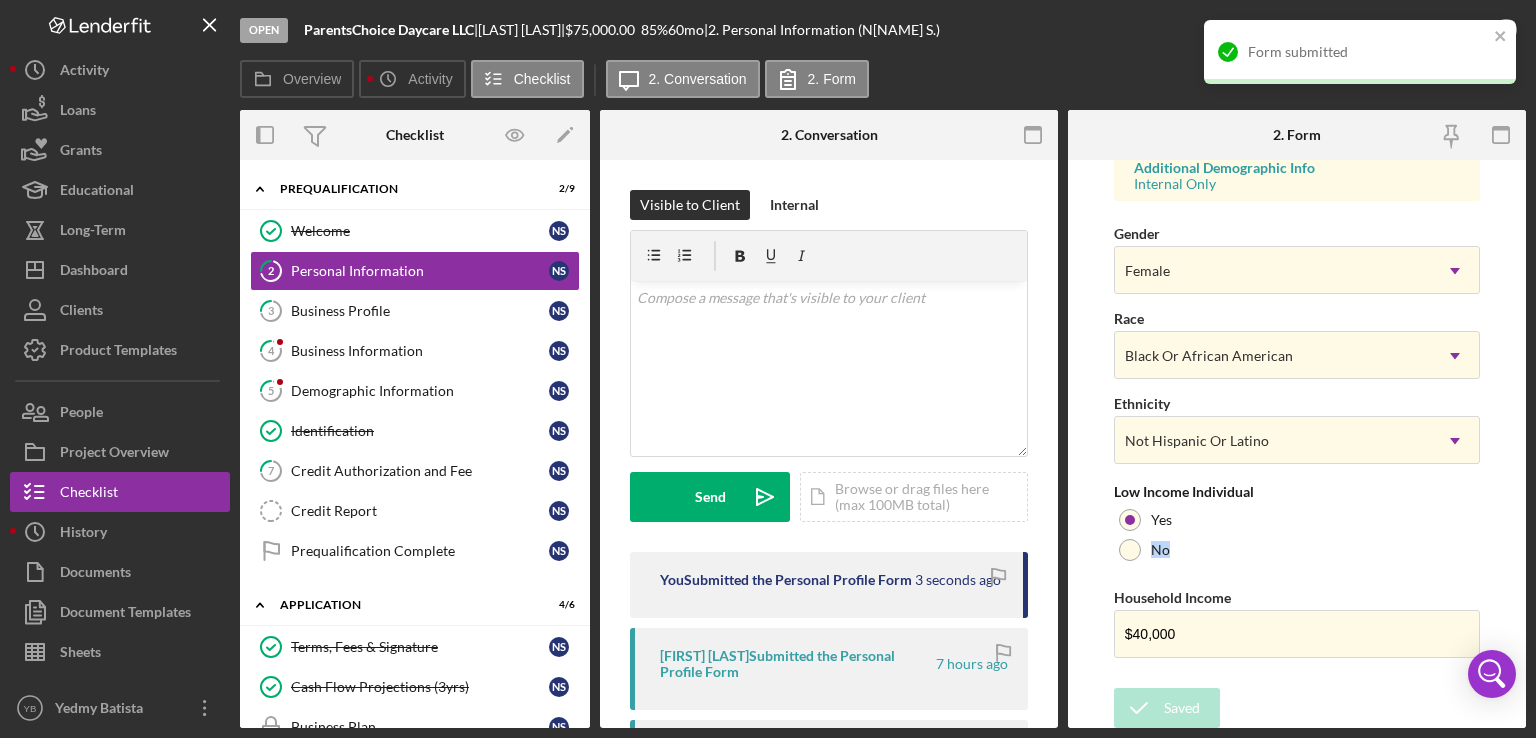 drag, startPoint x: 1526, startPoint y: 541, endPoint x: 1523, endPoint y: 513, distance: 28.160255 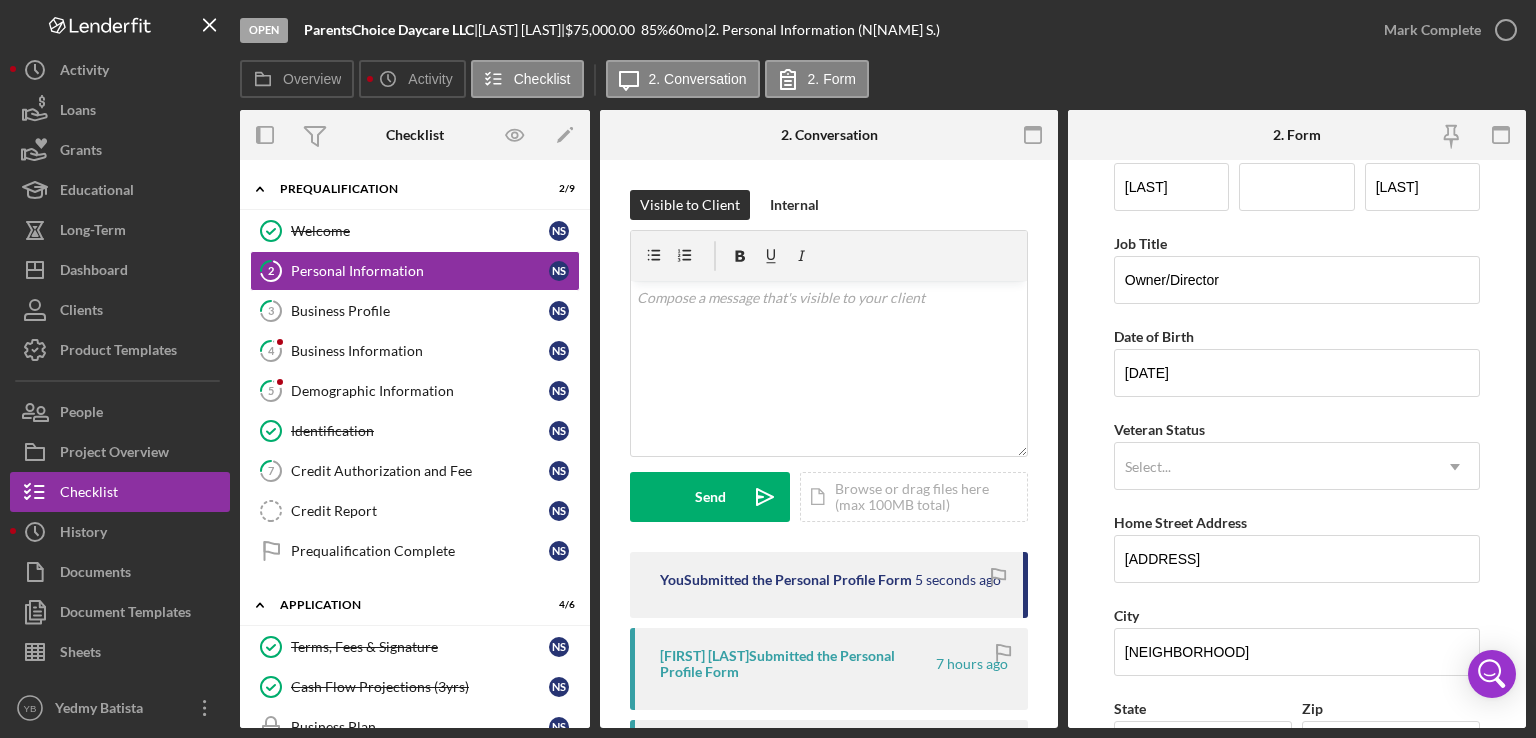 scroll, scrollTop: 0, scrollLeft: 0, axis: both 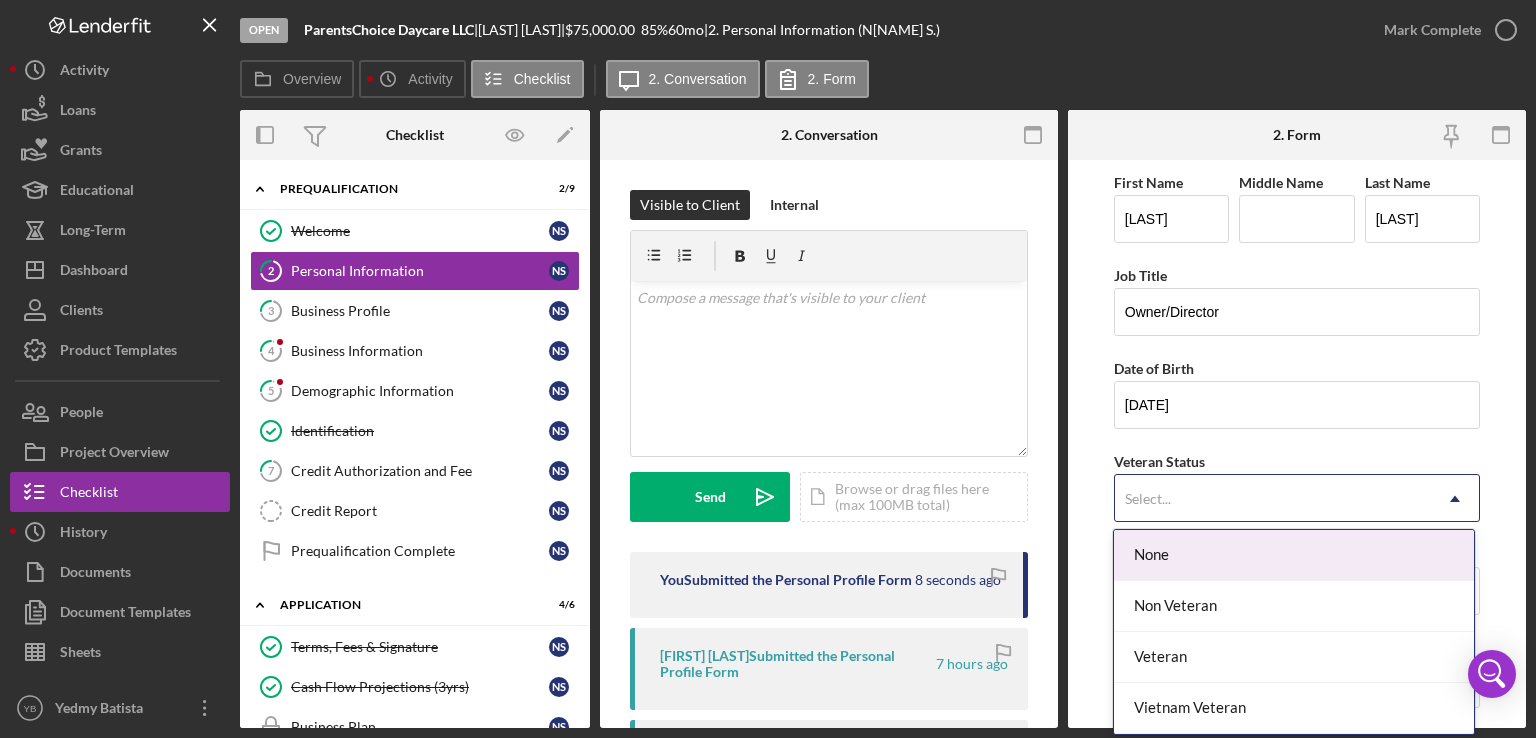 click 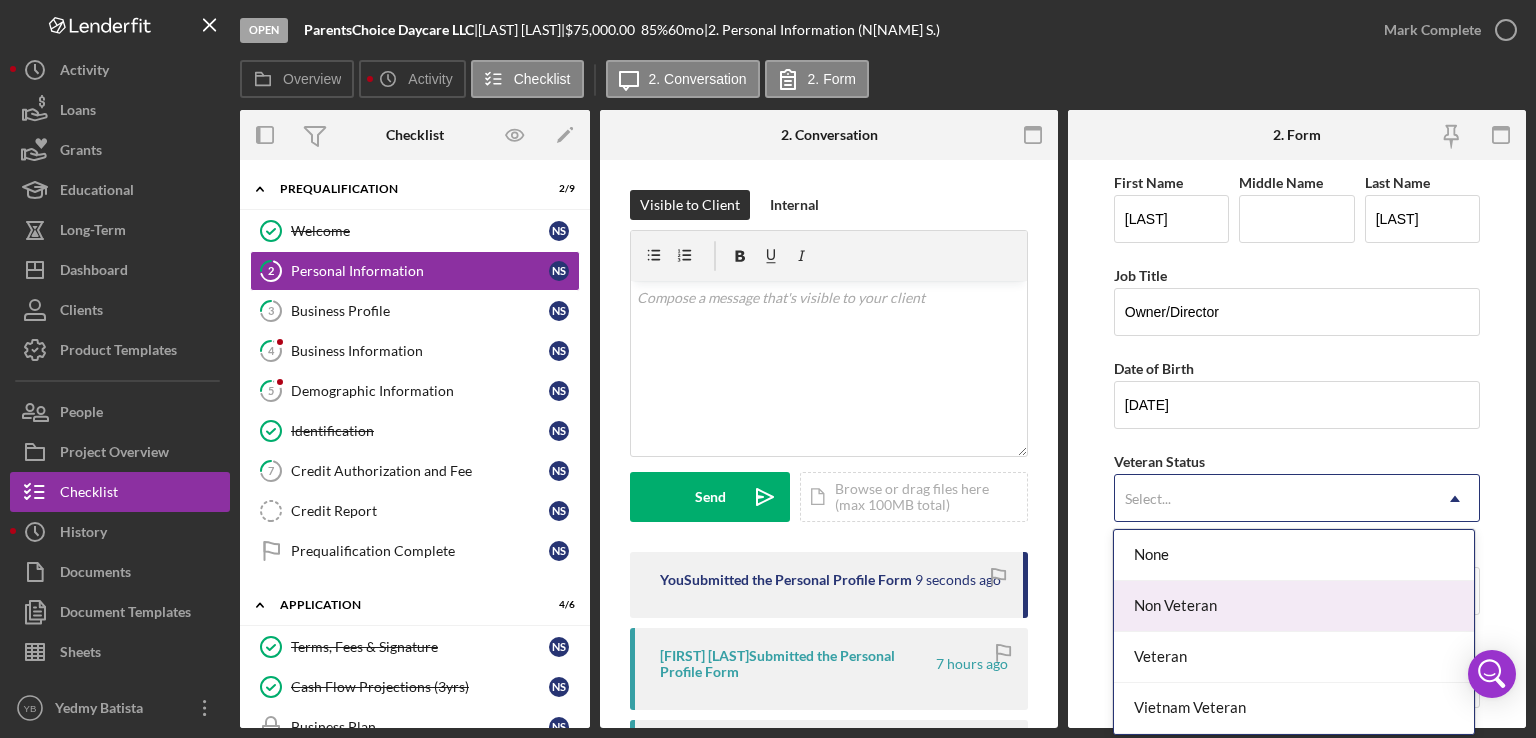 click on "Non Veteran" at bounding box center (1294, 606) 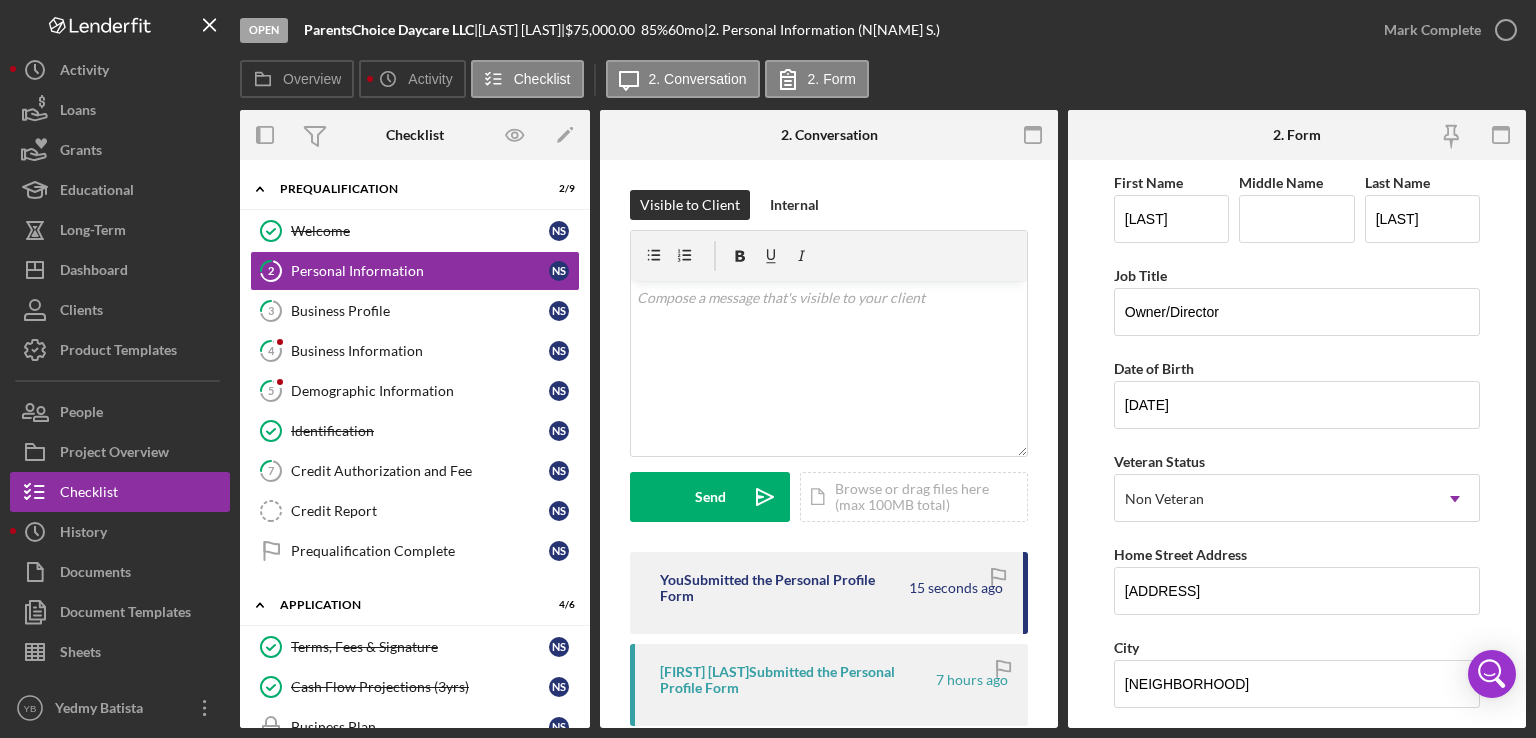 drag, startPoint x: 1526, startPoint y: 369, endPoint x: 1505, endPoint y: 408, distance: 44.294468 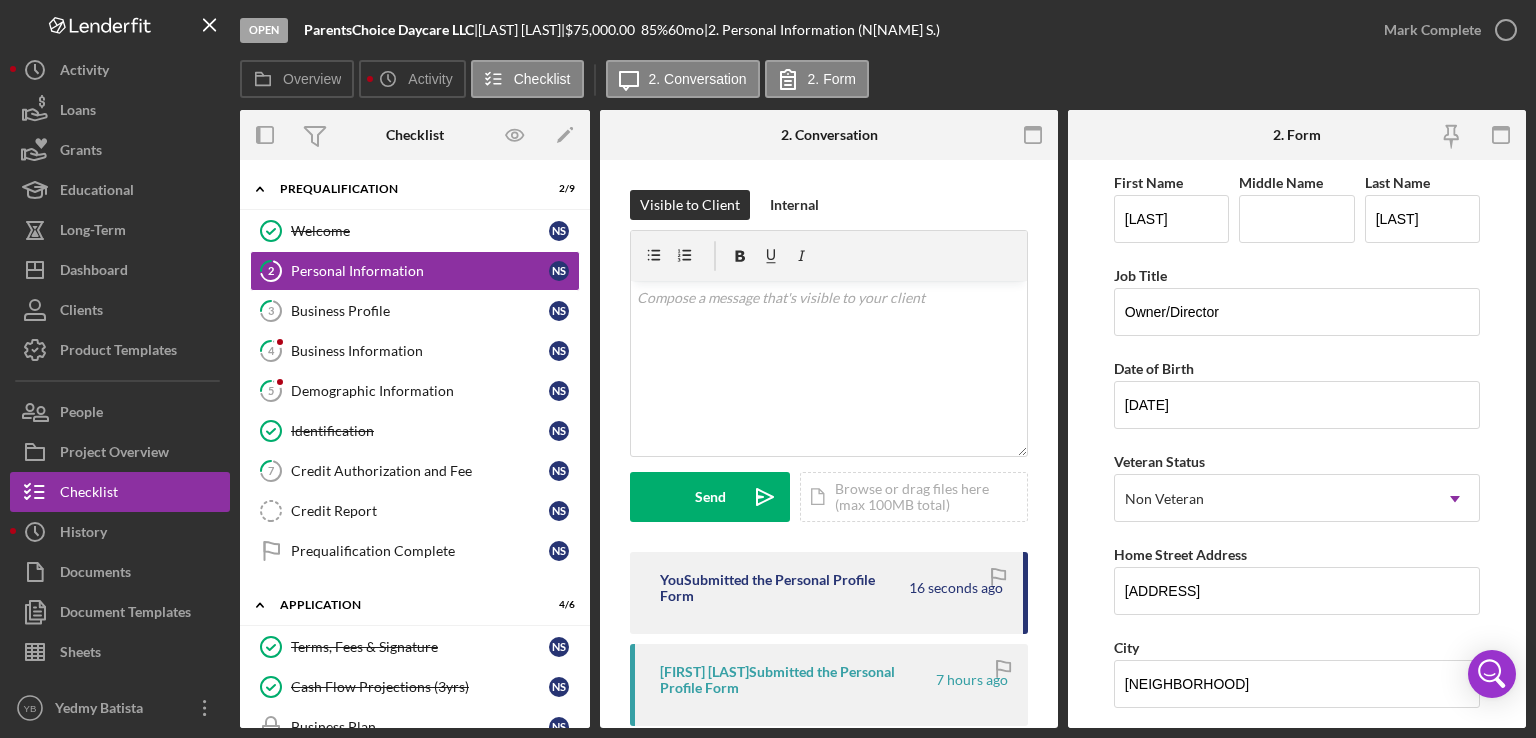 click on "First Name N[NAME] Middle Name Last Name Sano Job Title Owner/Director Date of Birth 10/20/1992 Veteran Status Non Veteran Icon/Dropdown Arrow Home Street Address 141-52 85th road City [CITY] State NY Icon/Dropdown Arrow Zip 11435 County [COUNTY] Additional Demographic Info Internal Only Gender Female Icon/Dropdown Arrow Race Black Or African American Icon/Dropdown Arrow Ethnicity Not Hispanic Or Latino Icon/Dropdown Arrow Low Income Individual Yes No Household Income $40,000 Save Save" at bounding box center [1297, 444] 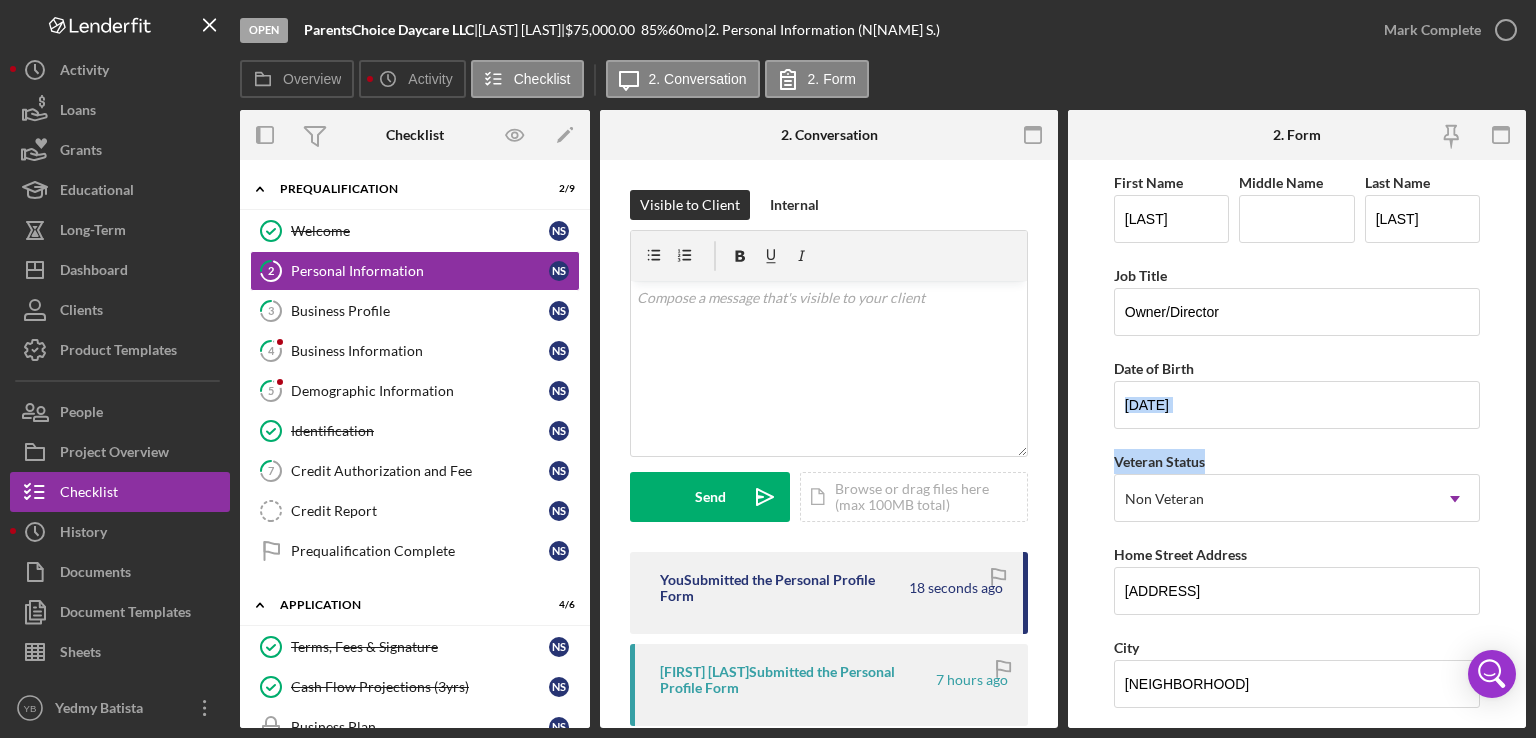 drag, startPoint x: 1529, startPoint y: 393, endPoint x: 1502, endPoint y: 445, distance: 58.59181 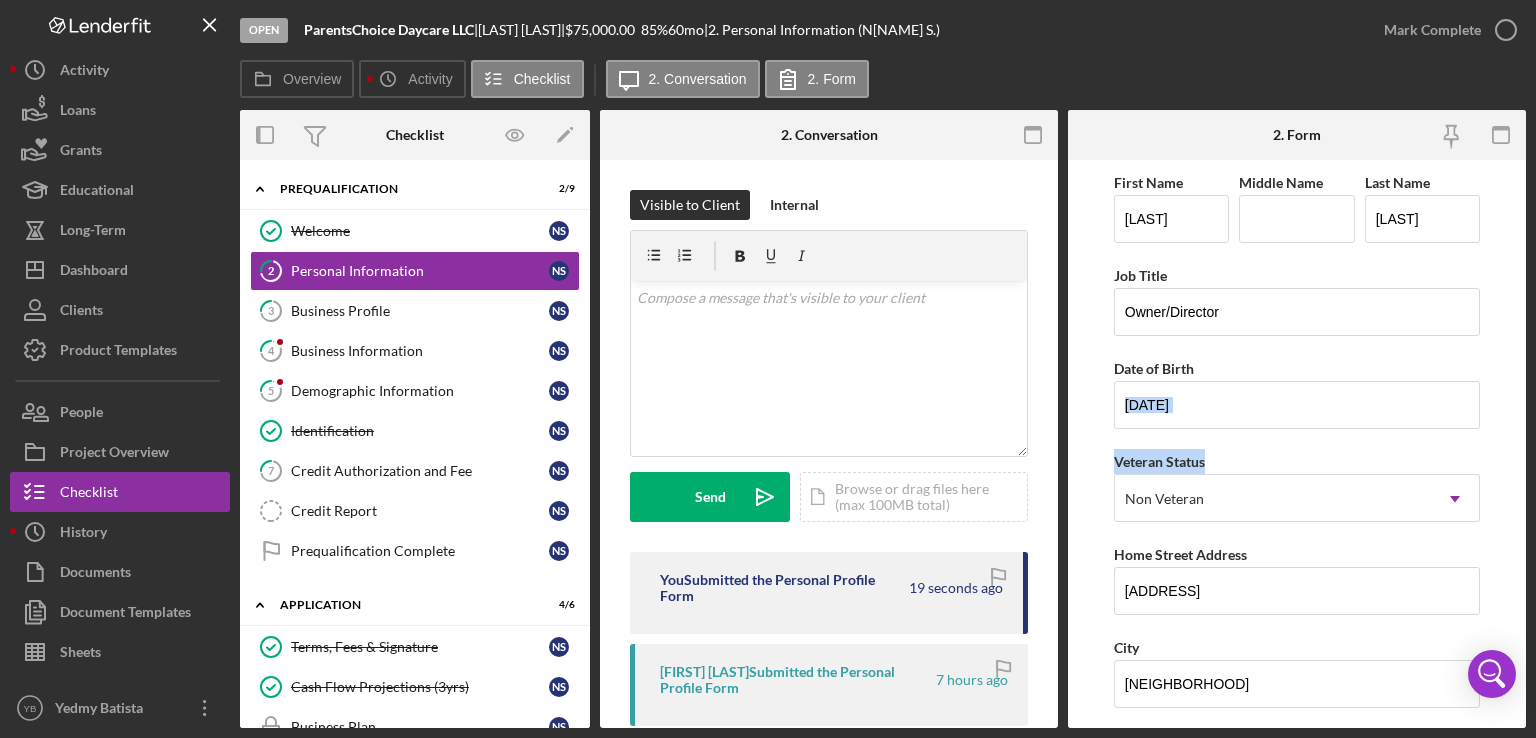 click on "First Name N[NAME] Middle Name Last Name Sano Job Title Owner/Director Date of Birth 10/20/1992 Veteran Status Non Veteran Icon/Dropdown Arrow Home Street Address 141-52 85th road City [CITY] State NY Icon/Dropdown Arrow Zip 11435 County [COUNTY] Additional Demographic Info Internal Only Gender Female Icon/Dropdown Arrow Race Black Or African American Icon/Dropdown Arrow Ethnicity Not Hispanic Or Latino Icon/Dropdown Arrow Low Income Individual Yes No Household Income $40,000 Save Save" at bounding box center (1297, 444) 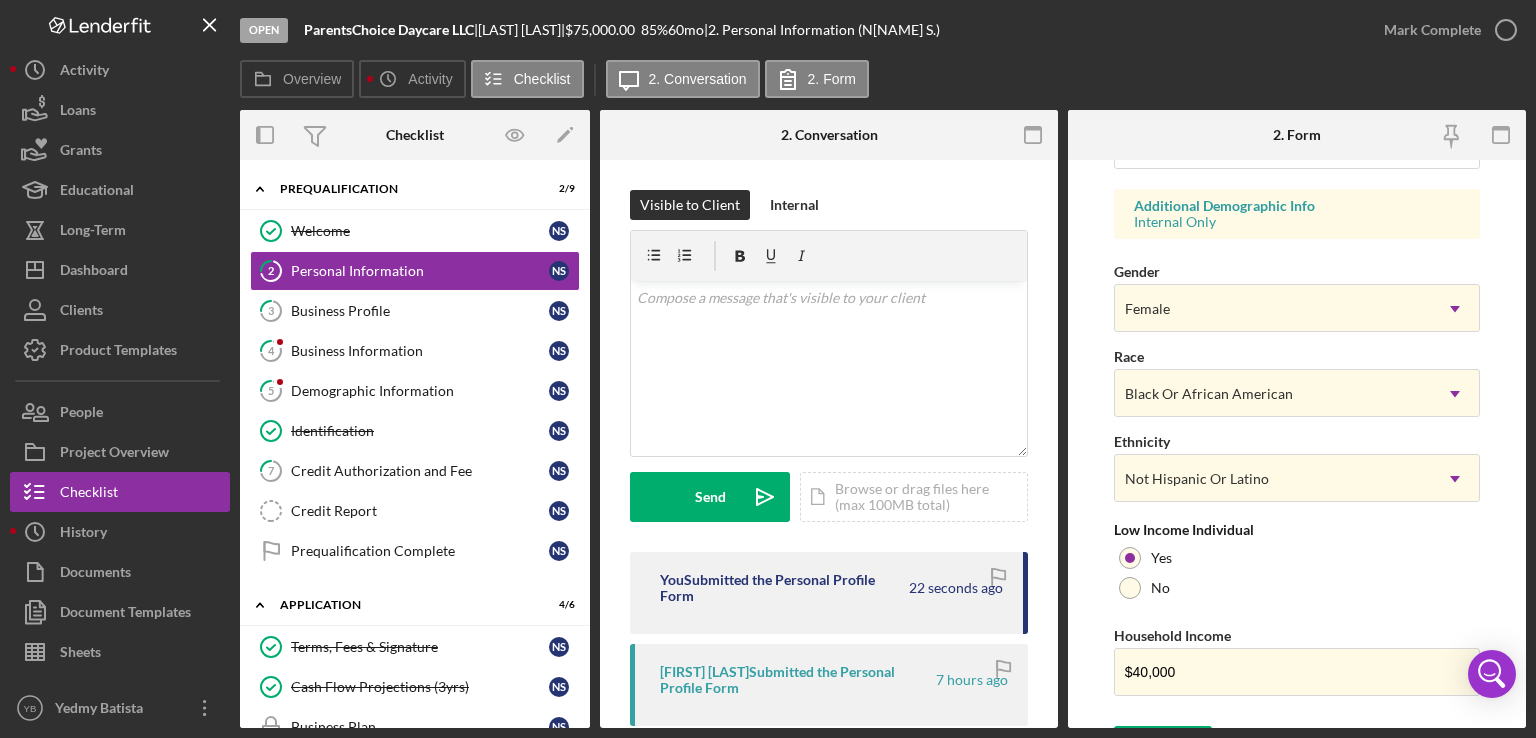 scroll, scrollTop: 764, scrollLeft: 0, axis: vertical 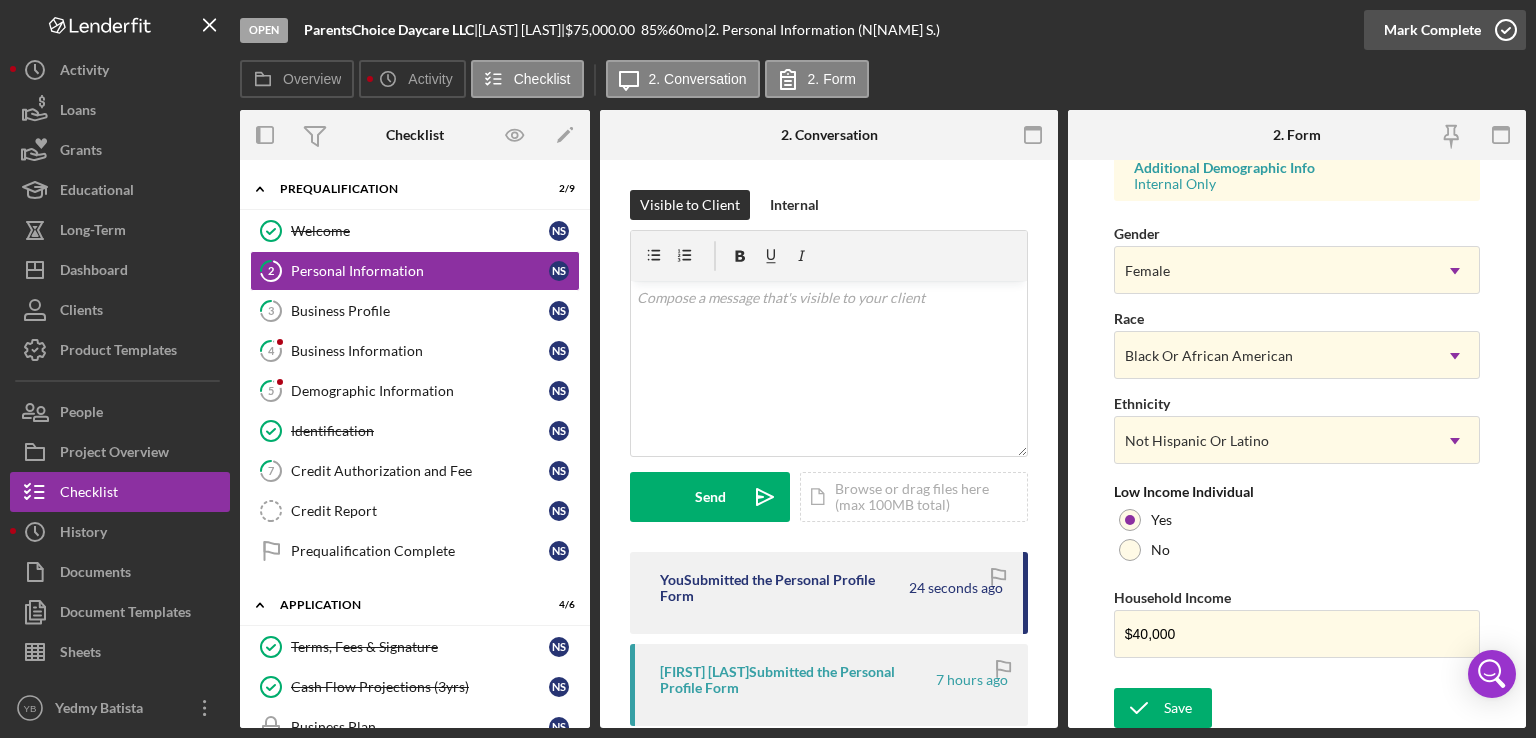 click on "Mark Complete" at bounding box center [1432, 30] 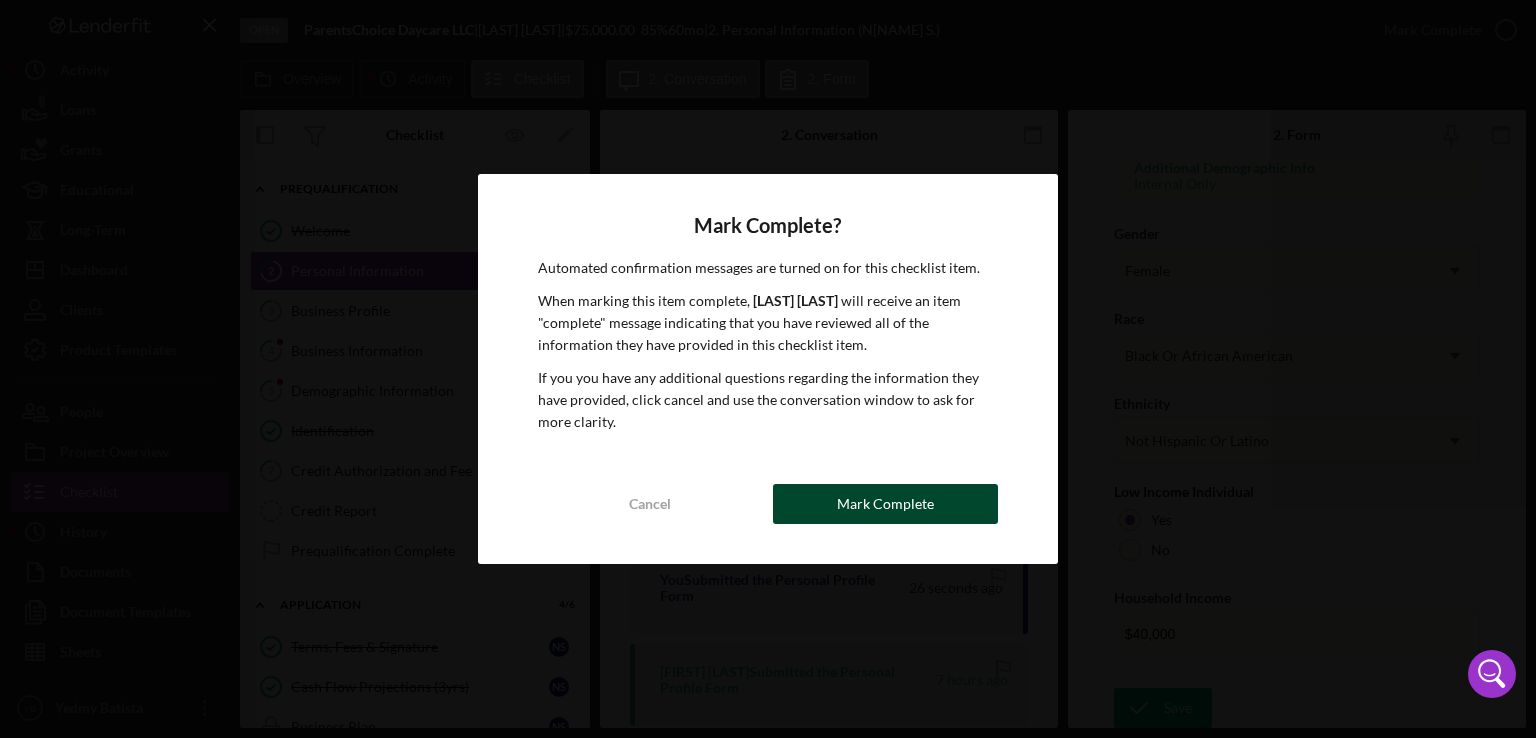 click on "Mark Complete" at bounding box center (885, 504) 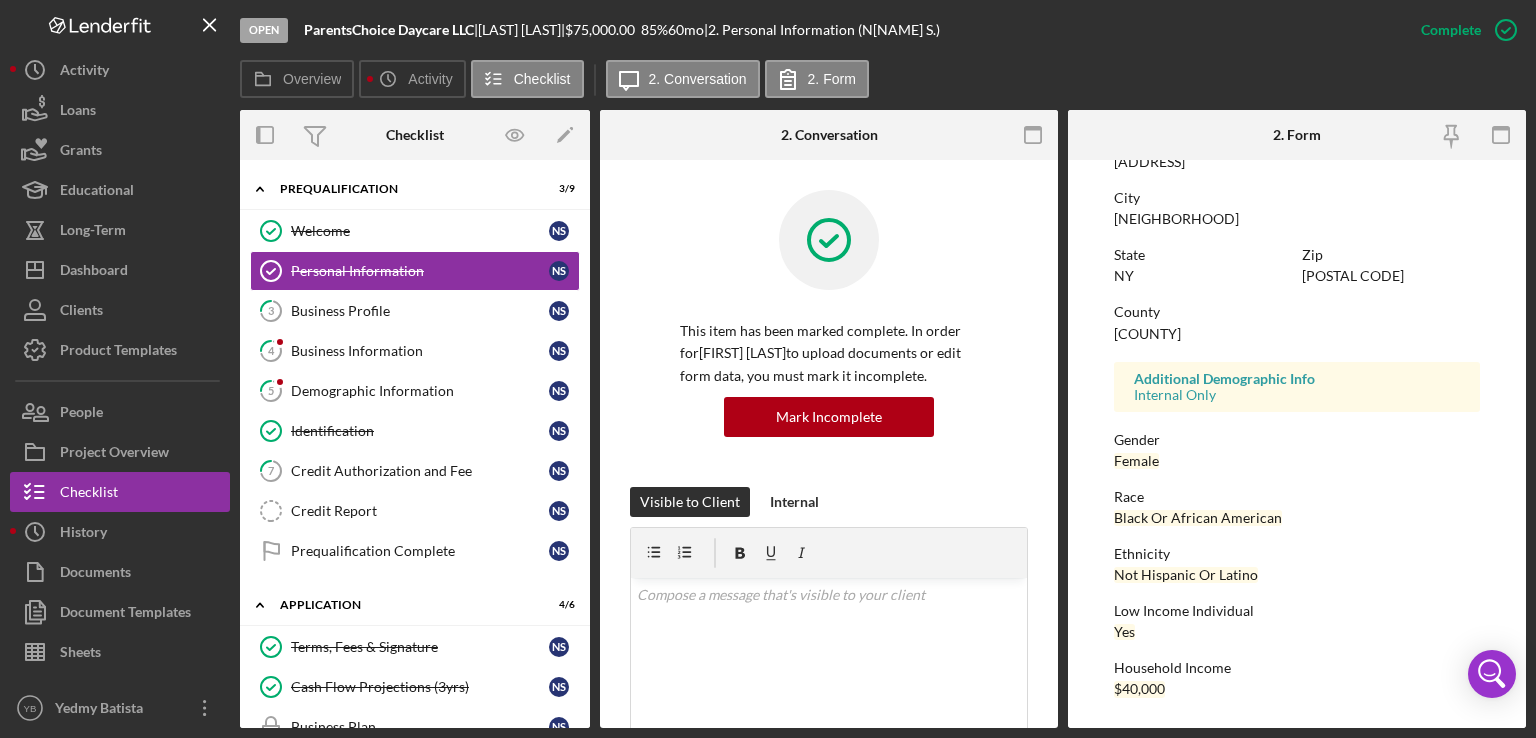 scroll, scrollTop: 381, scrollLeft: 0, axis: vertical 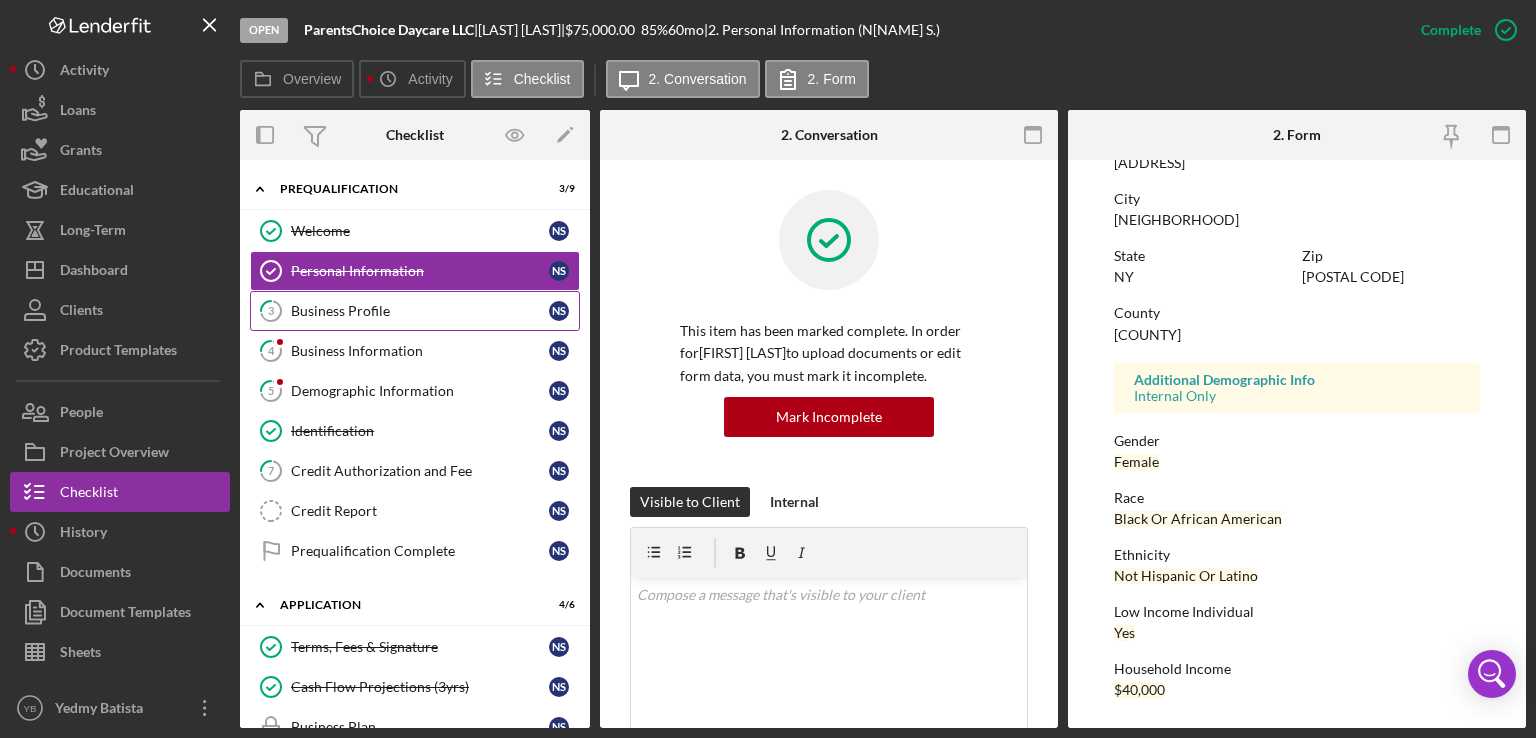 click on "Business Profile" at bounding box center [420, 311] 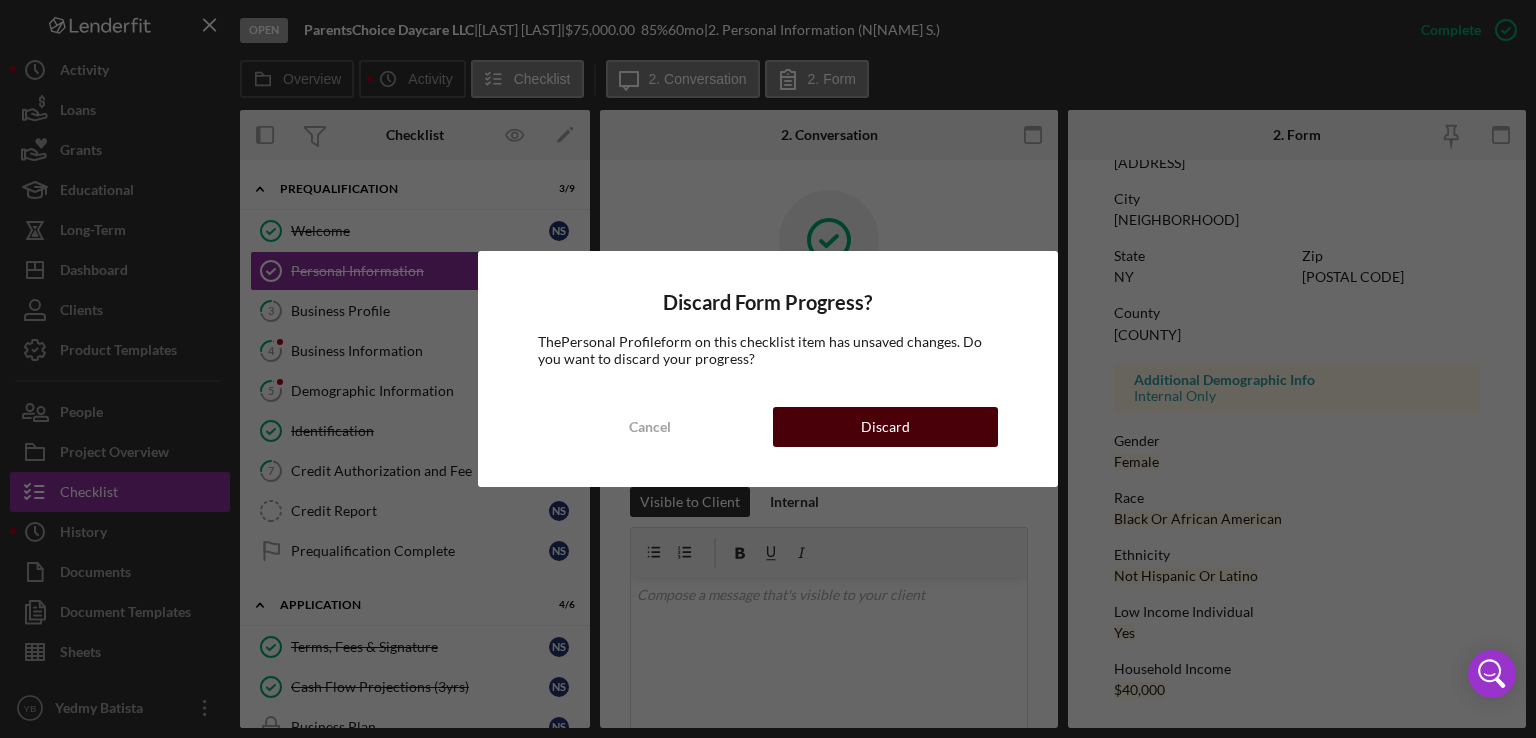 click on "Discard" at bounding box center [885, 427] 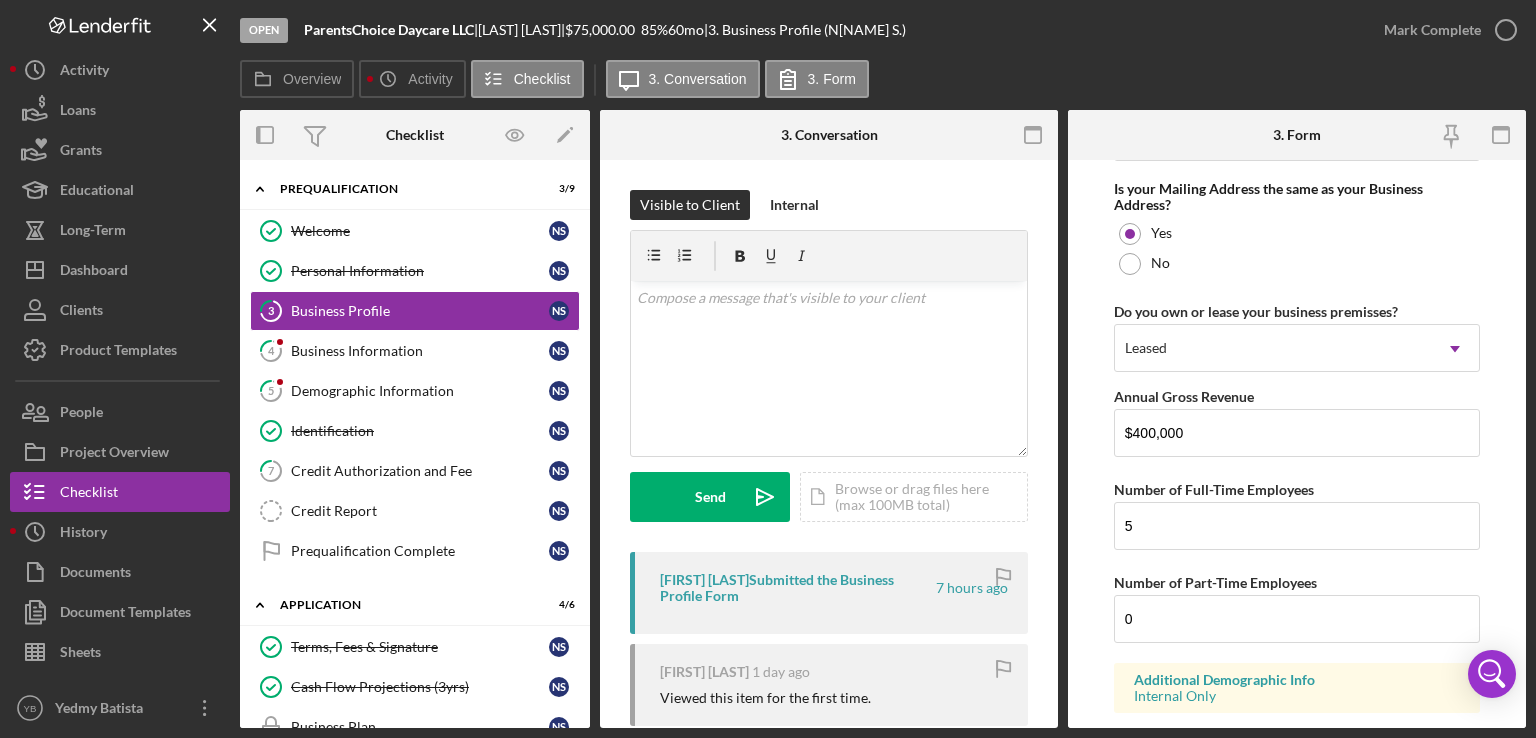 scroll, scrollTop: 1661, scrollLeft: 0, axis: vertical 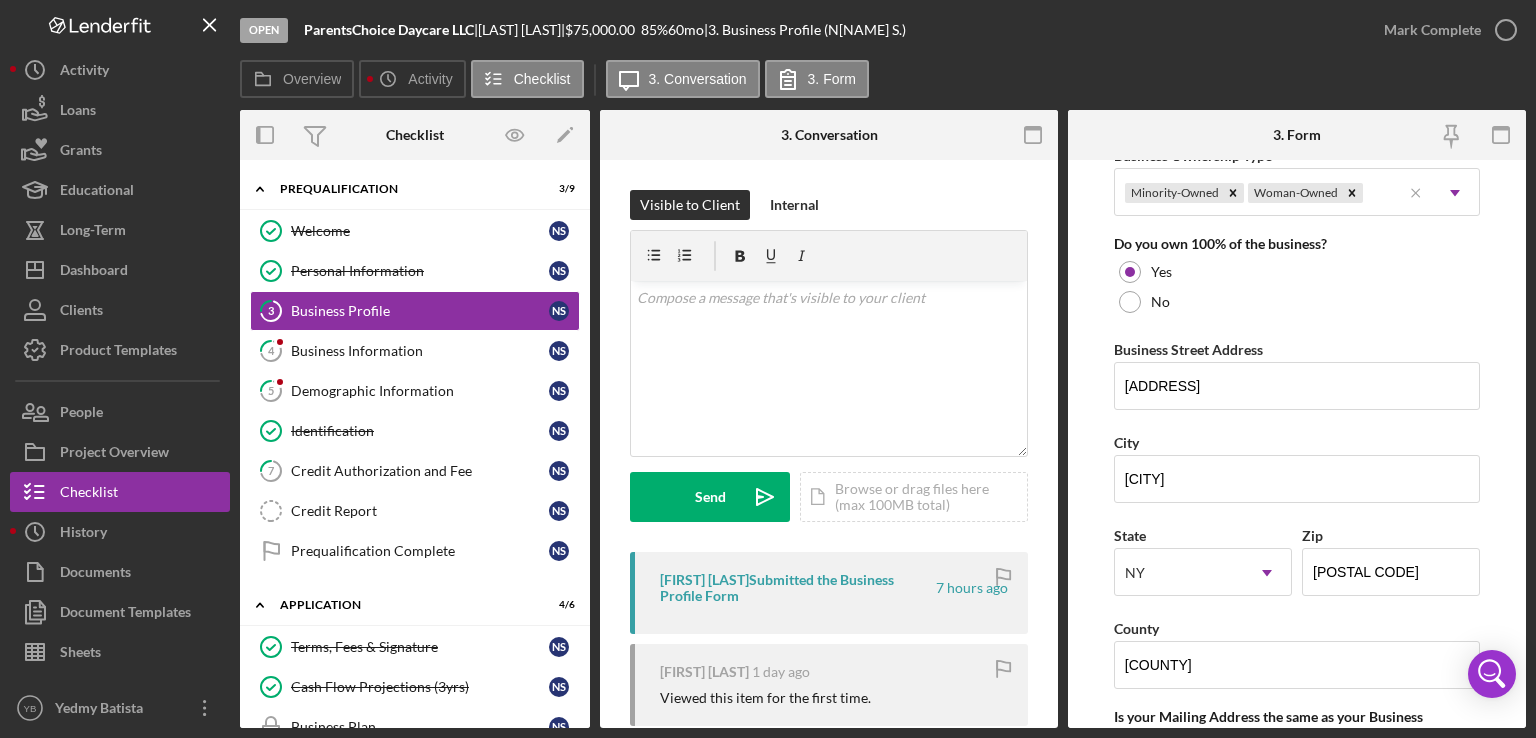 drag, startPoint x: 1532, startPoint y: 498, endPoint x: 1525, endPoint y: 541, distance: 43.56604 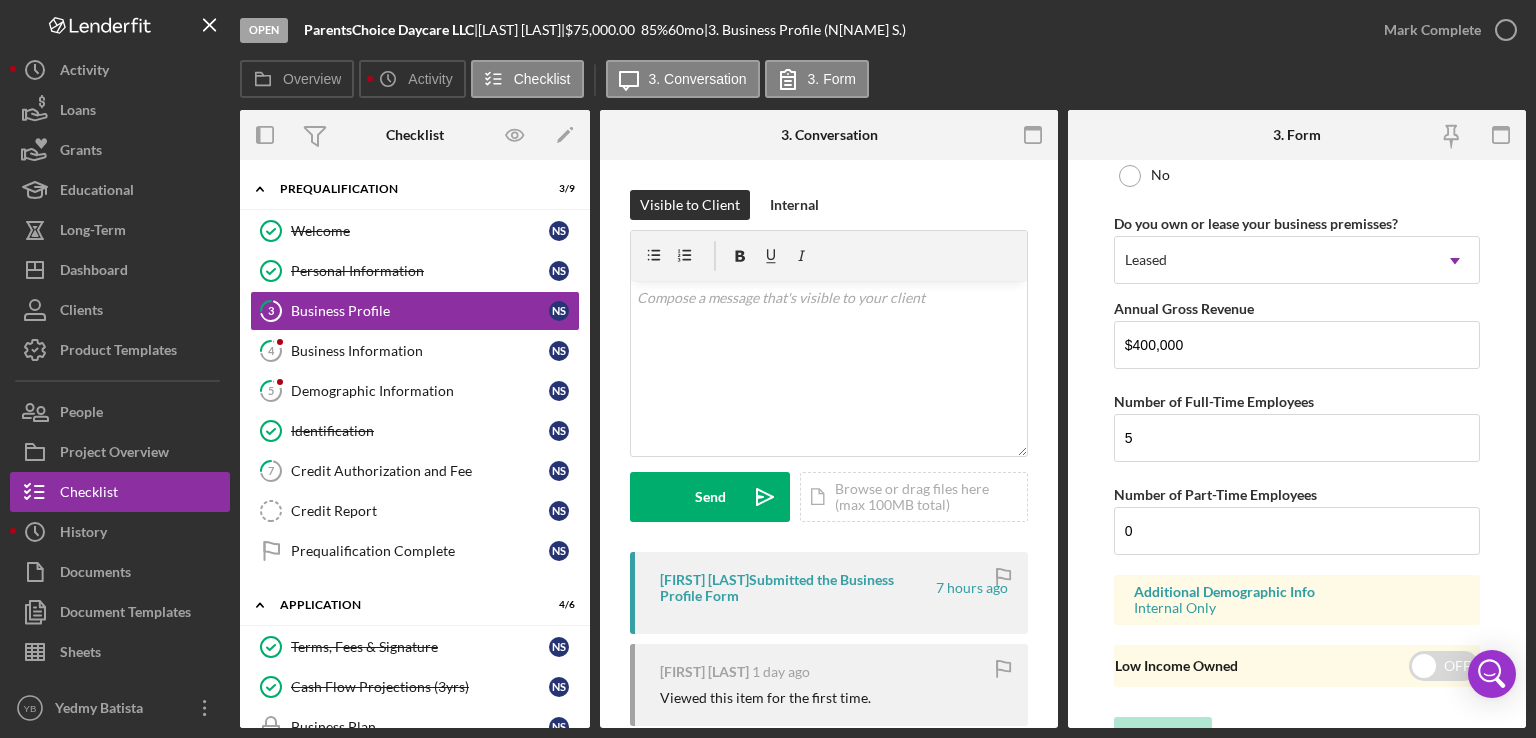 scroll, scrollTop: 854, scrollLeft: 0, axis: vertical 